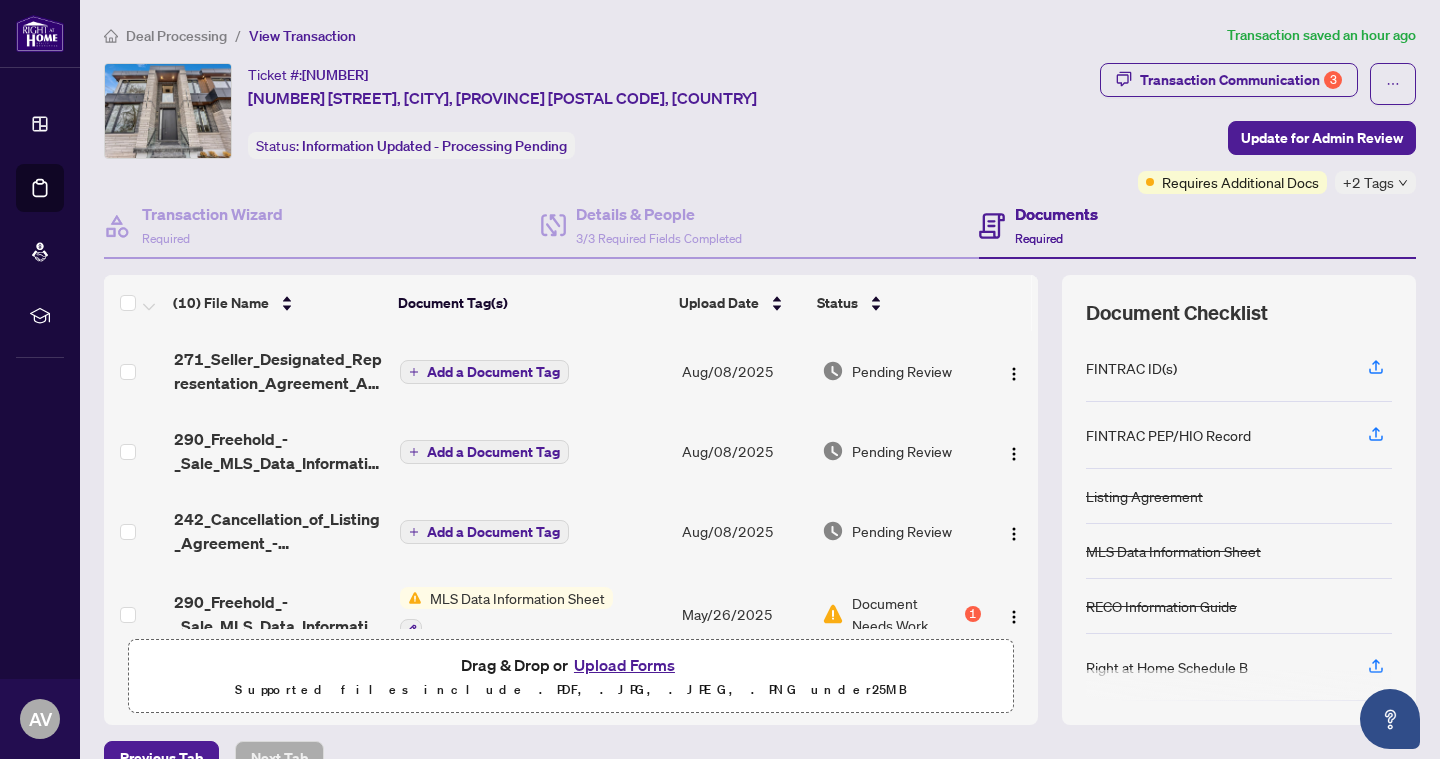 scroll, scrollTop: 0, scrollLeft: 0, axis: both 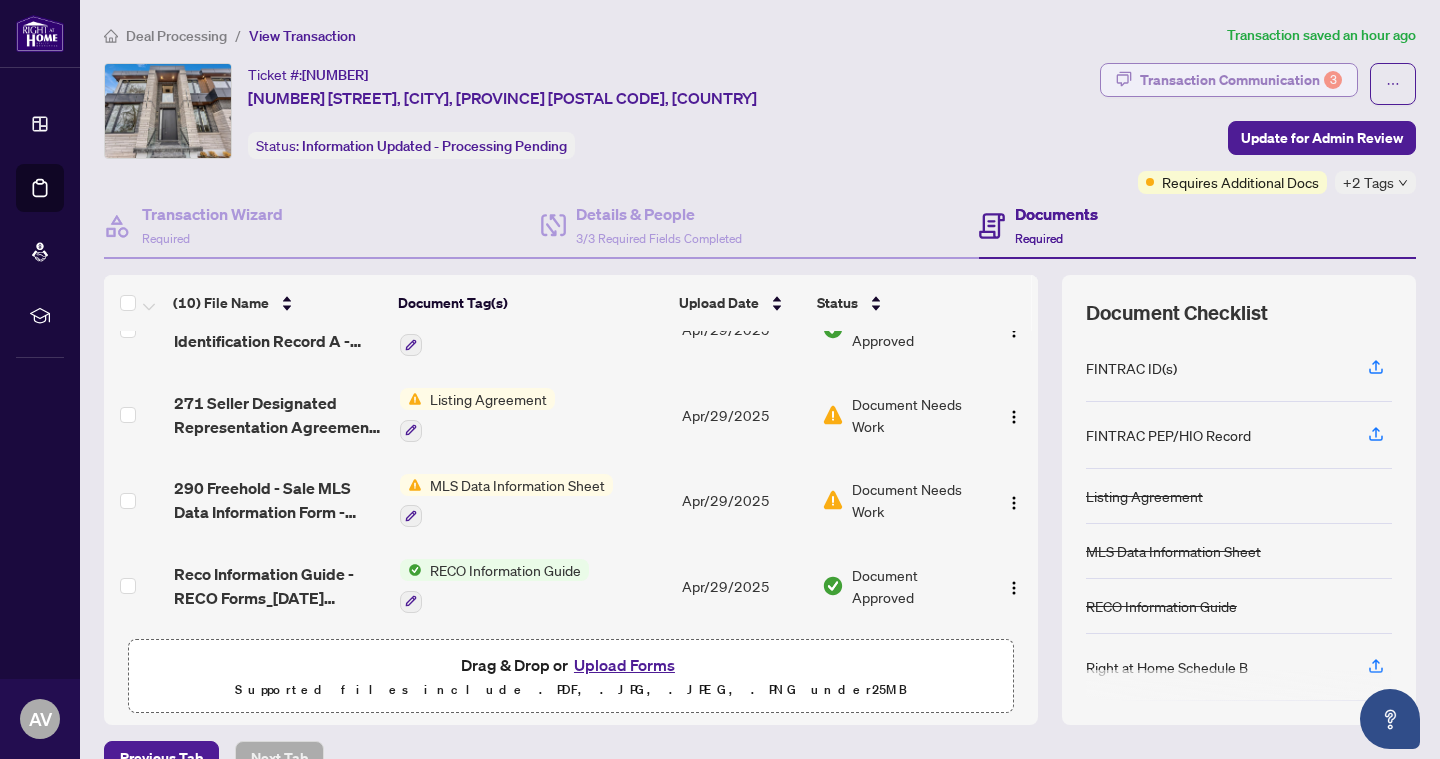click on "Transaction Communication 3" at bounding box center (1241, 80) 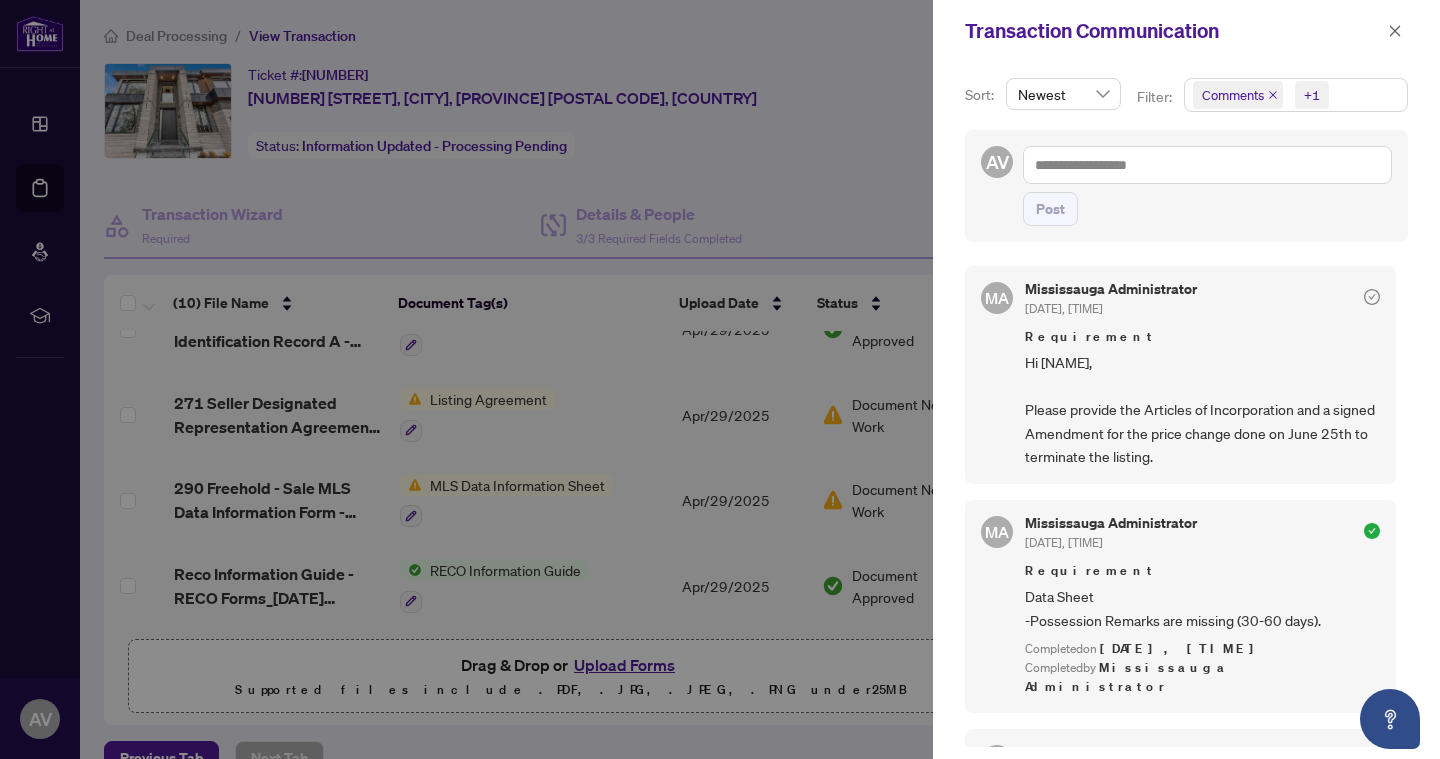 scroll, scrollTop: -1, scrollLeft: 0, axis: vertical 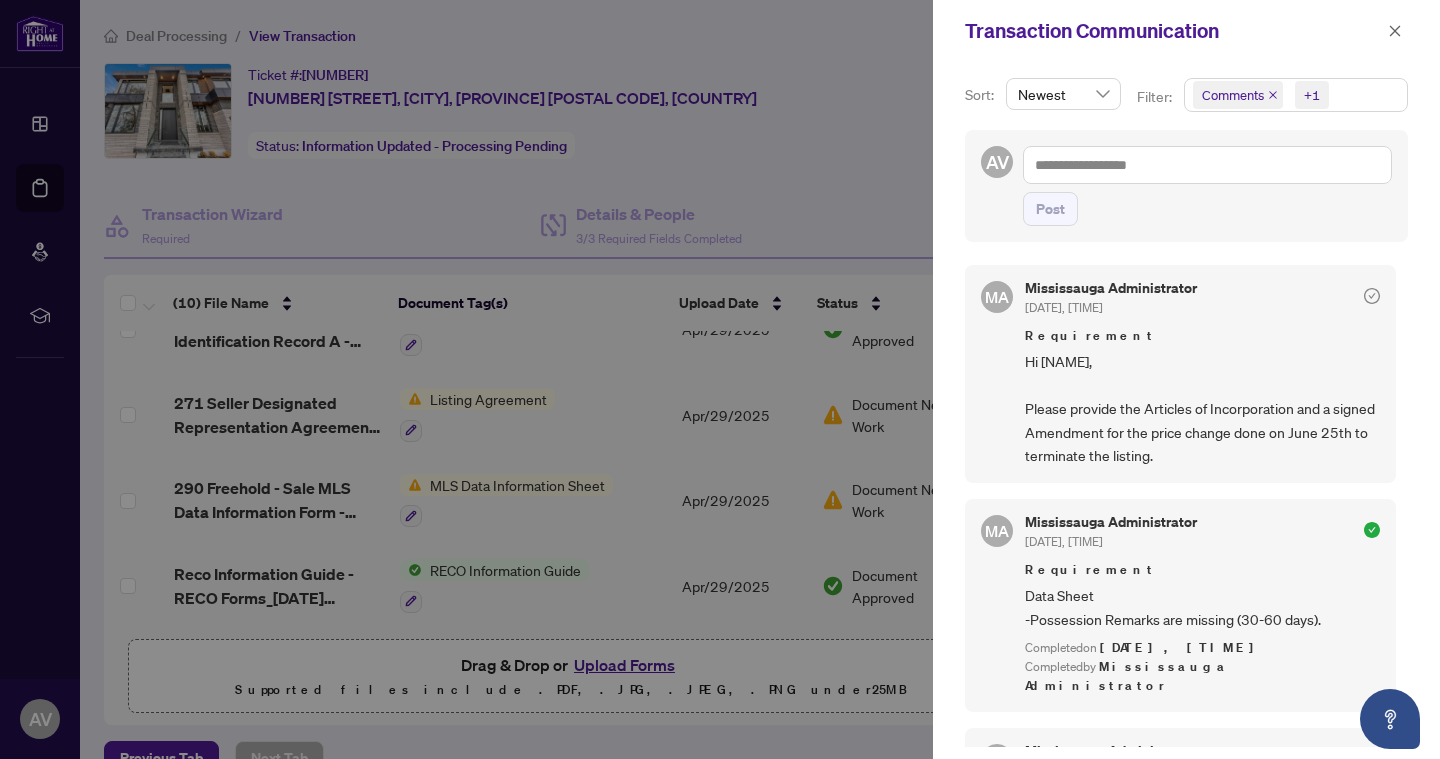 click at bounding box center [720, 379] 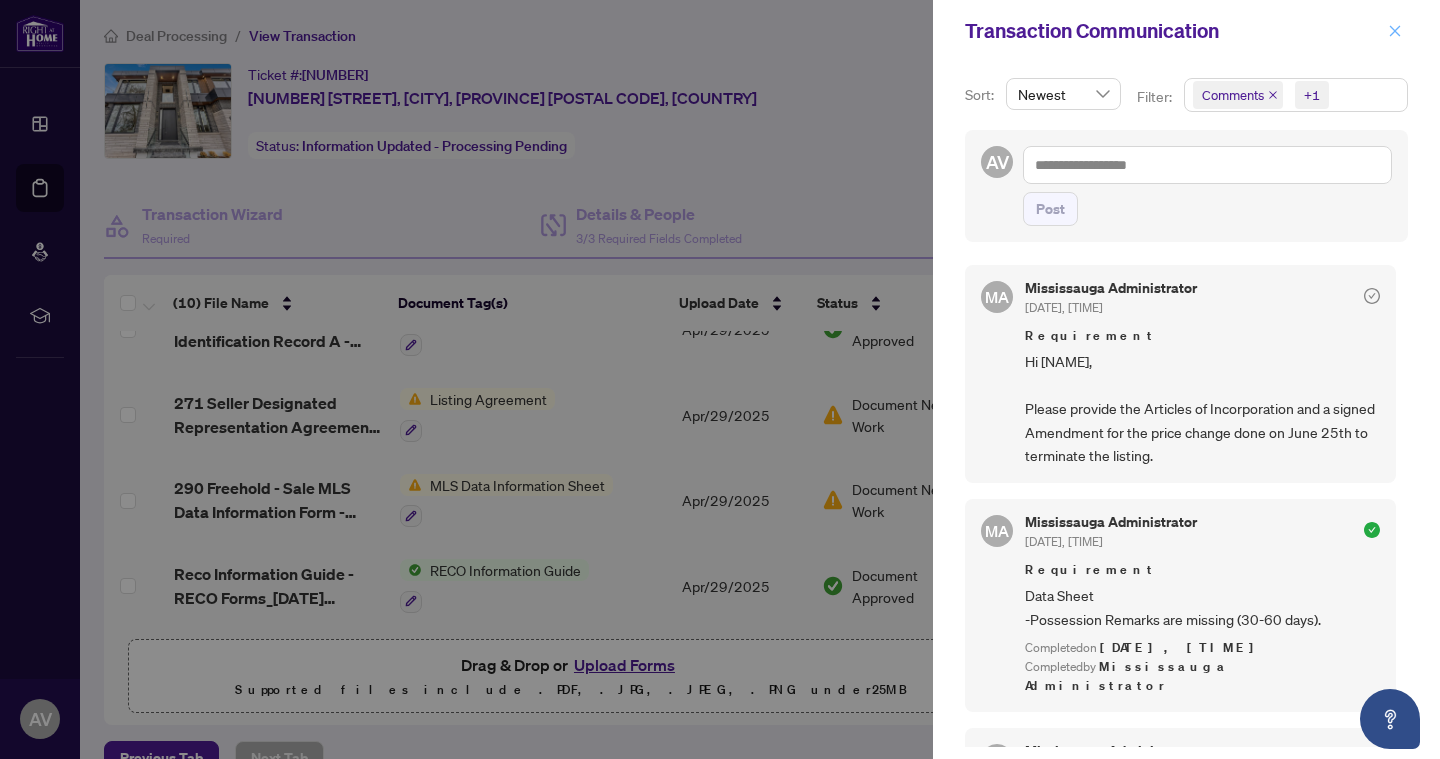 click 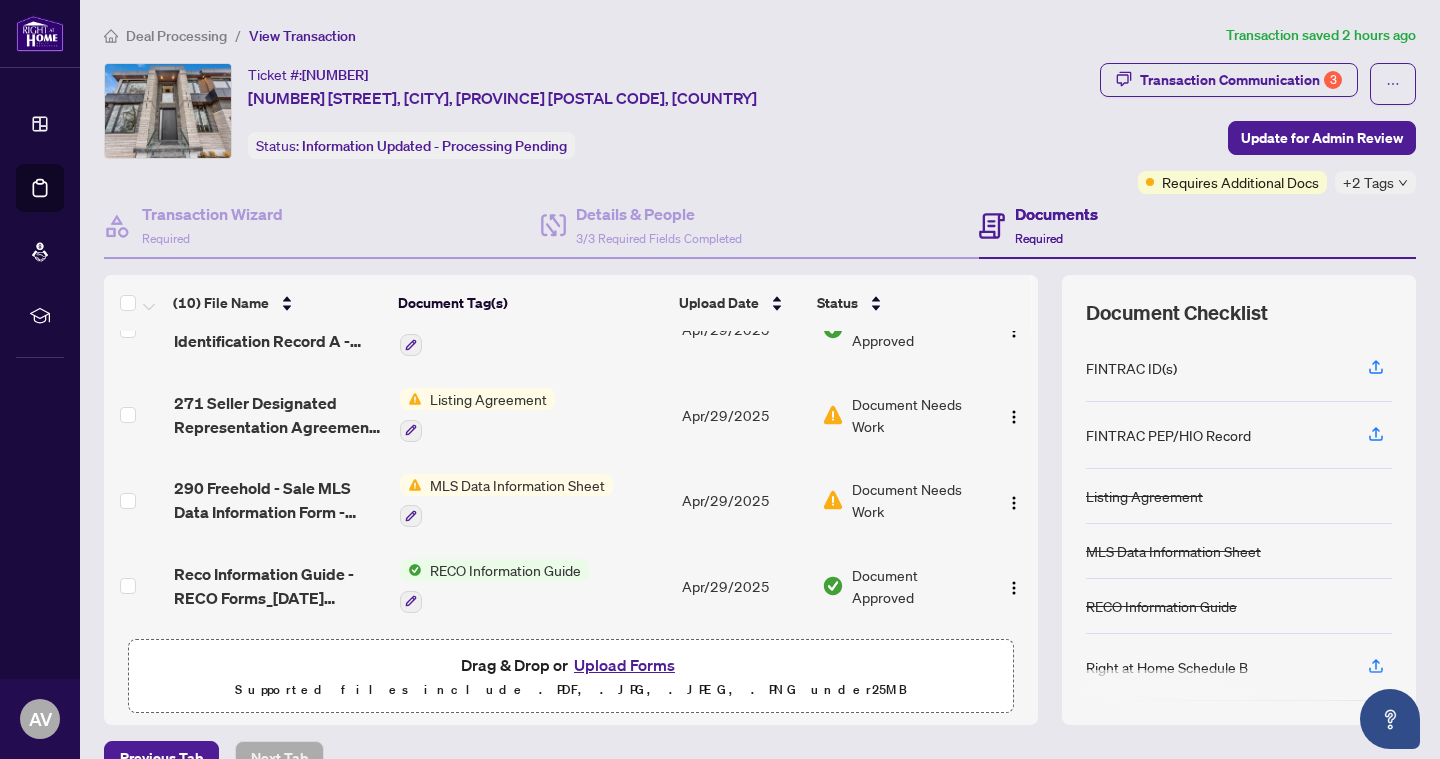 click on "Upload Forms" at bounding box center (624, 665) 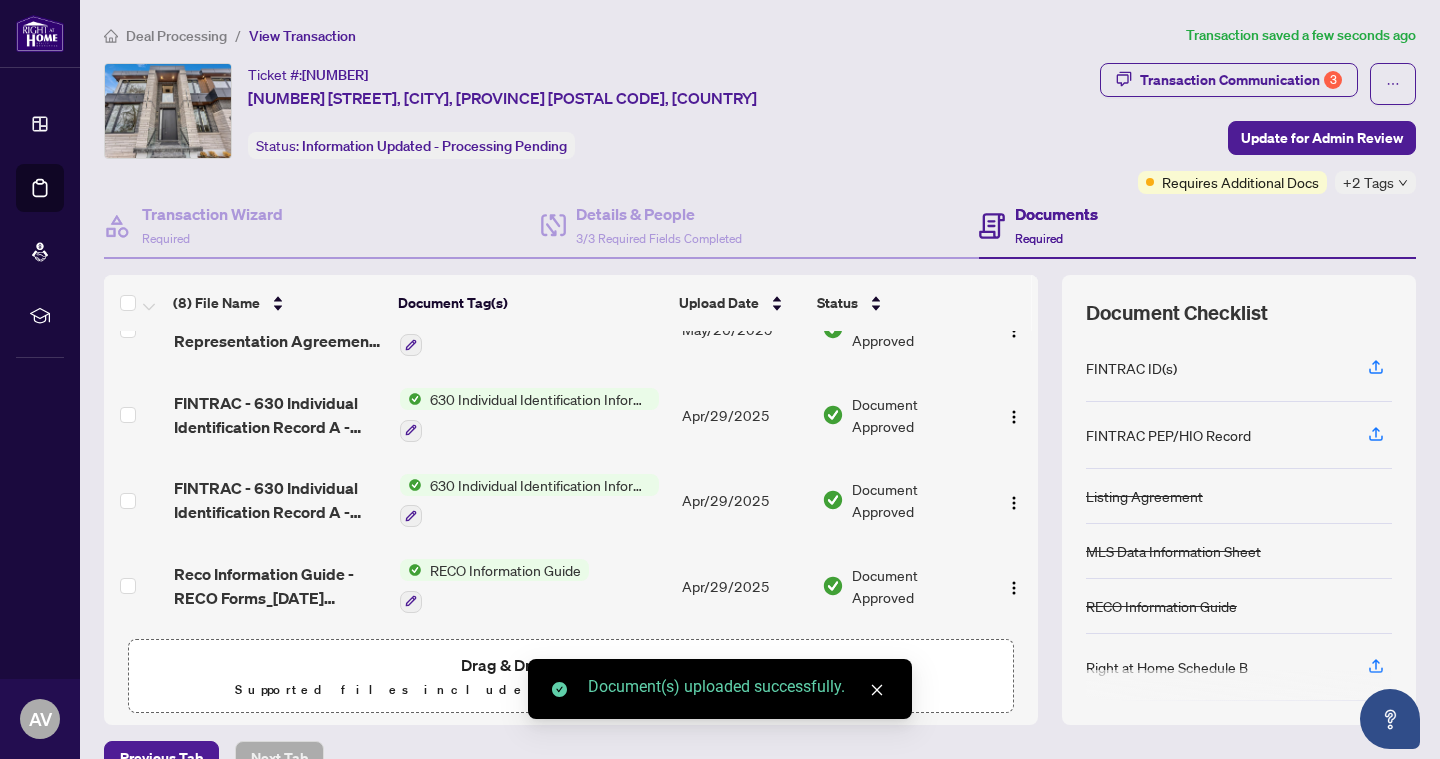 scroll, scrollTop: 384, scrollLeft: 0, axis: vertical 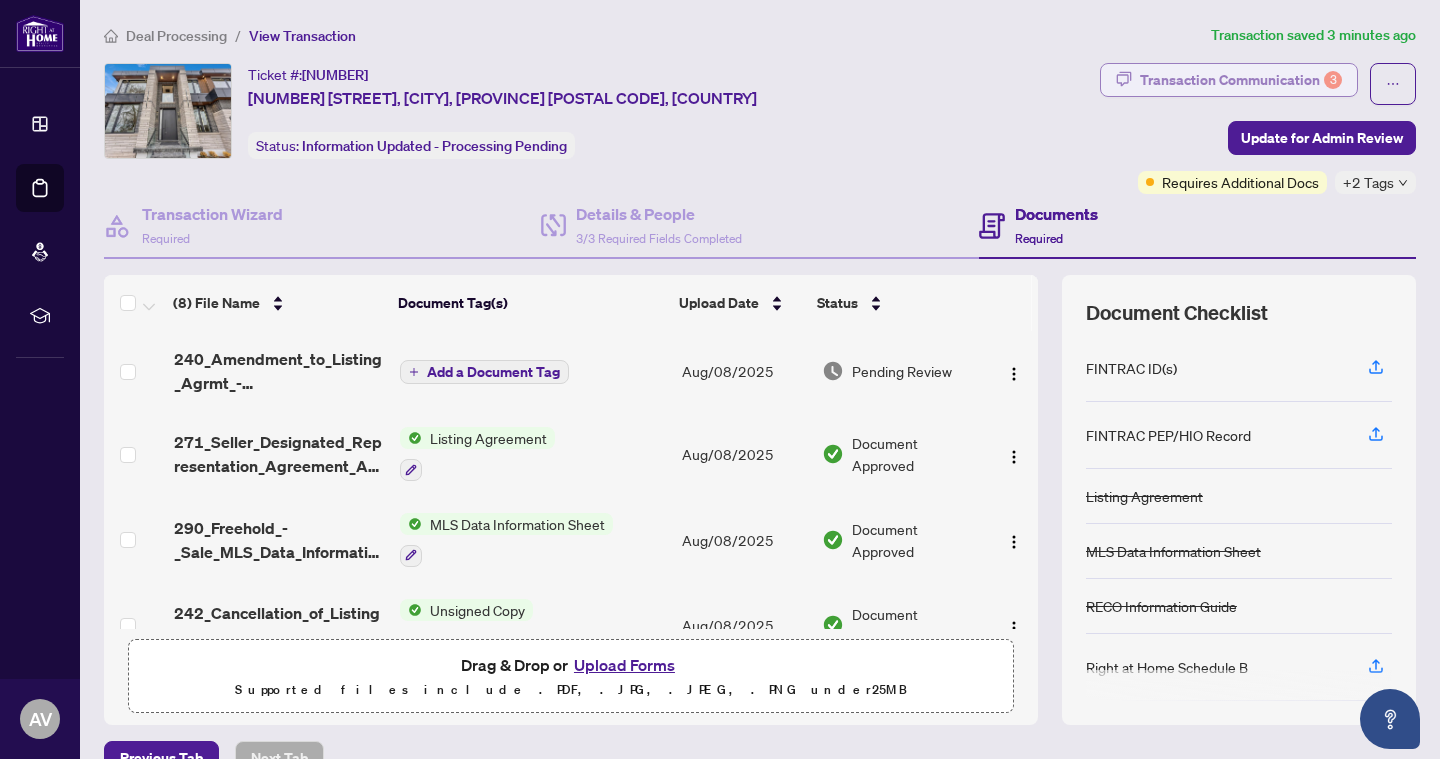 click on "Transaction Communication 3" at bounding box center [1241, 80] 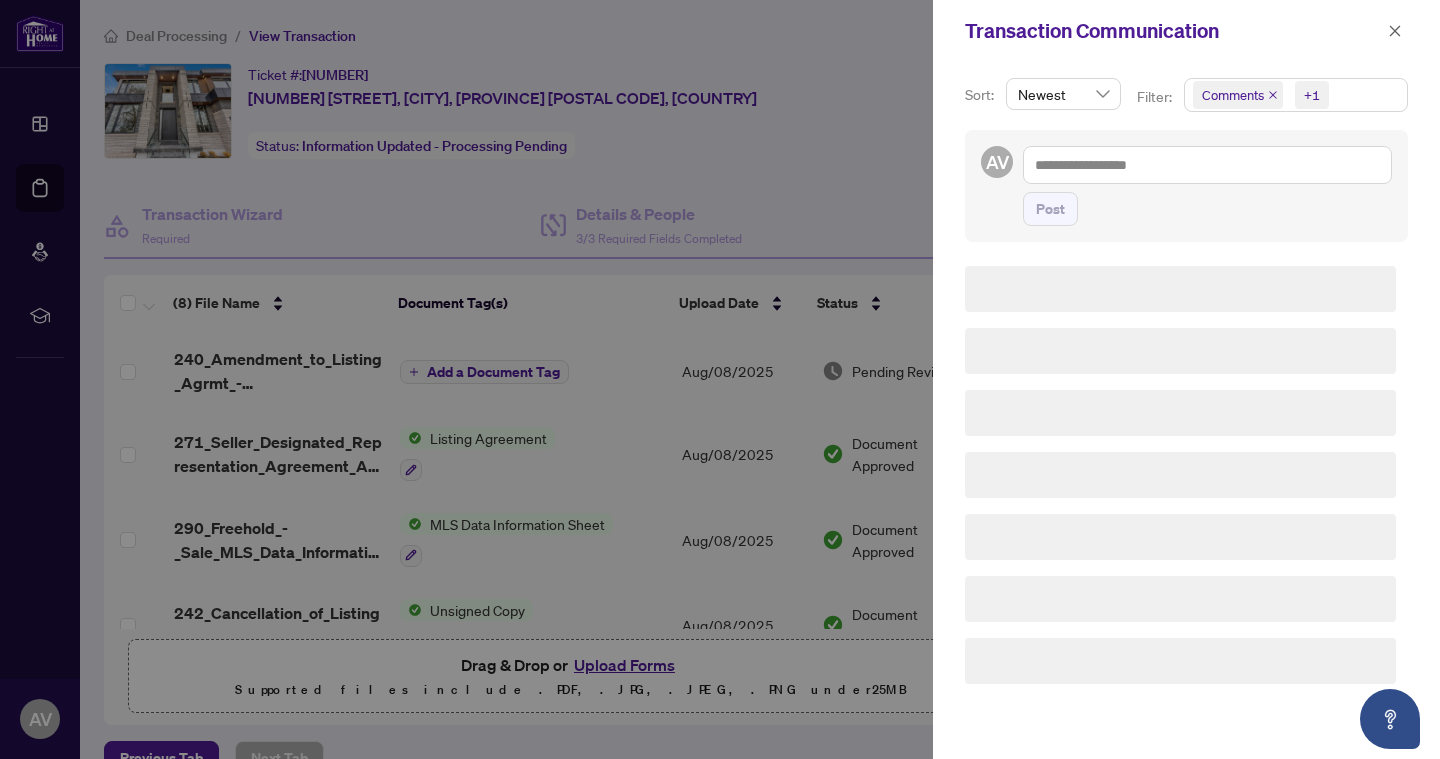 scroll, scrollTop: 0, scrollLeft: 0, axis: both 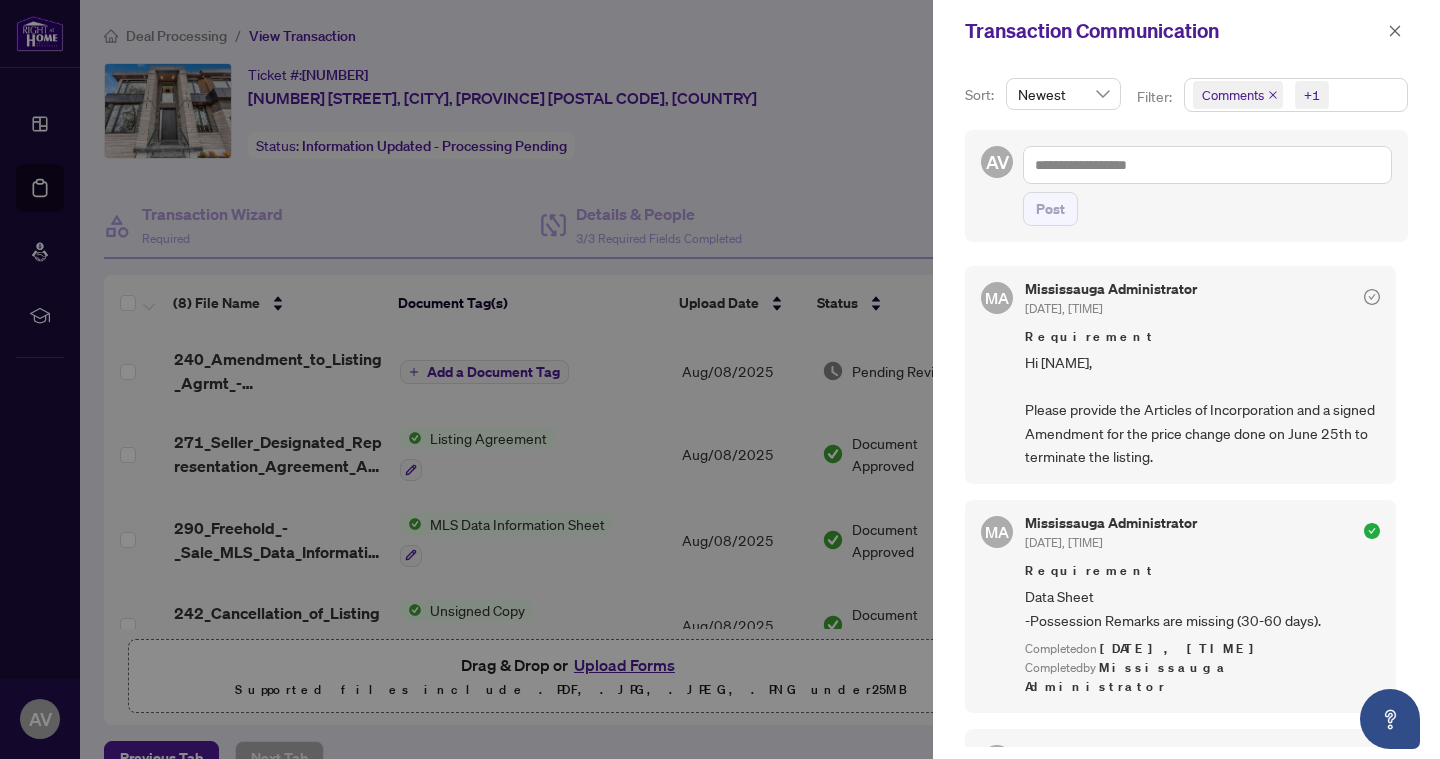click at bounding box center [720, 379] 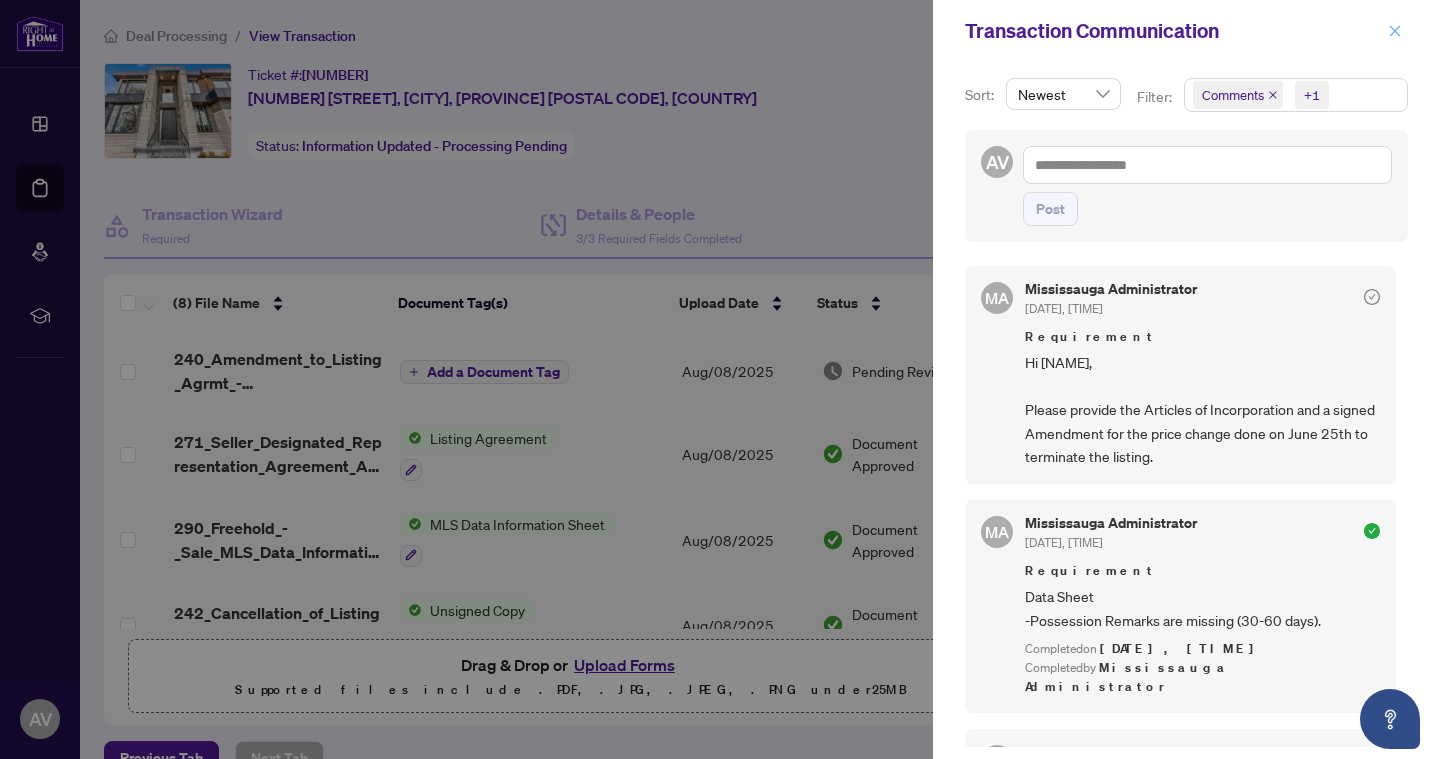 click 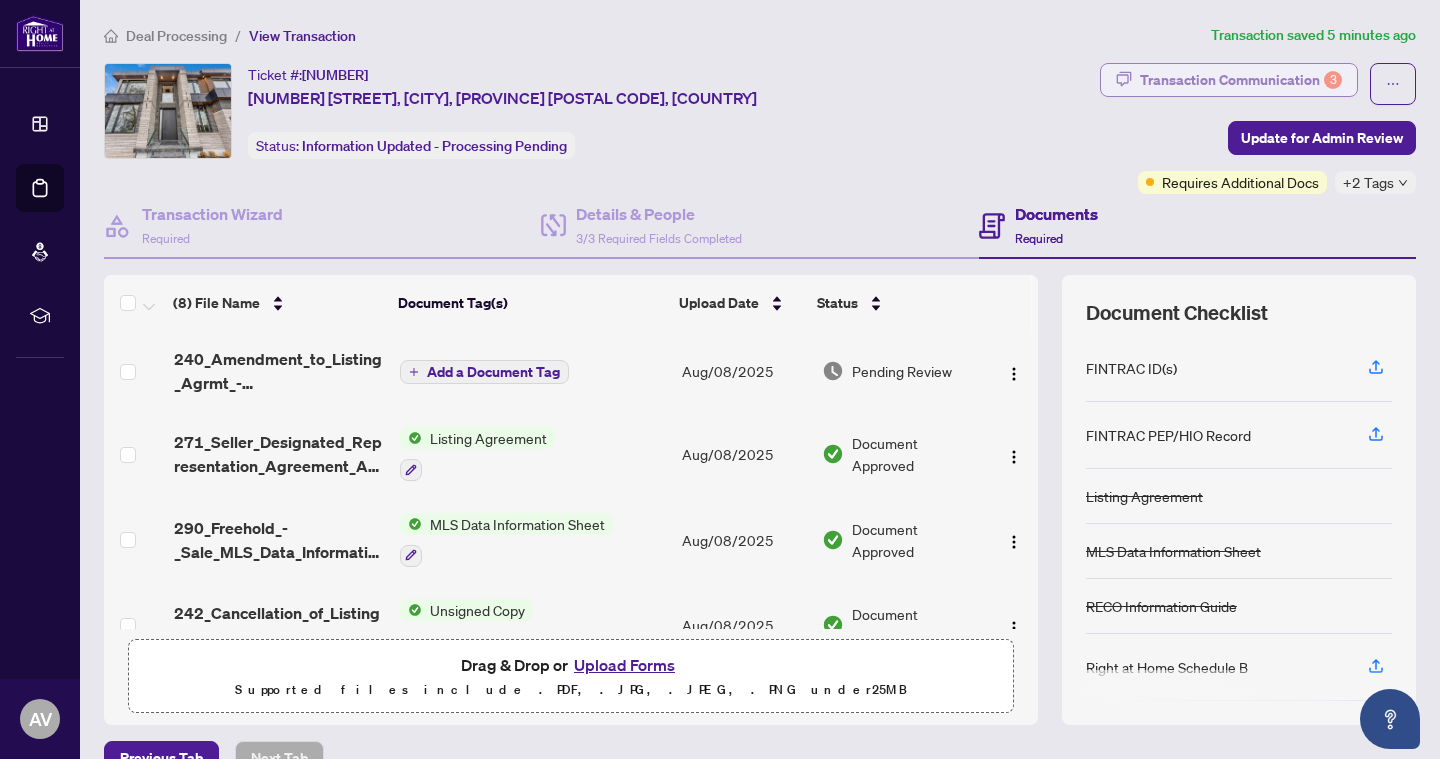 click on "Transaction Communication 3" at bounding box center [1241, 80] 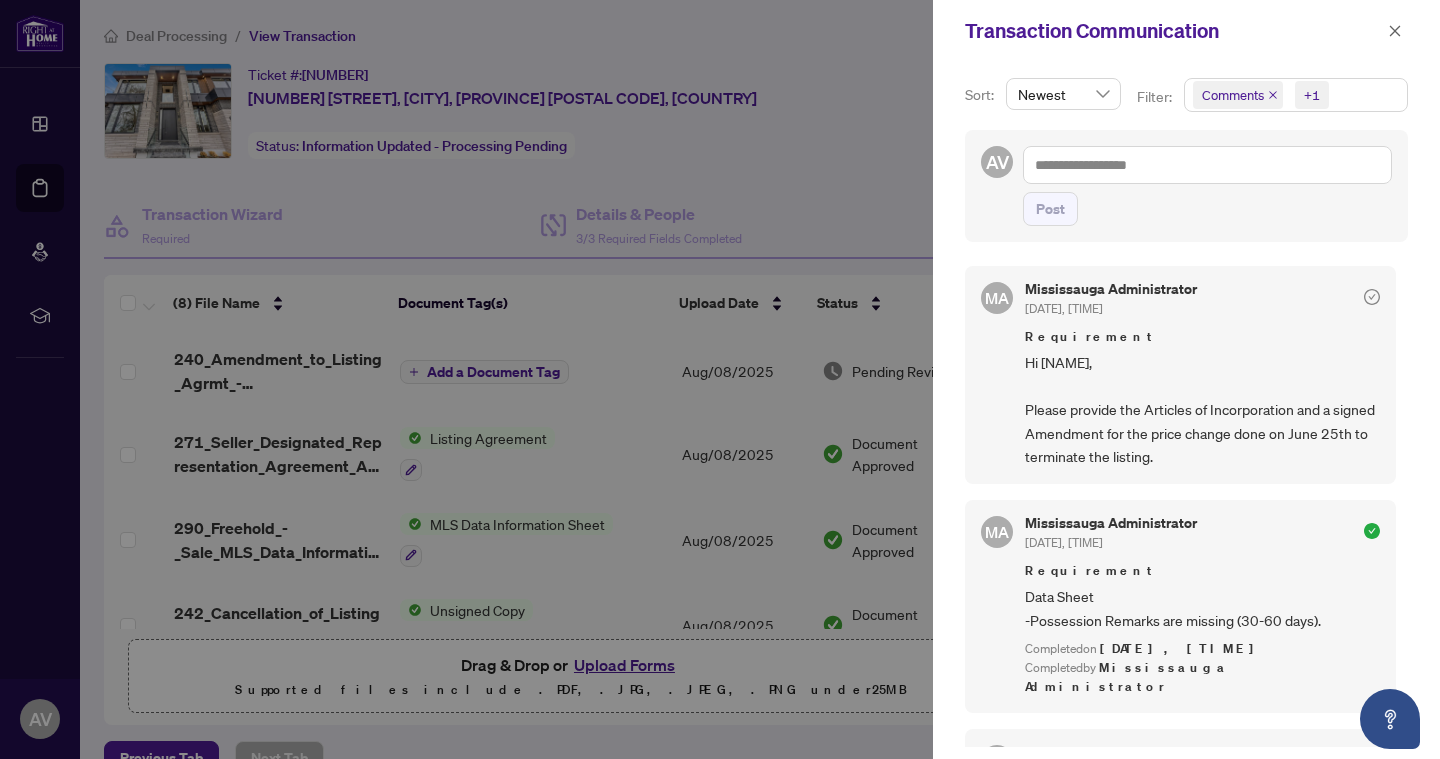 scroll, scrollTop: 0, scrollLeft: 0, axis: both 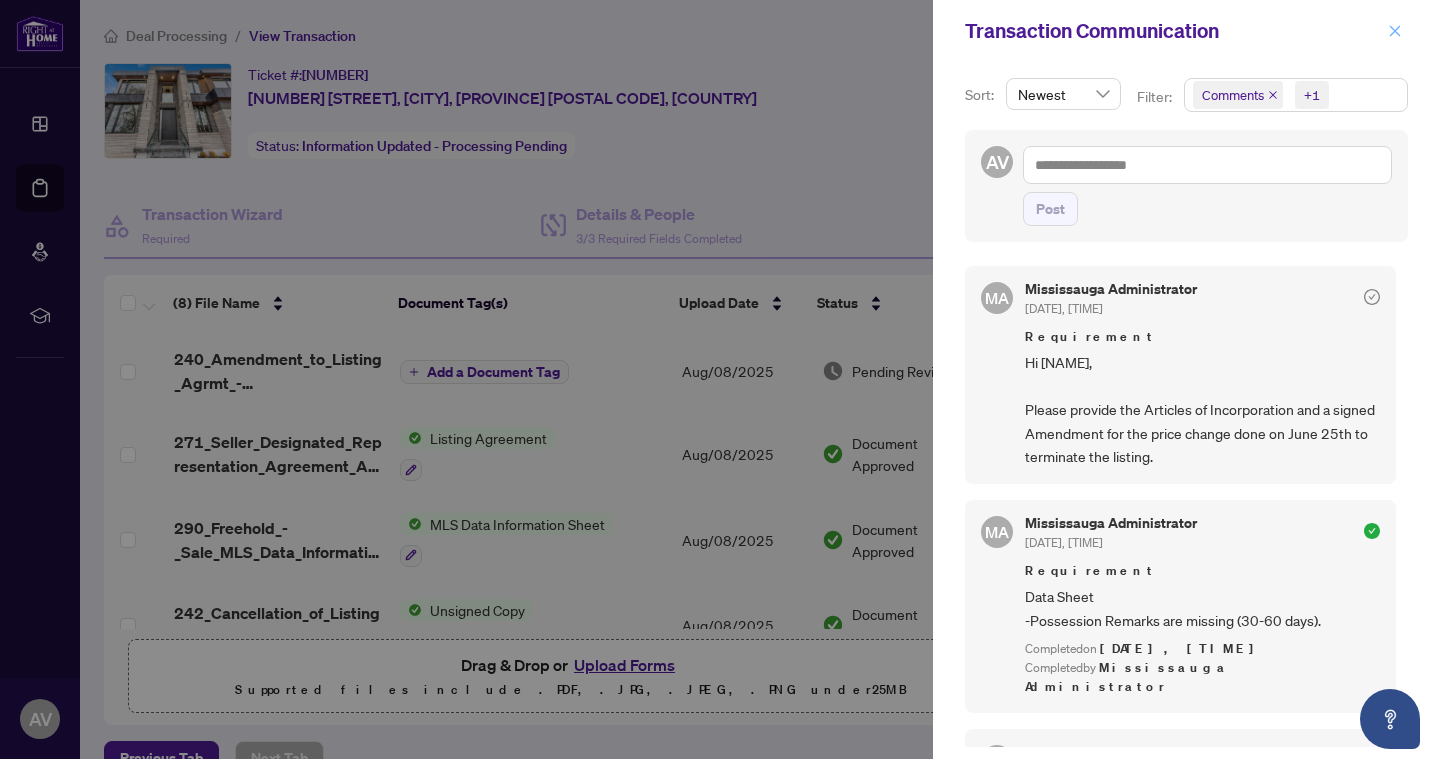 click 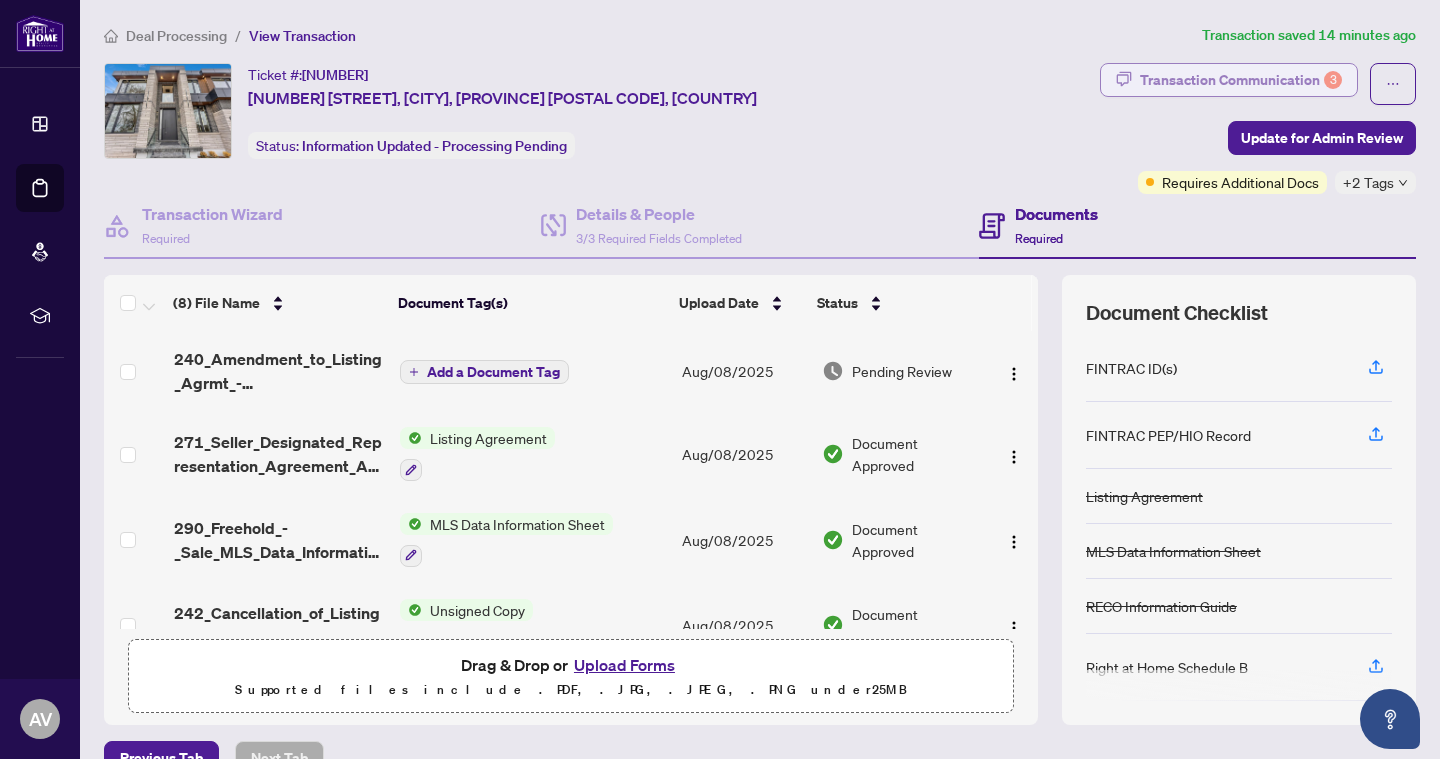 click on "Transaction Communication 3" at bounding box center (1241, 80) 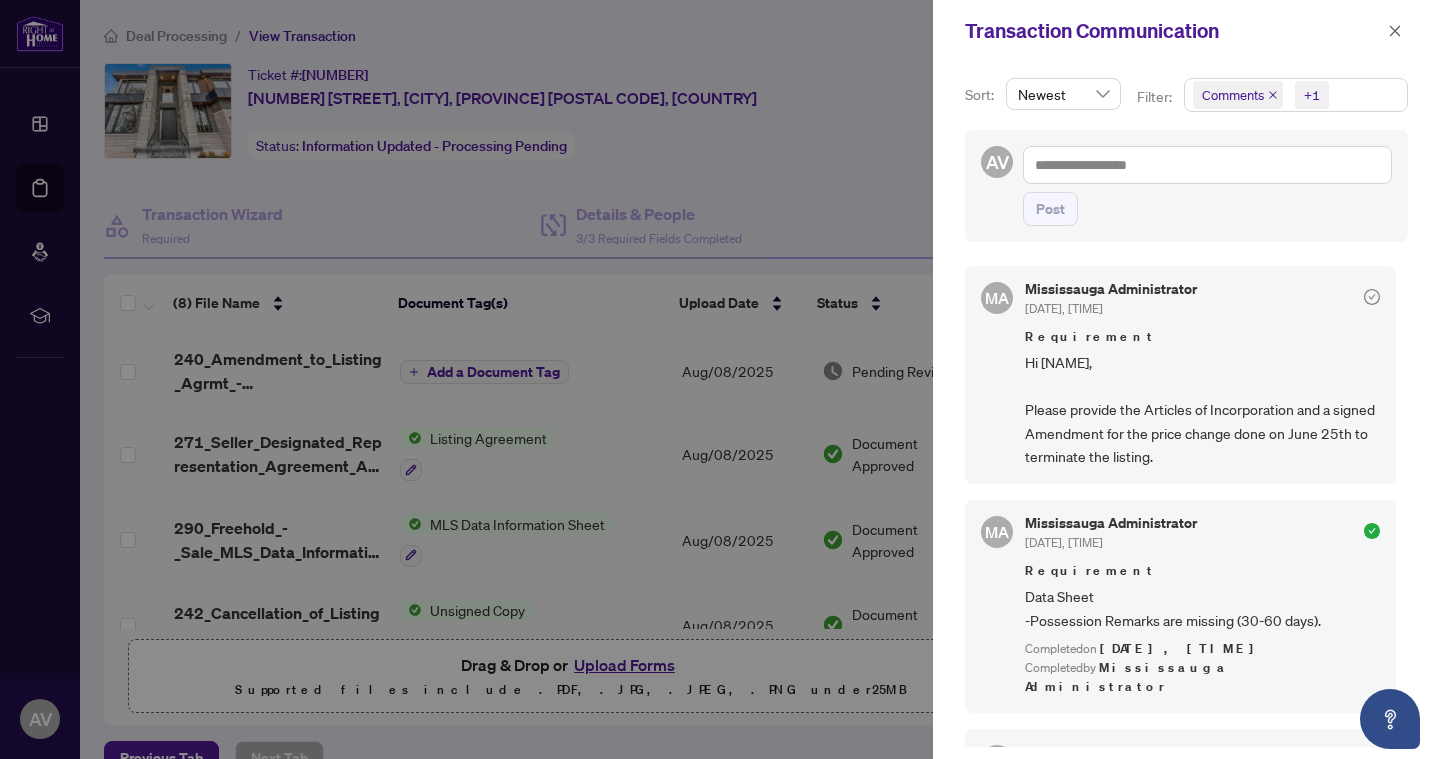 click at bounding box center (720, 379) 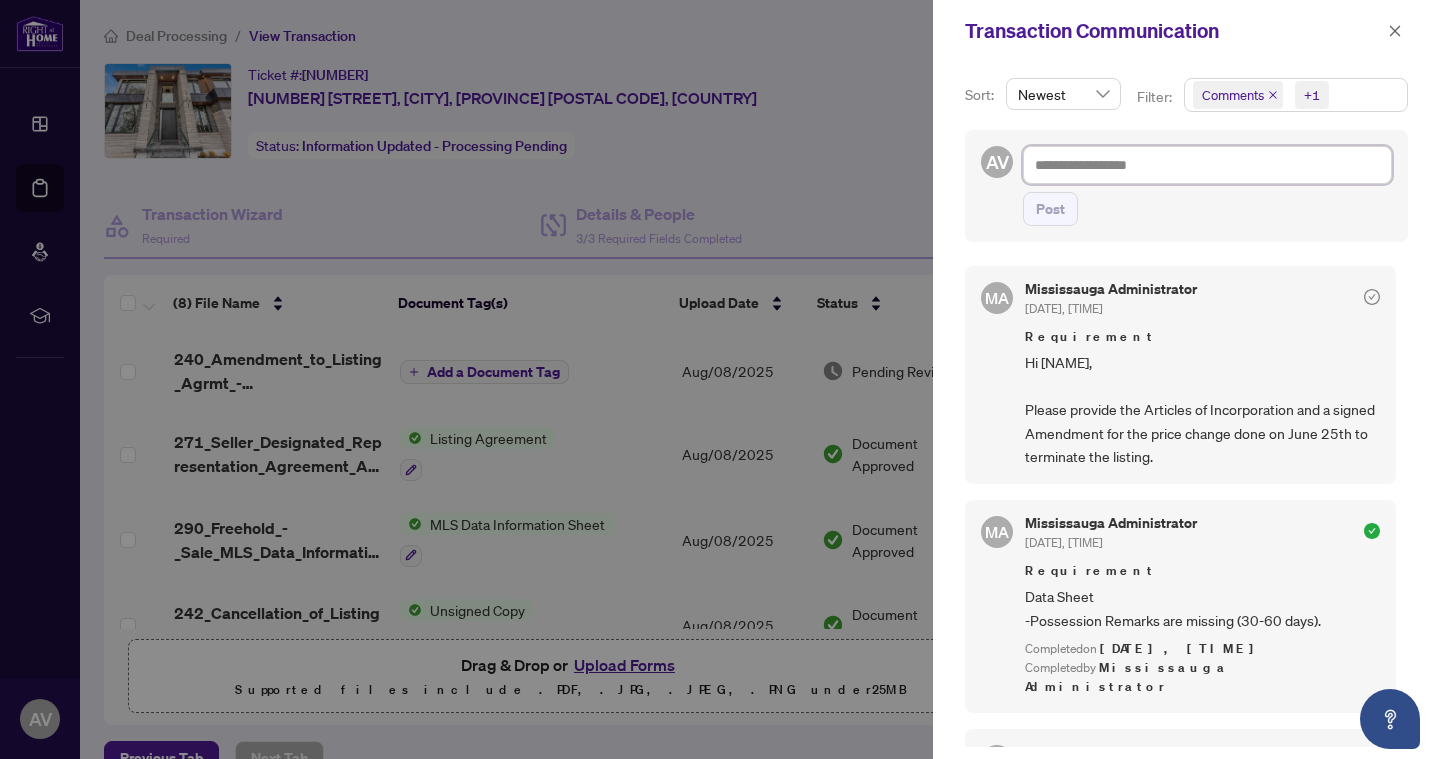 click at bounding box center [1207, 165] 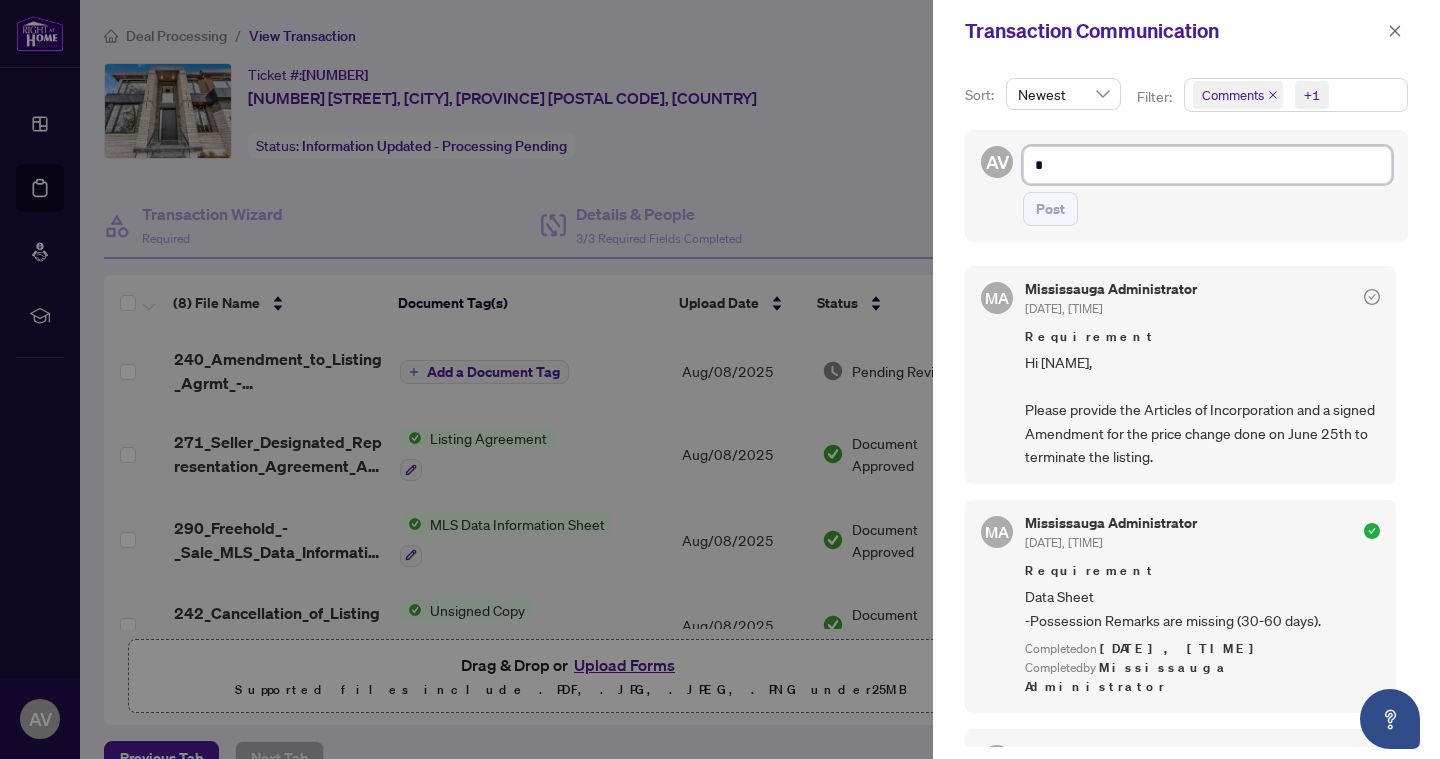 type on "*" 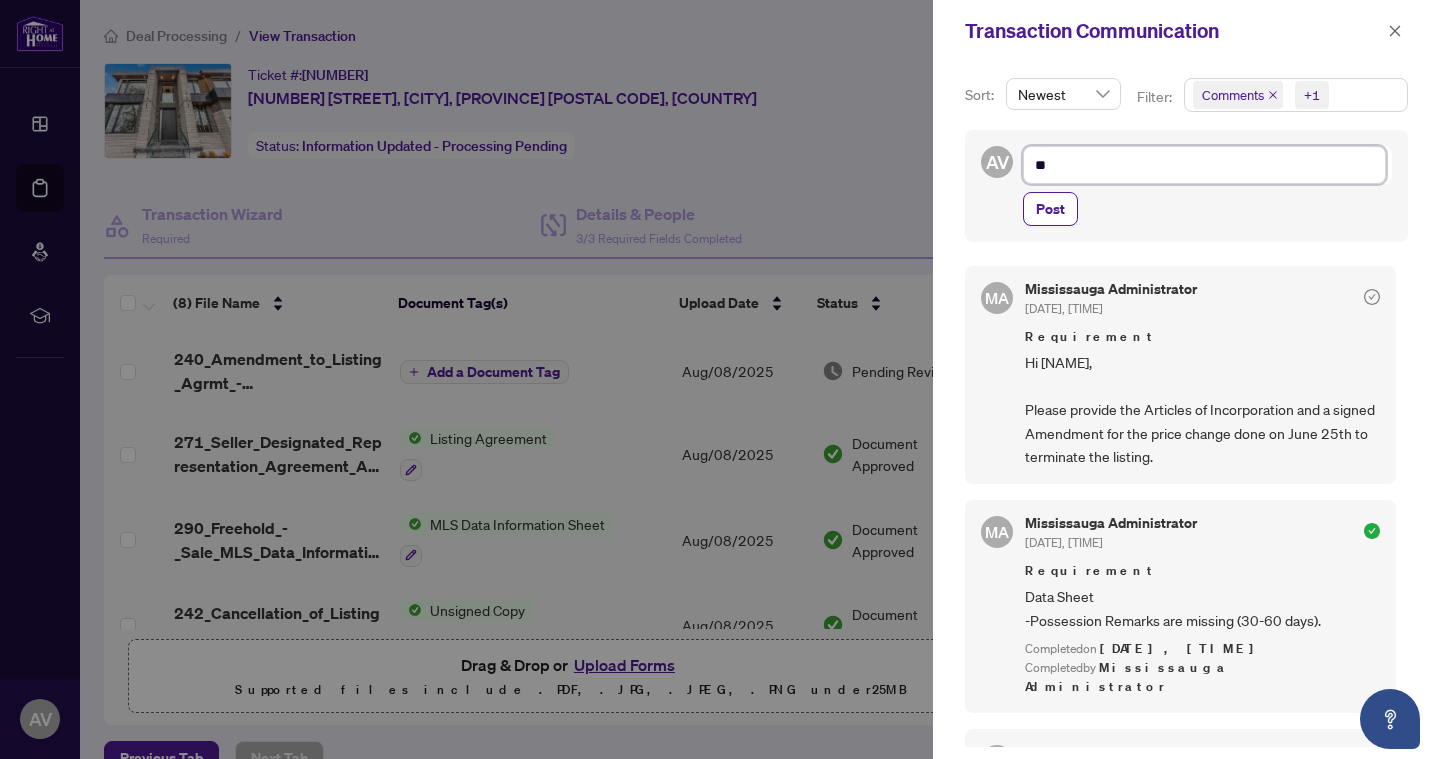 type on "***" 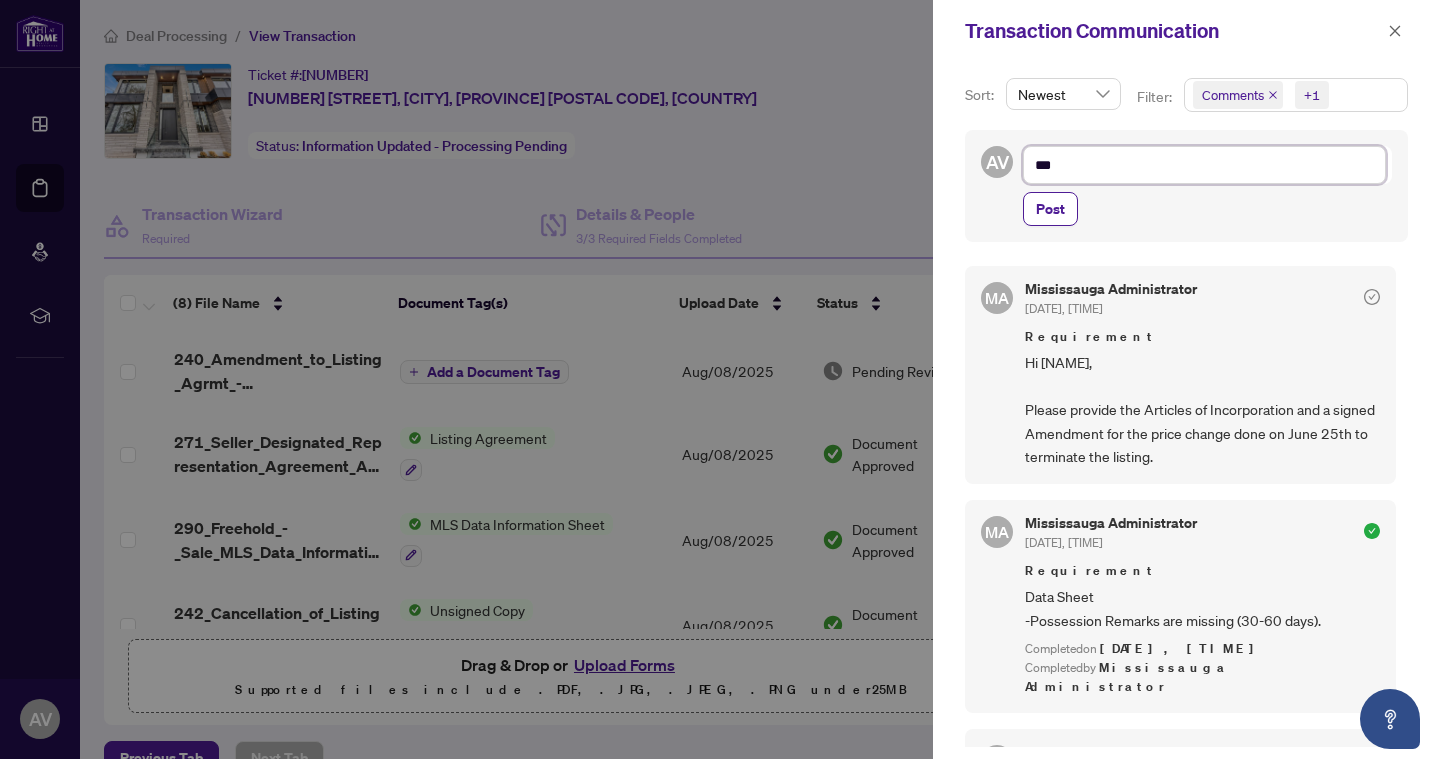 type on "****" 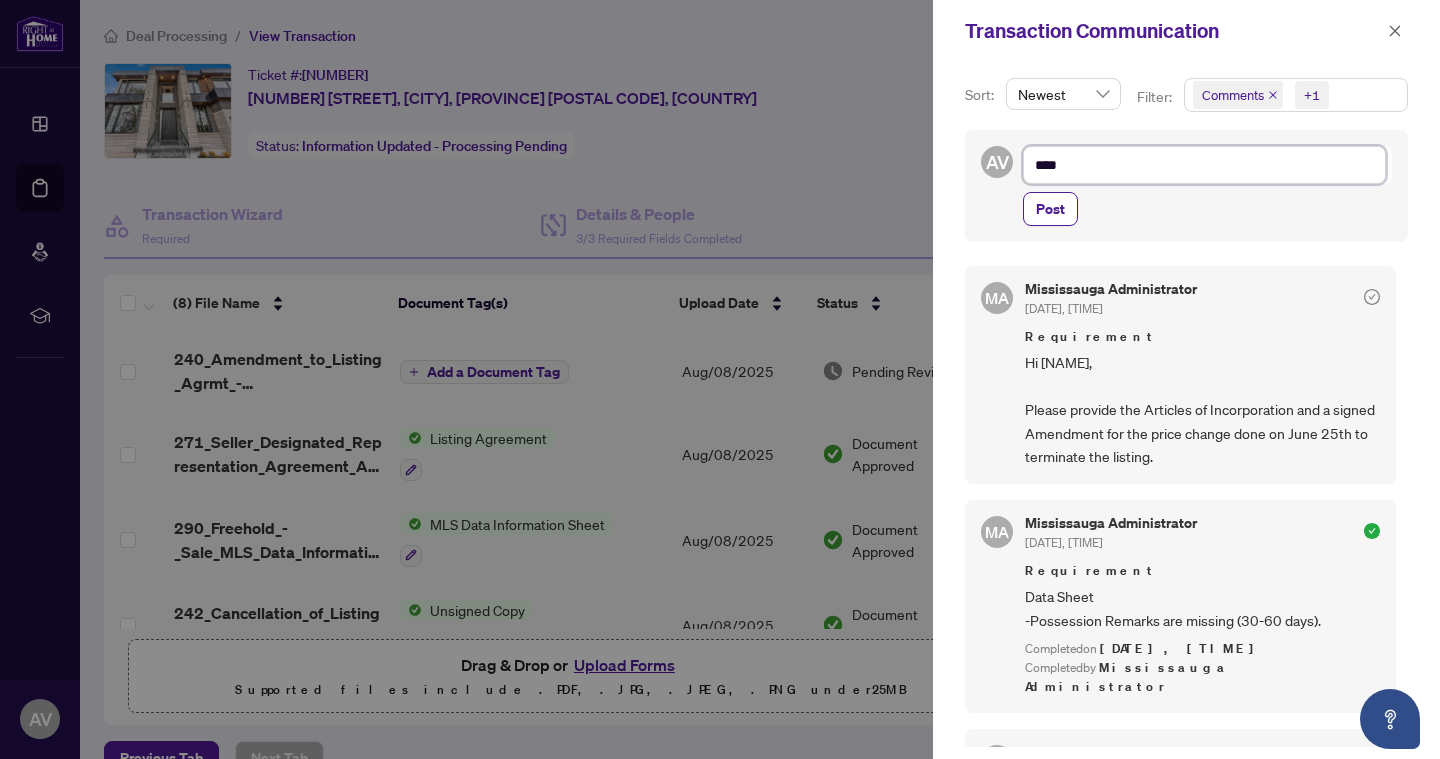 type on "*****" 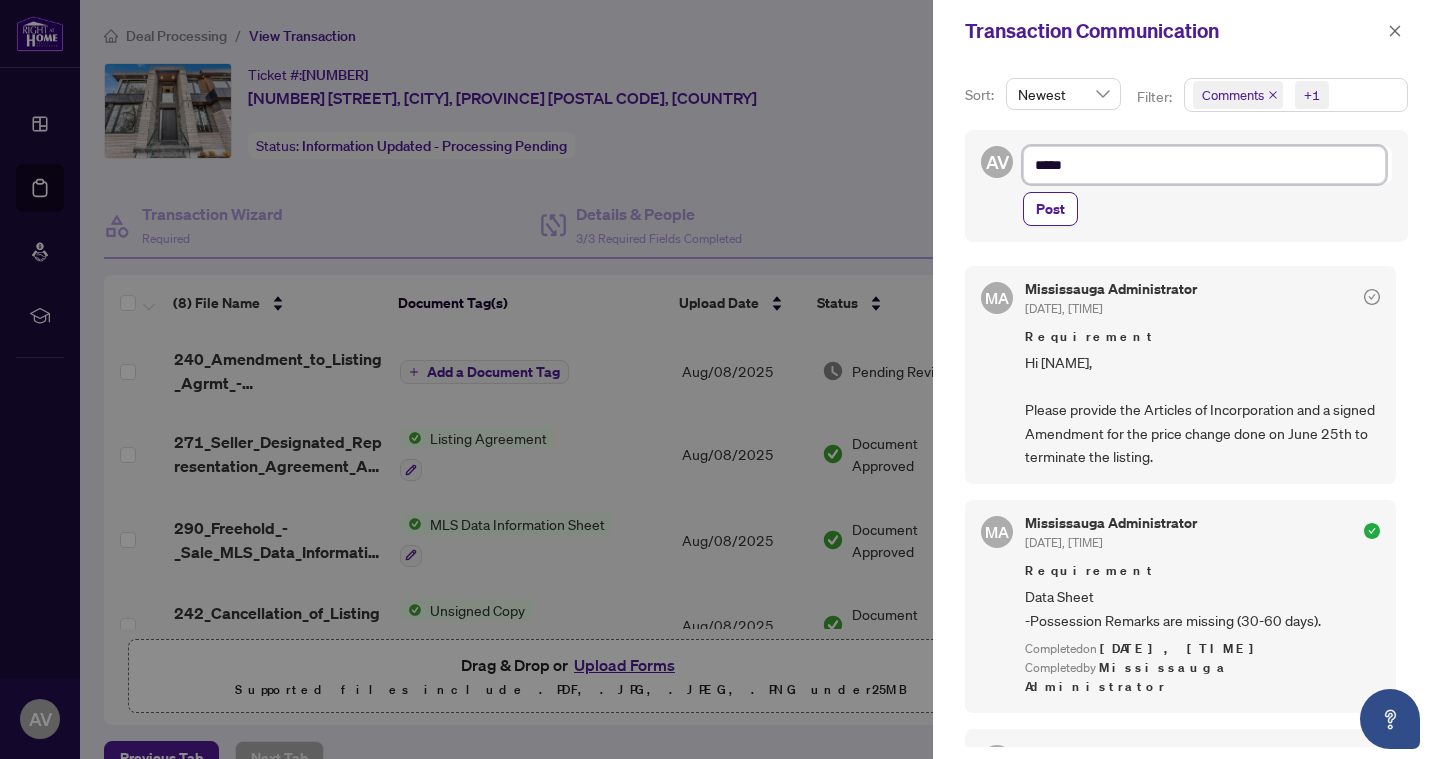 type on "******" 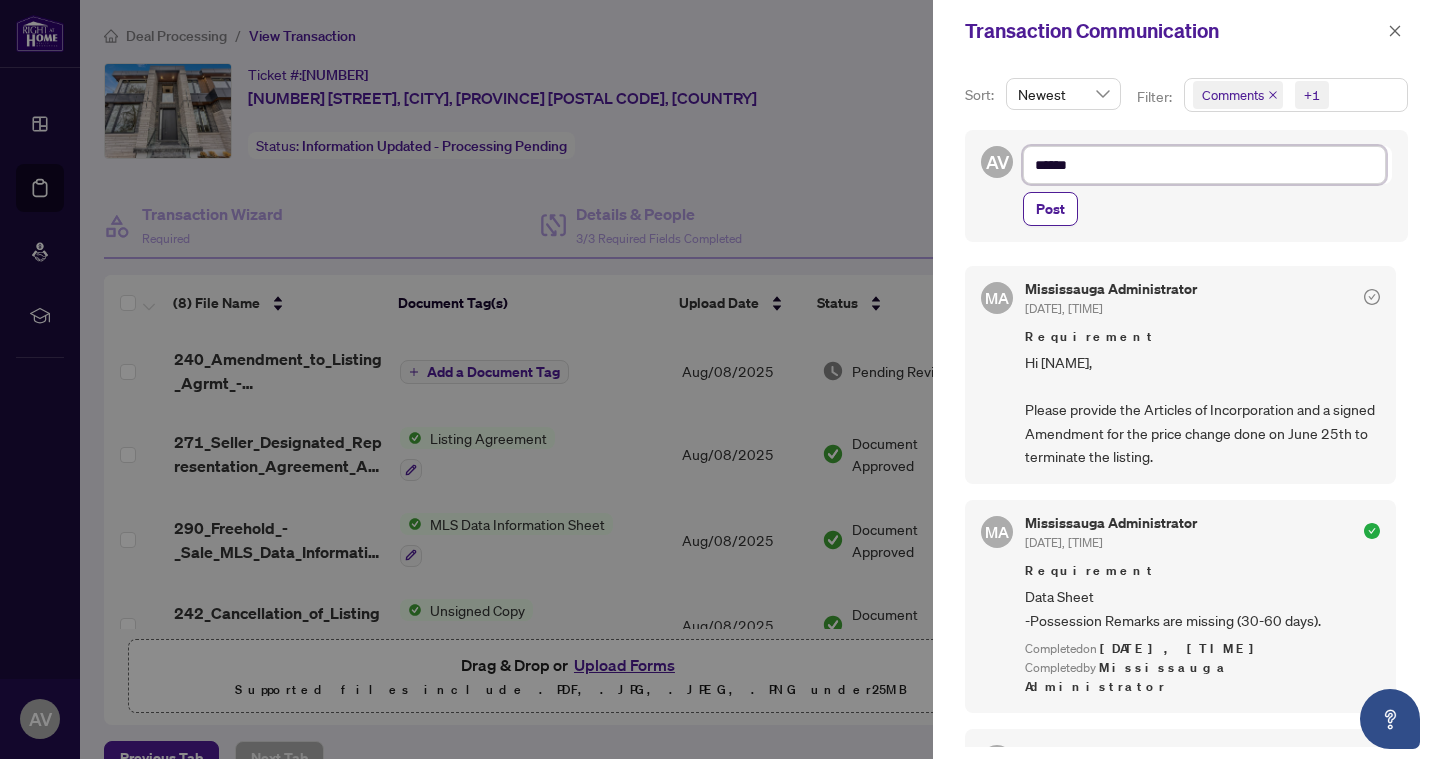 type on "******" 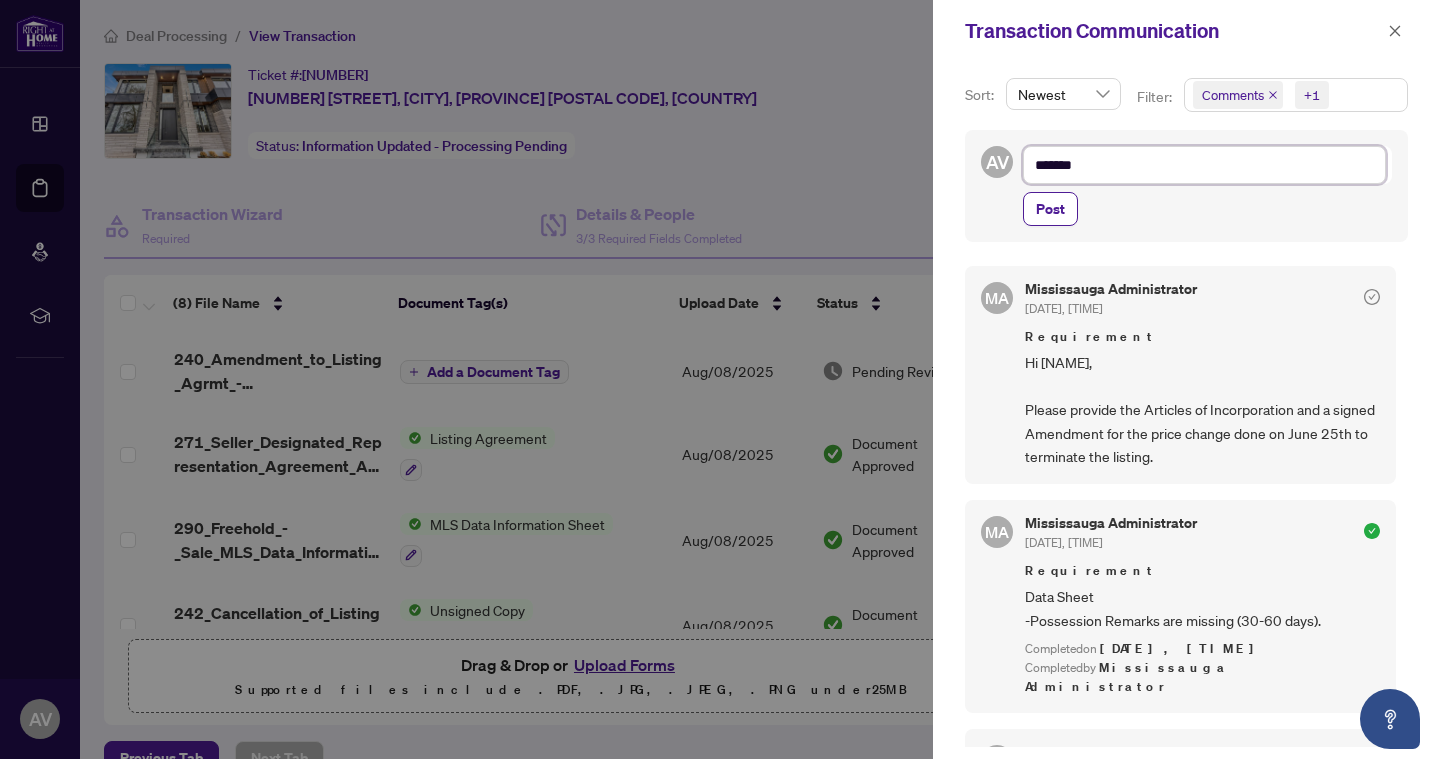 type on "********" 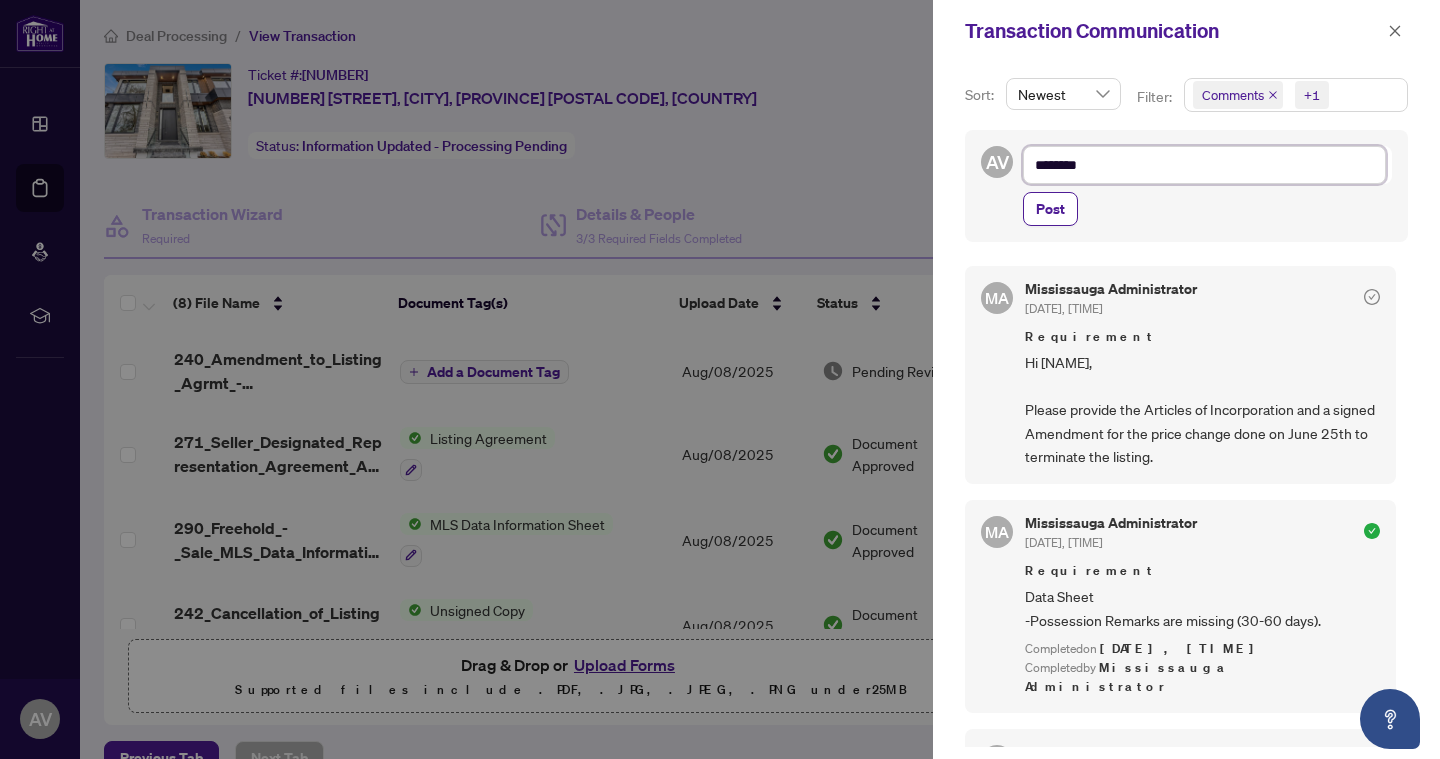 type on "*********" 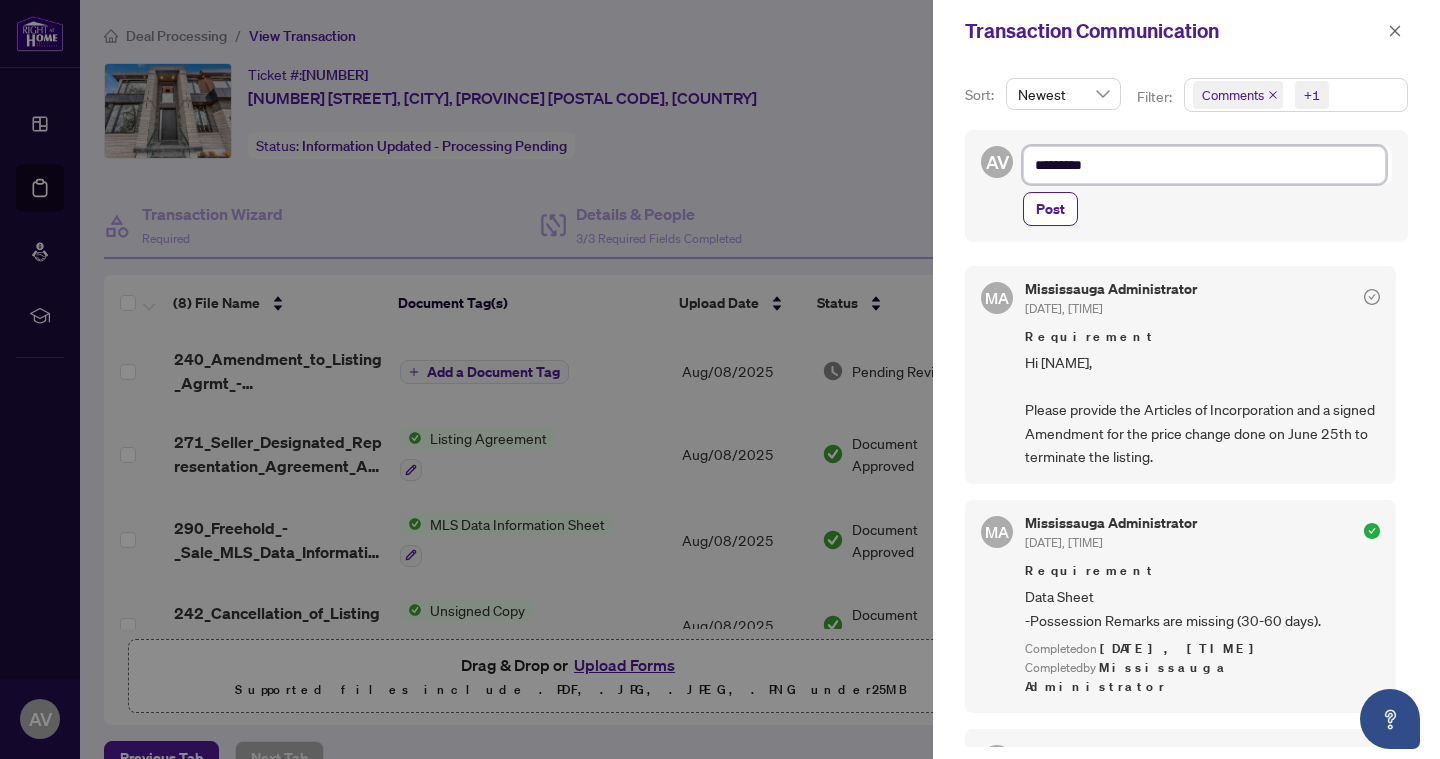 type on "**********" 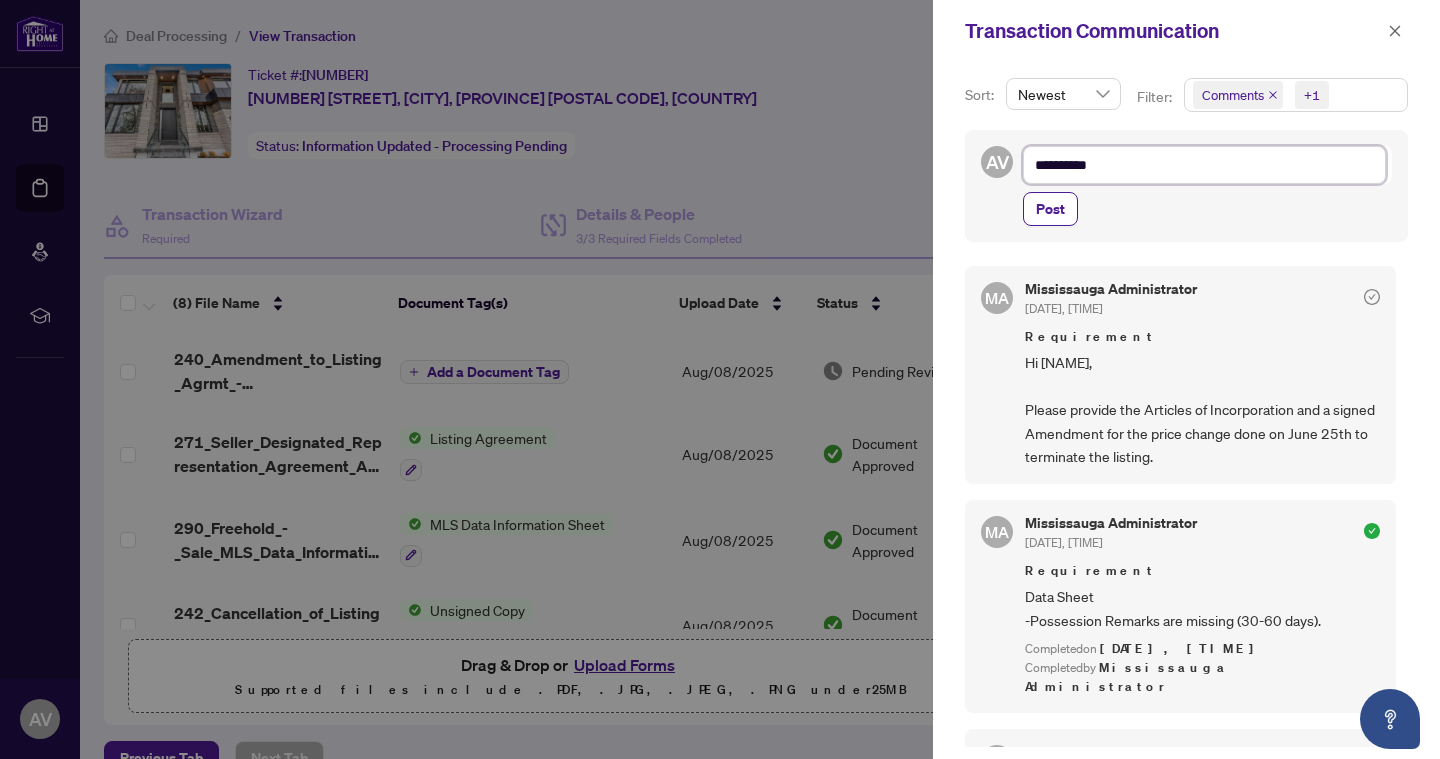 type on "**********" 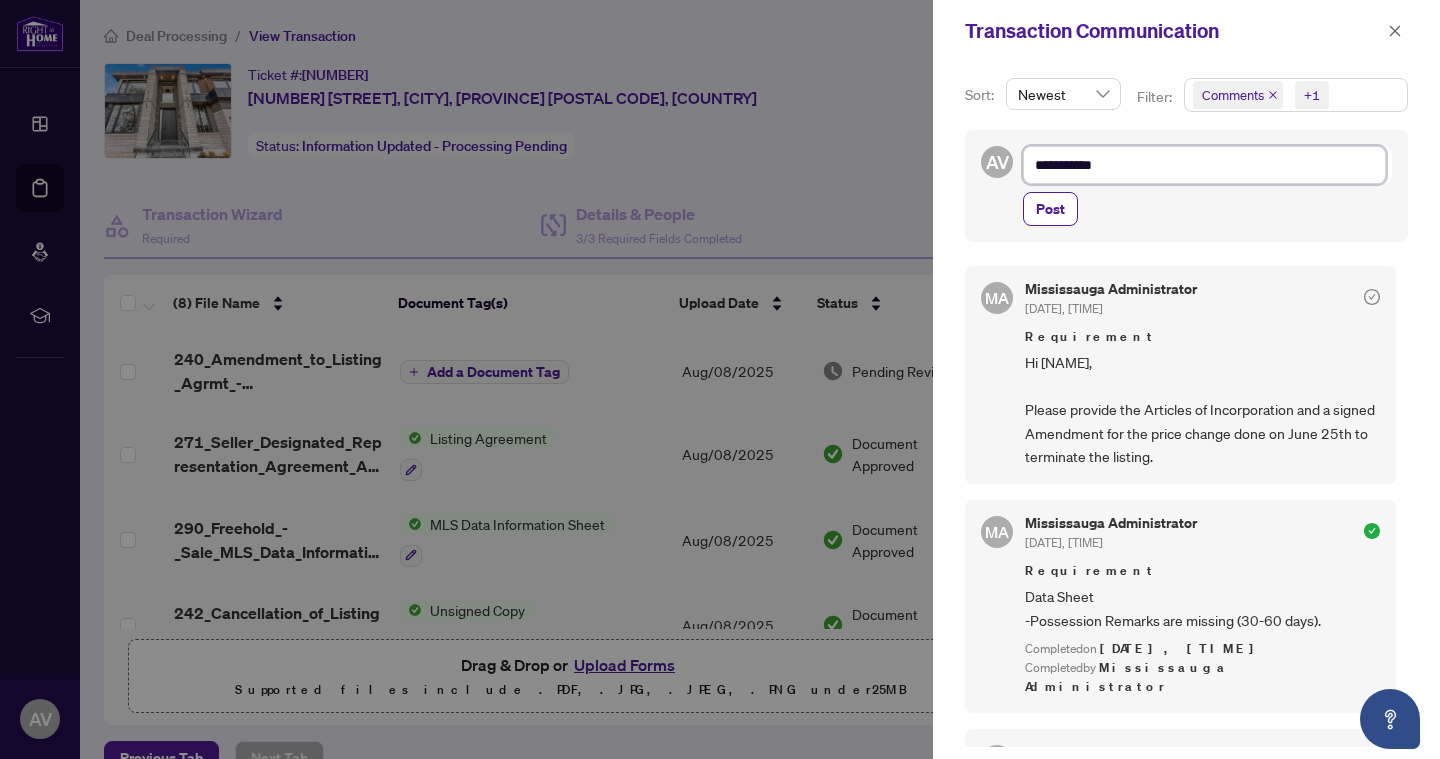 type on "**********" 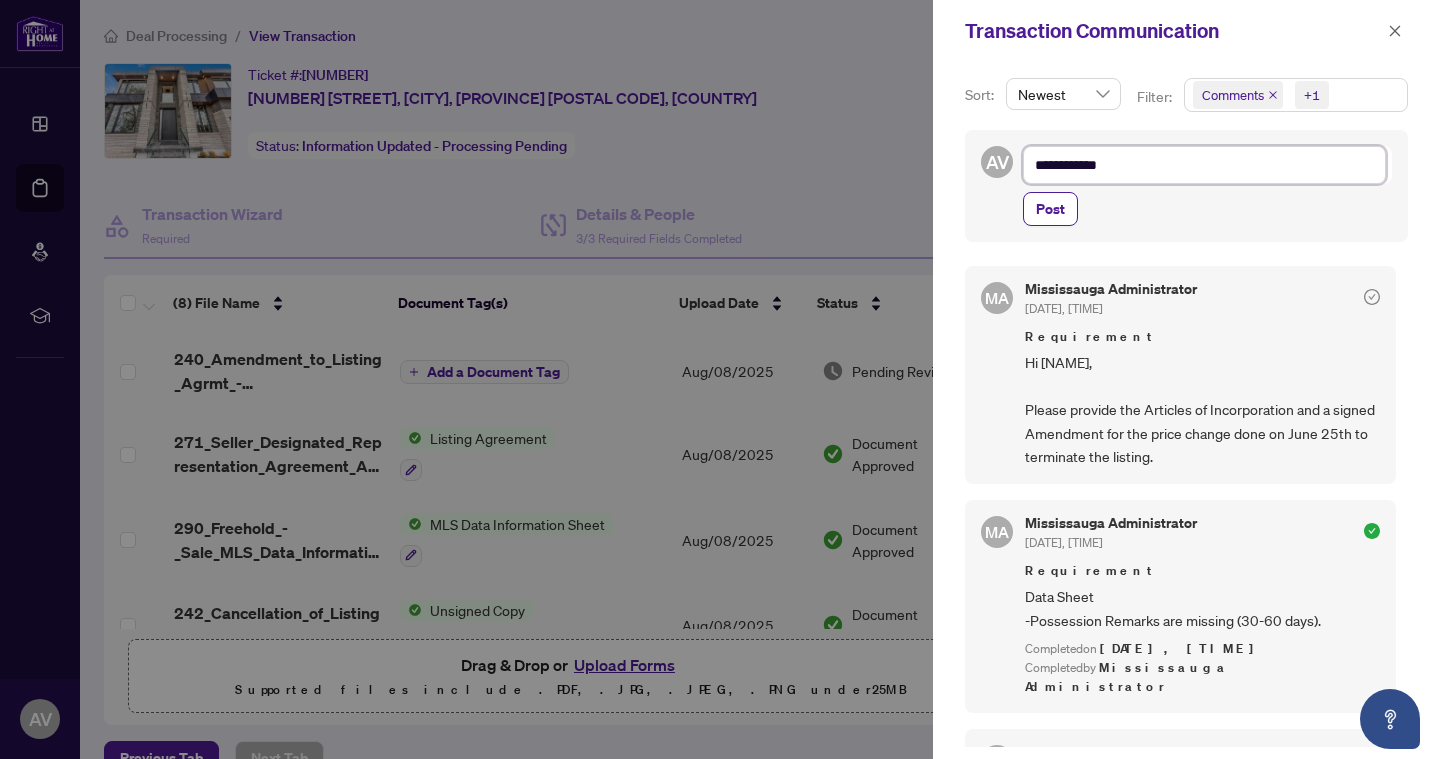 type on "**********" 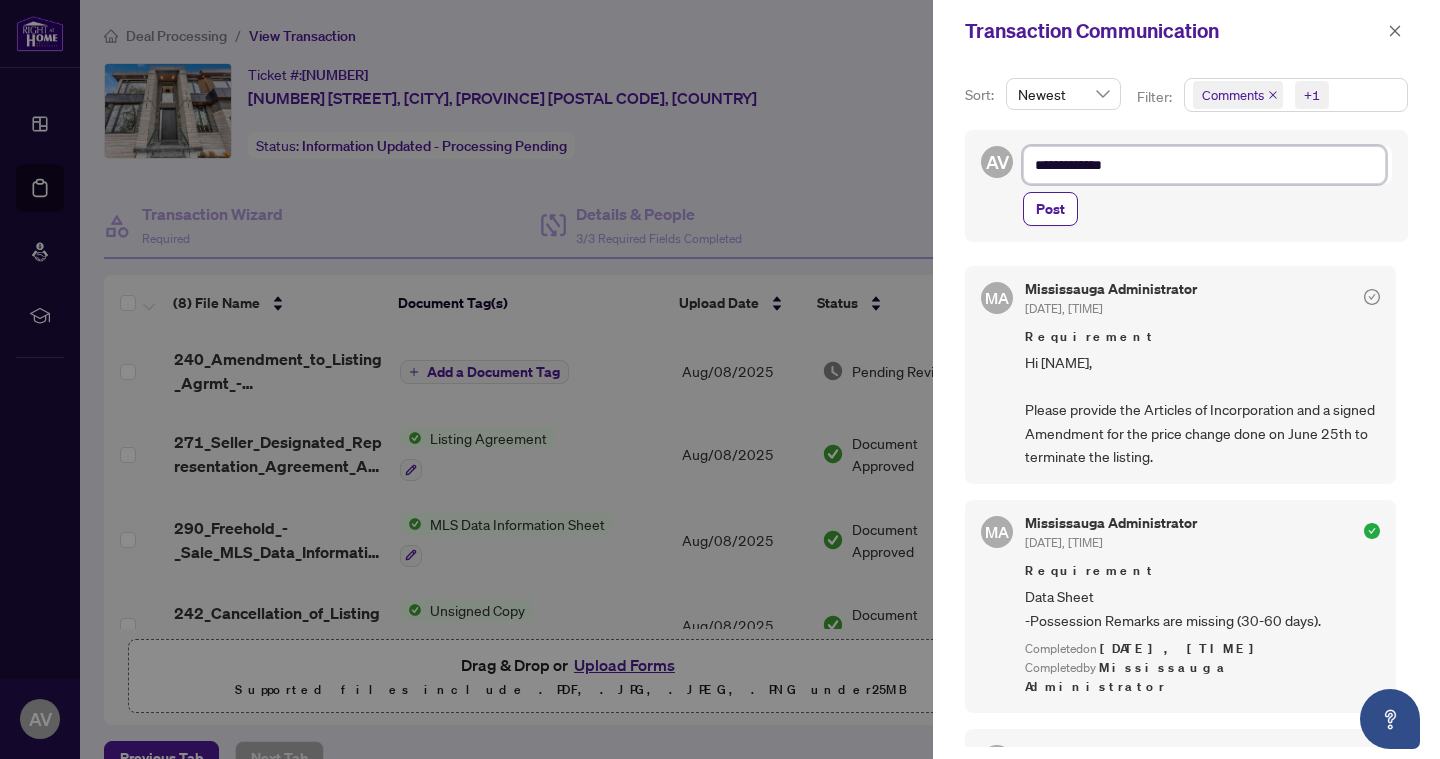 type on "**********" 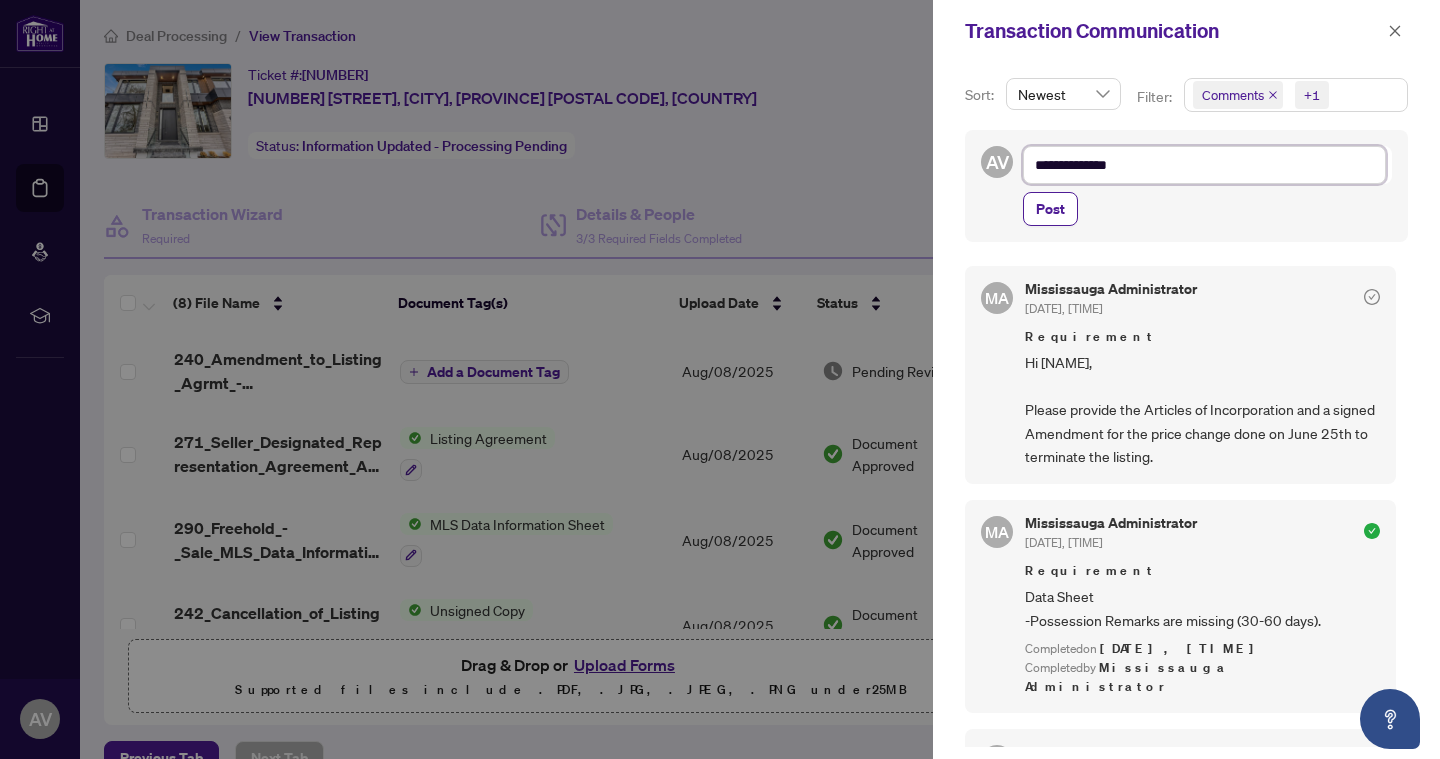 type on "**********" 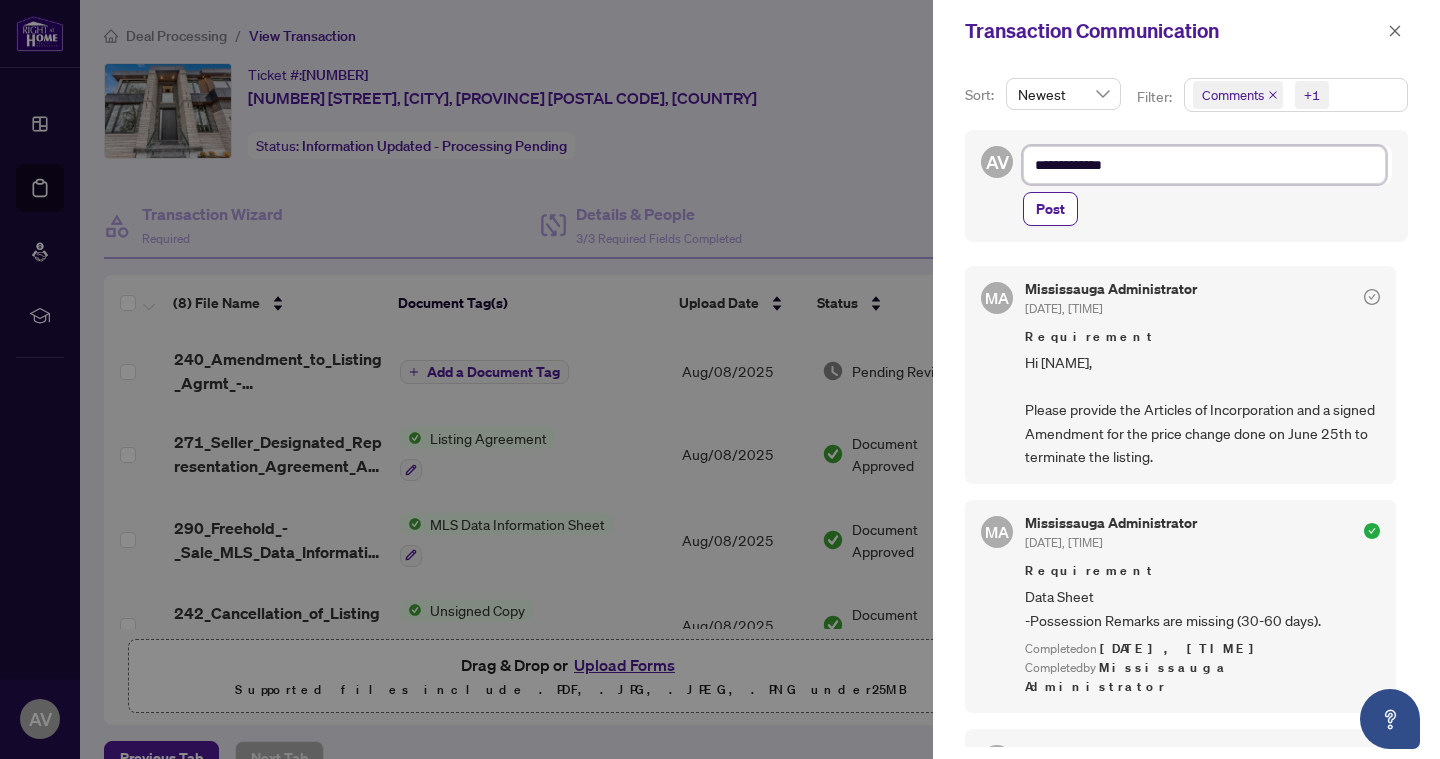 type on "**********" 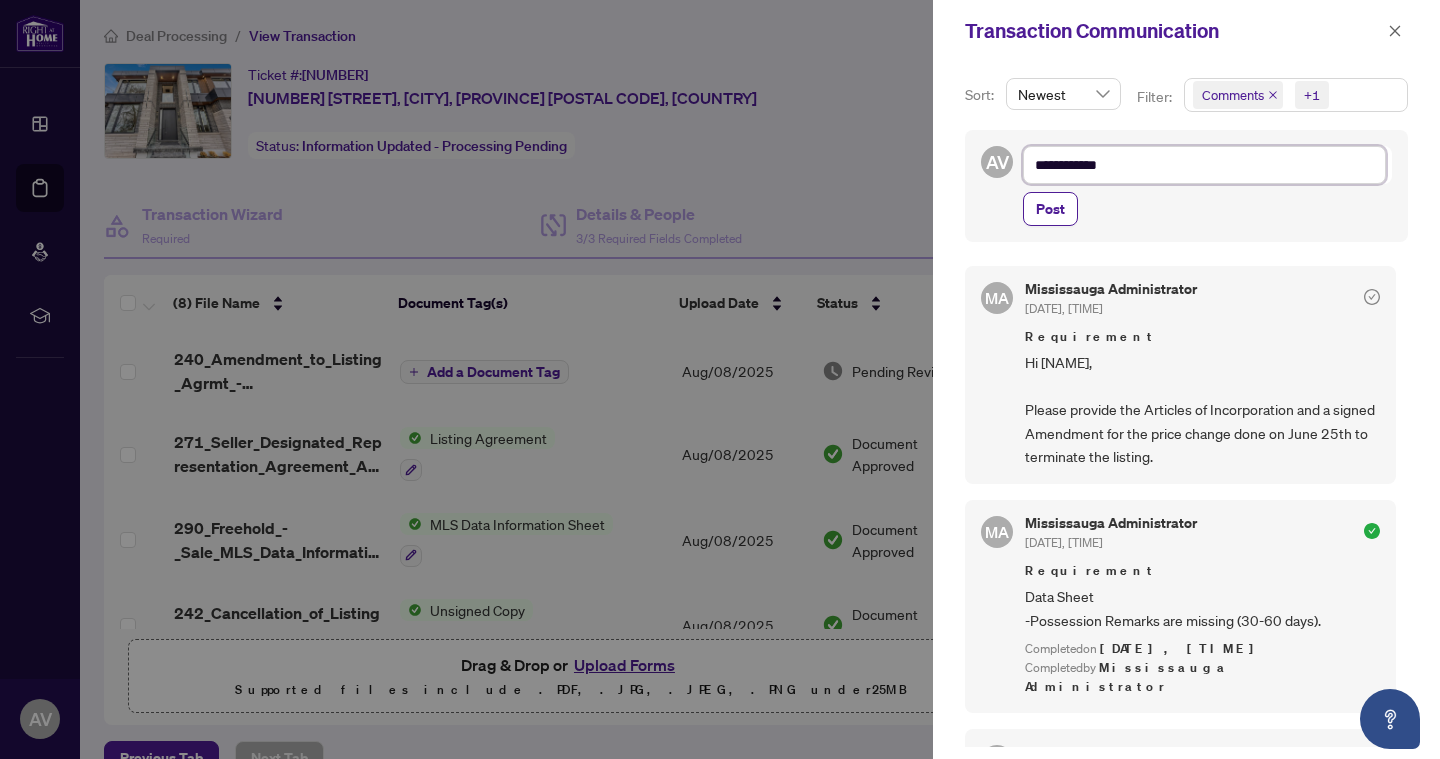 type on "**********" 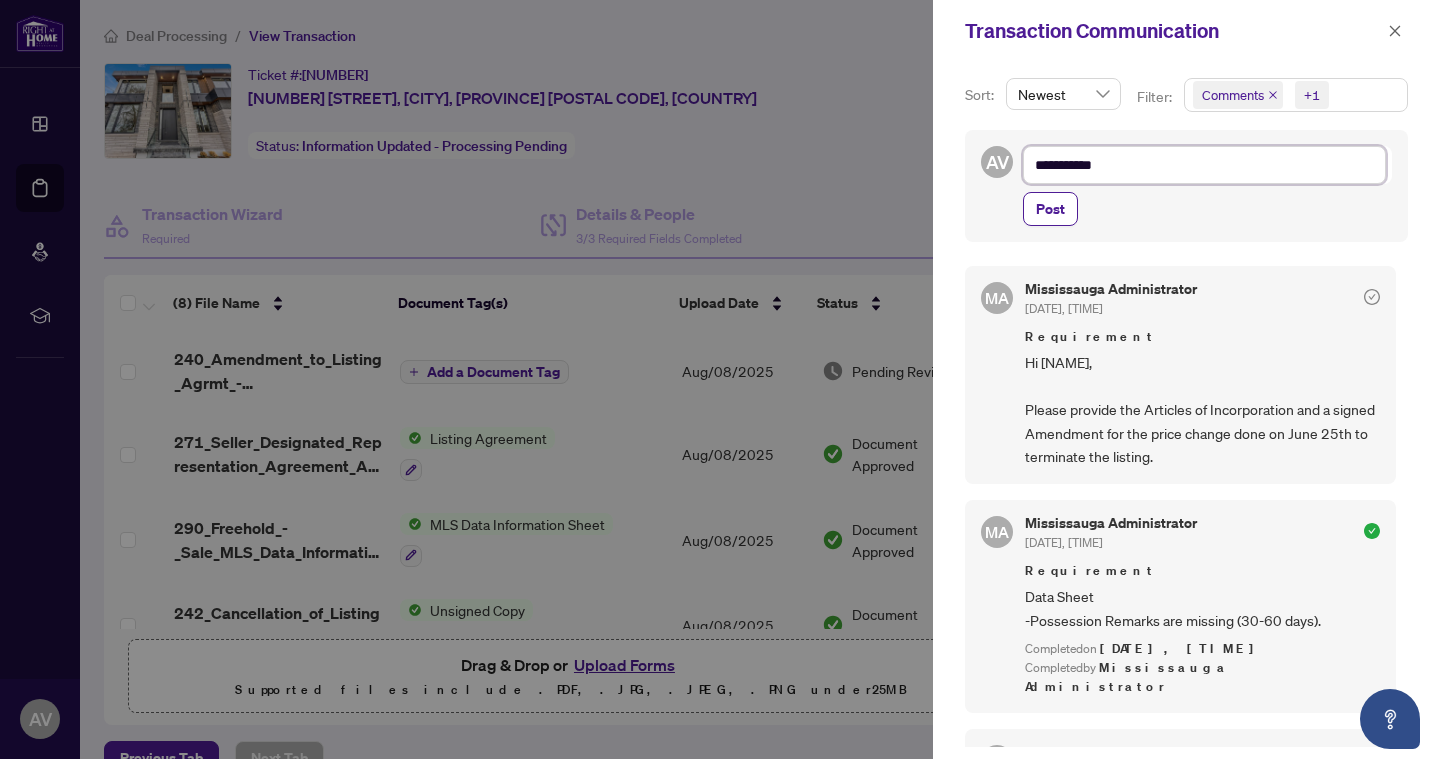 type on "**********" 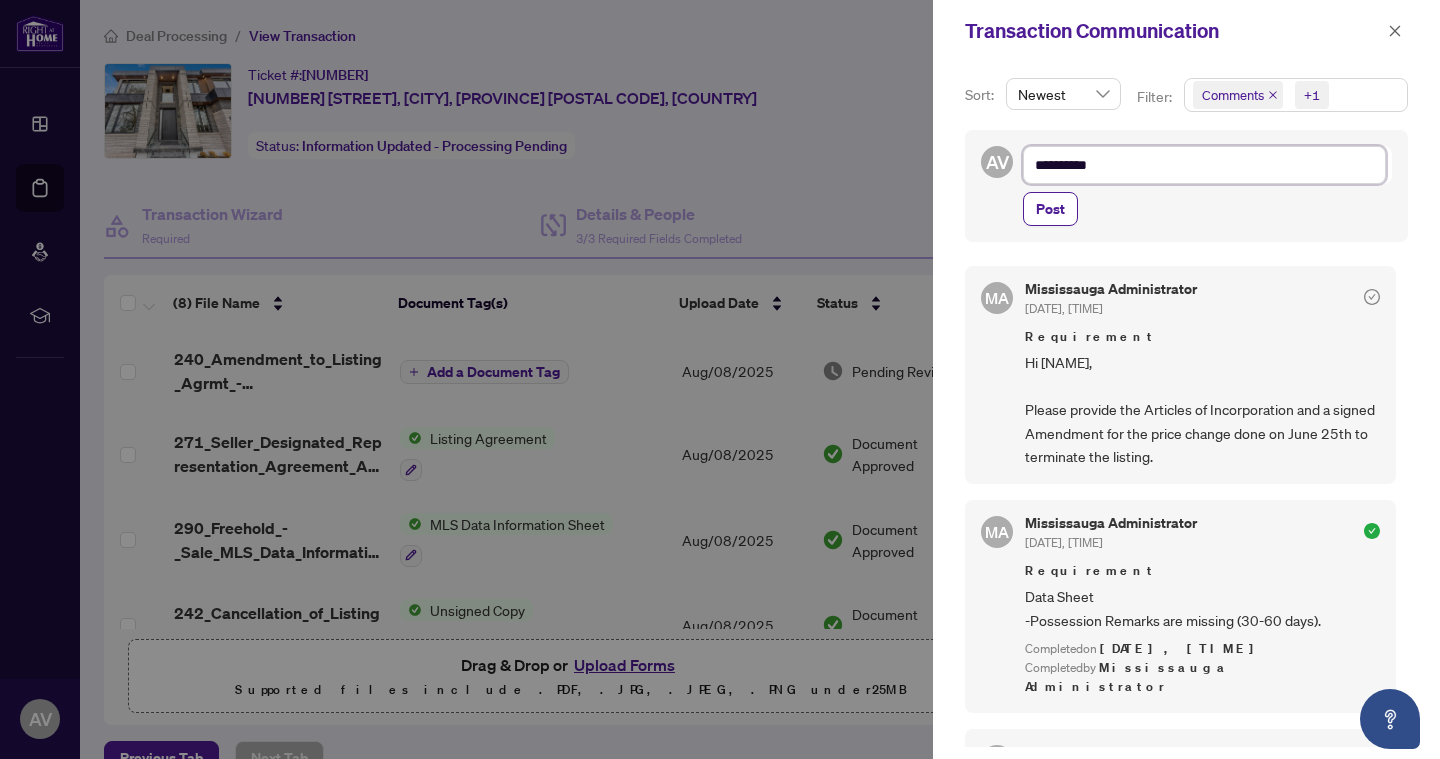 type on "*********" 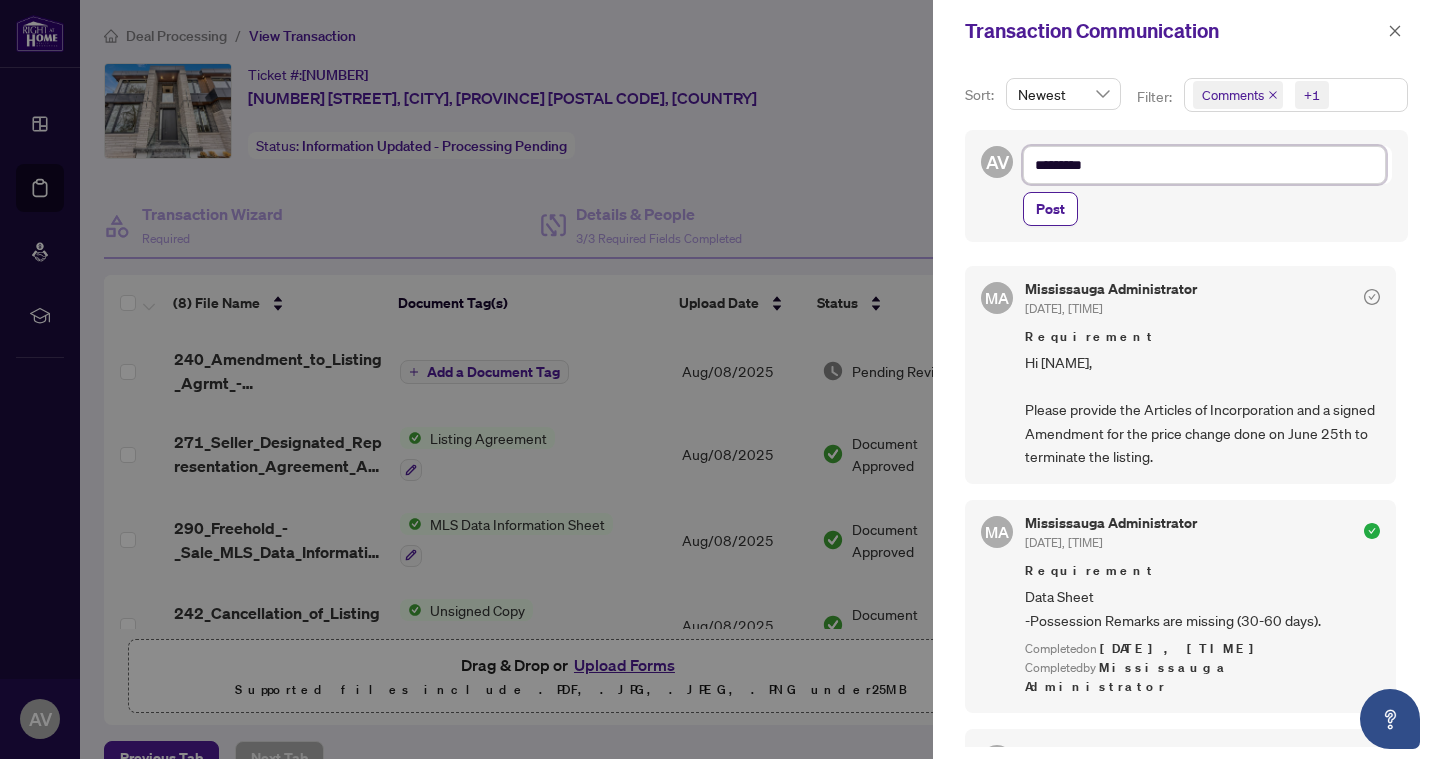type on "********" 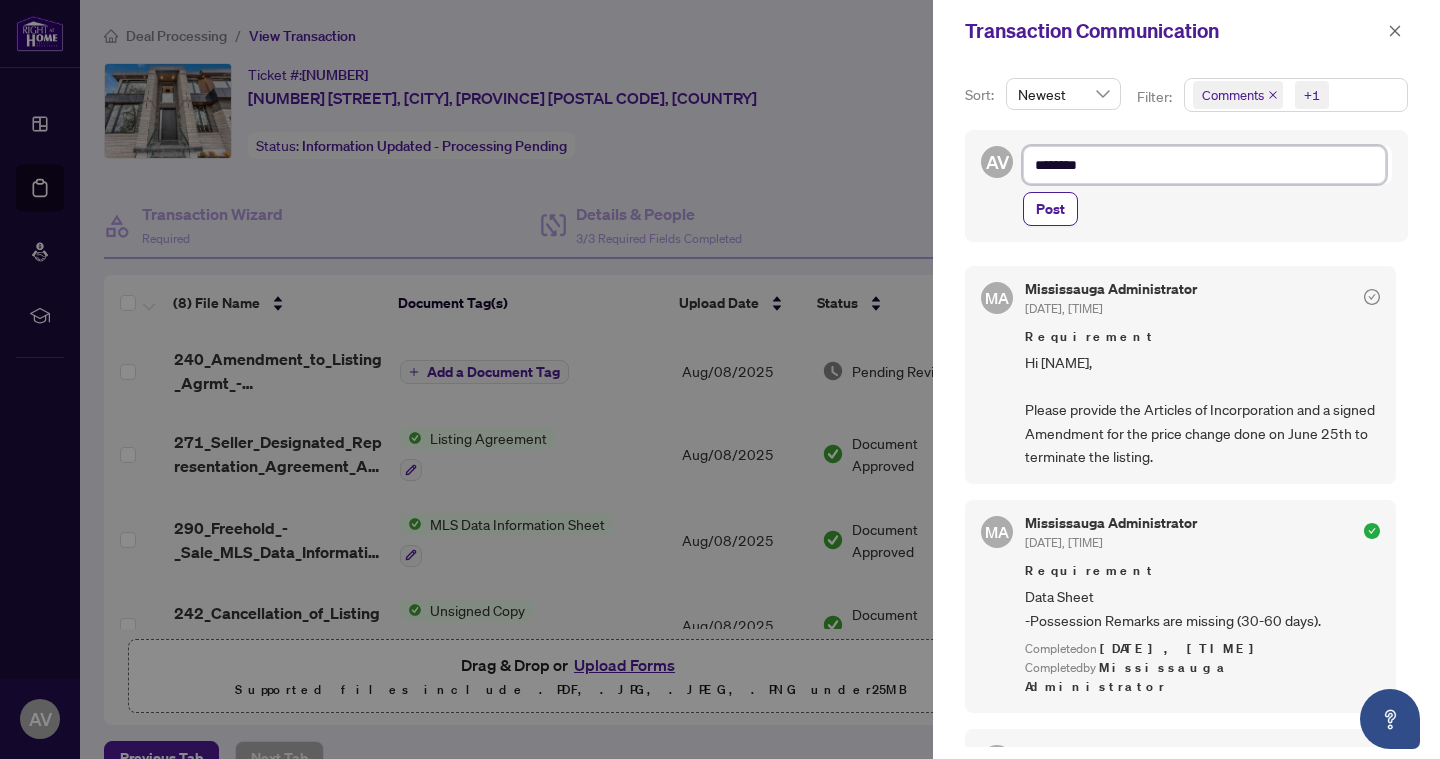 type on "******" 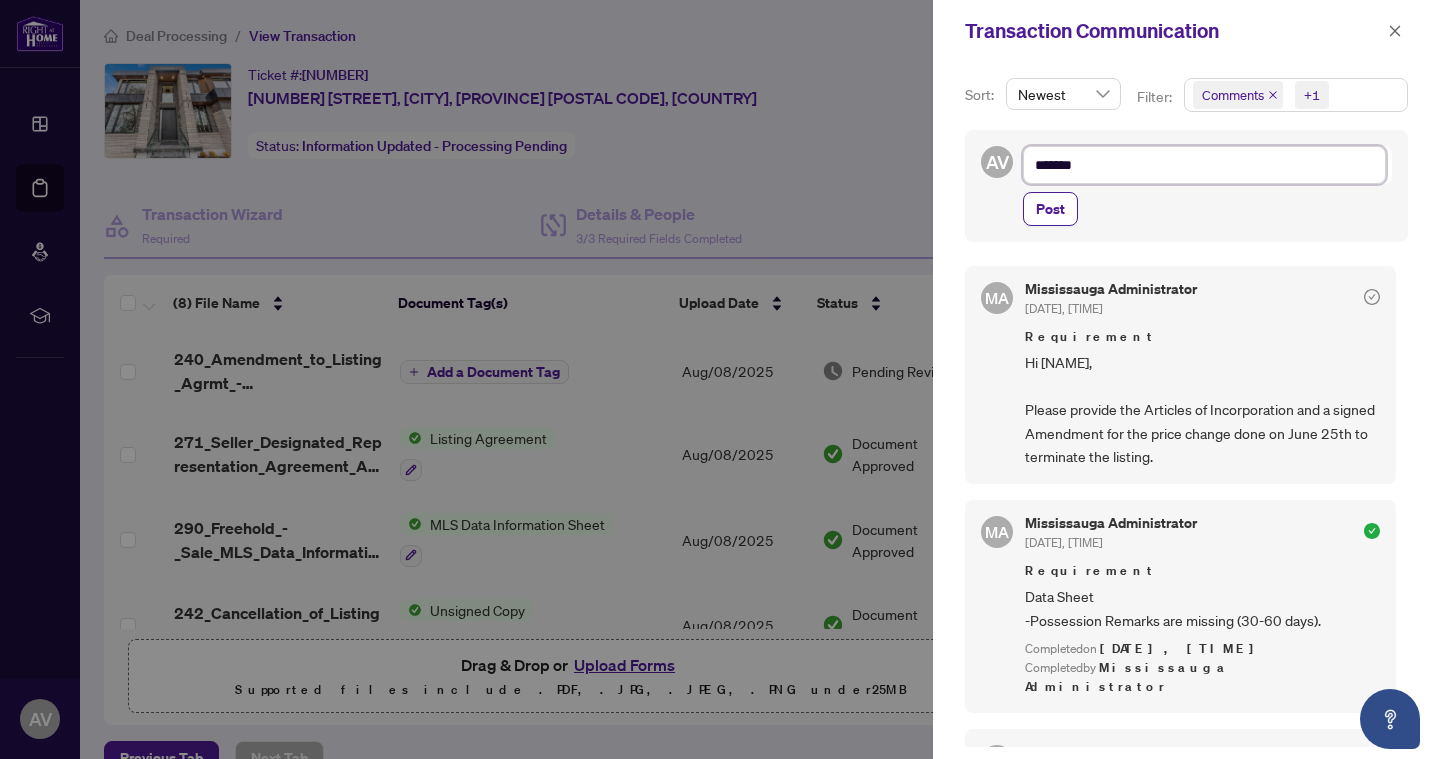 type on "******" 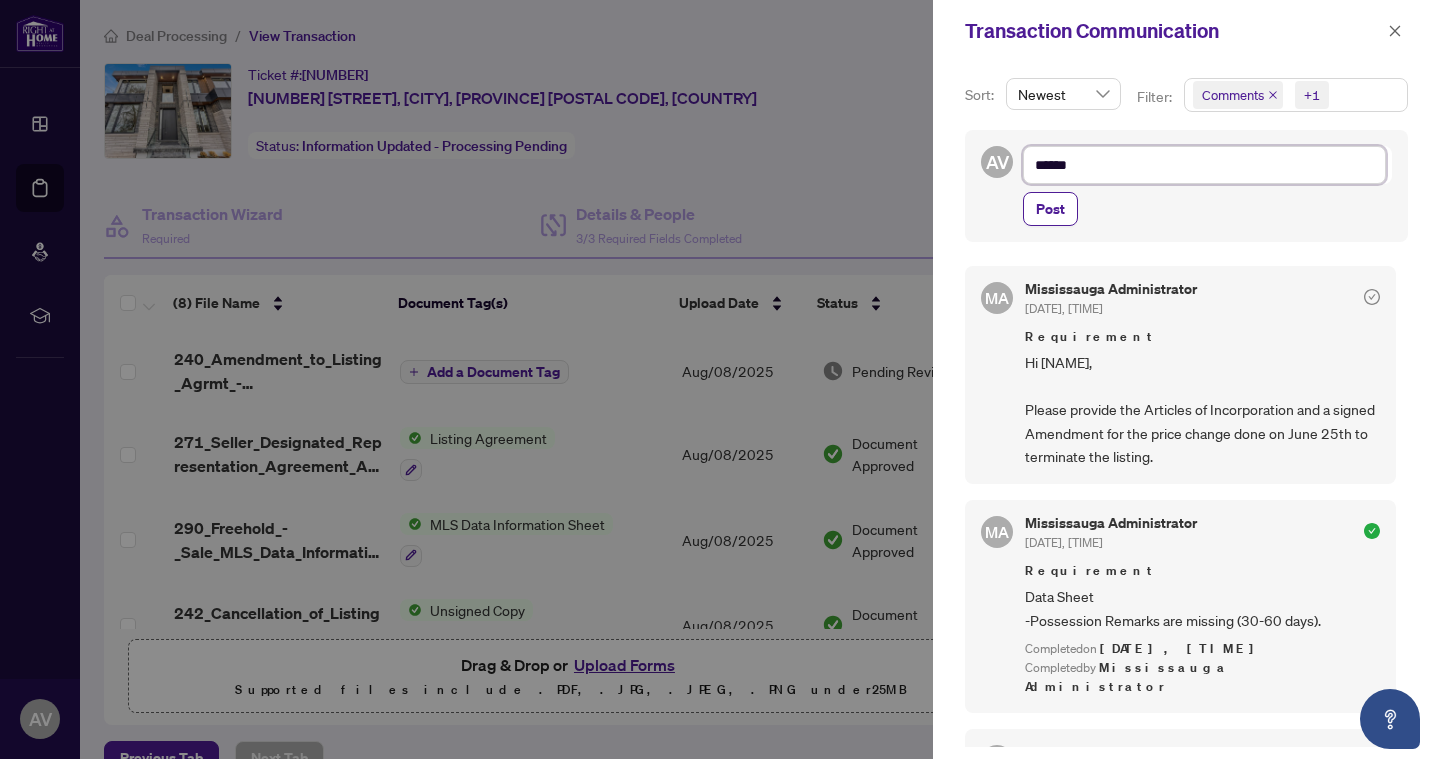 type on "*****" 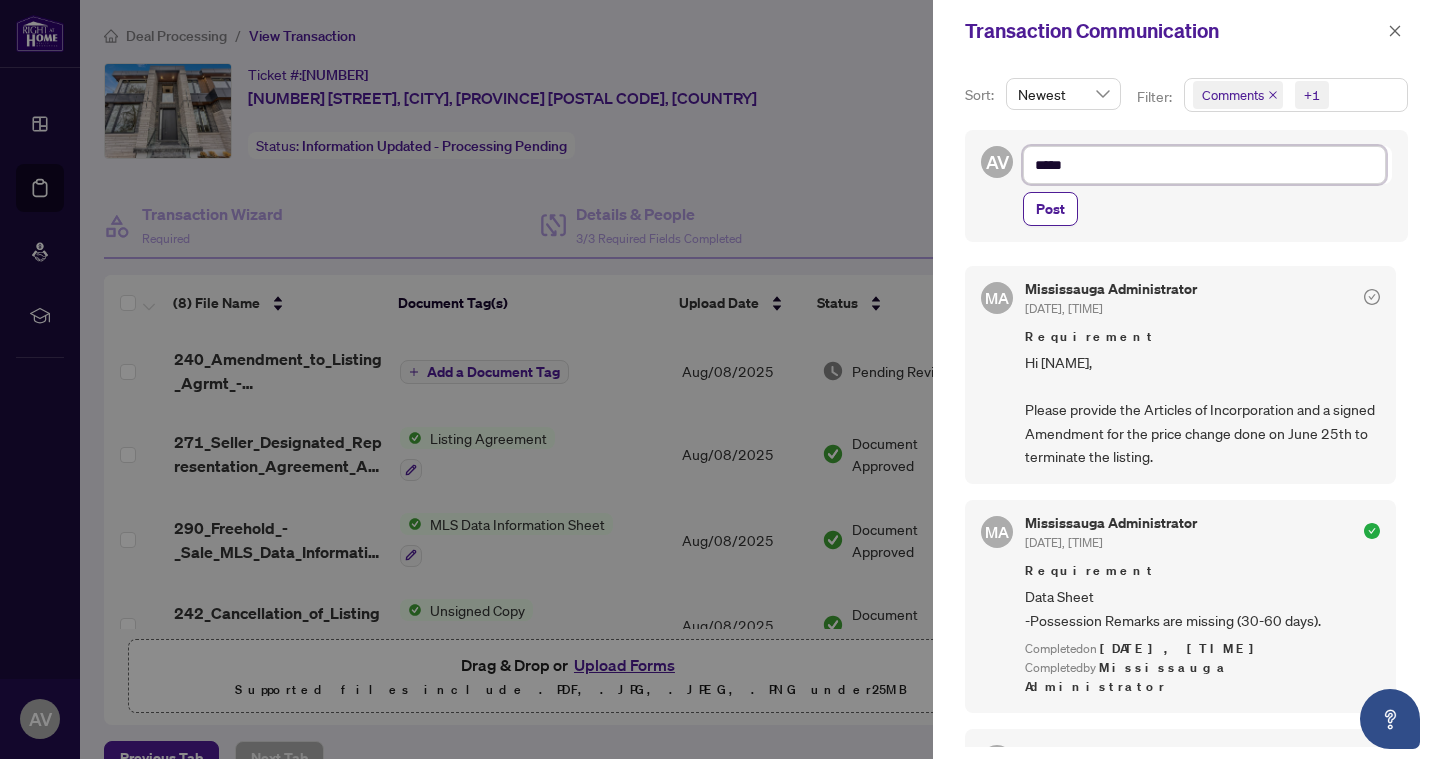 type on "****" 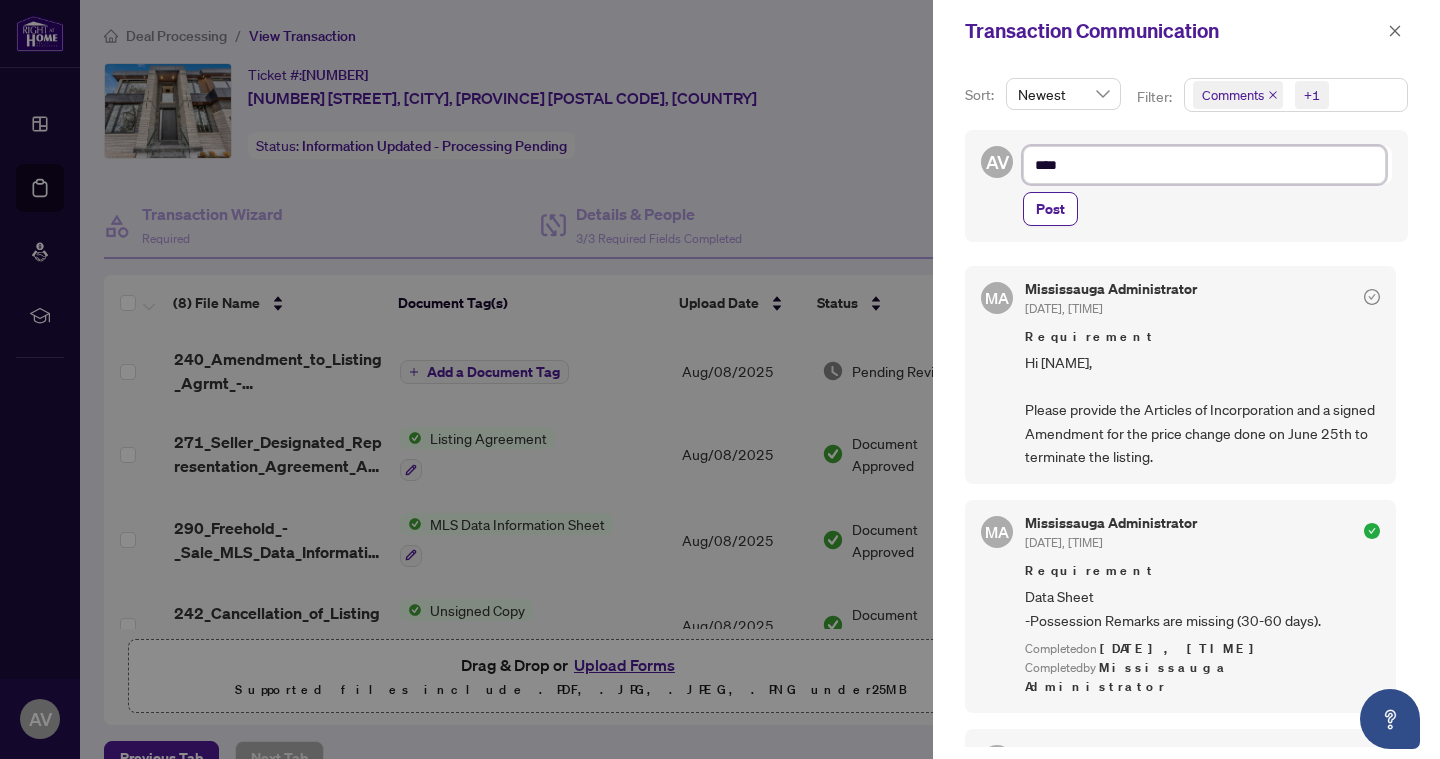 type on "***" 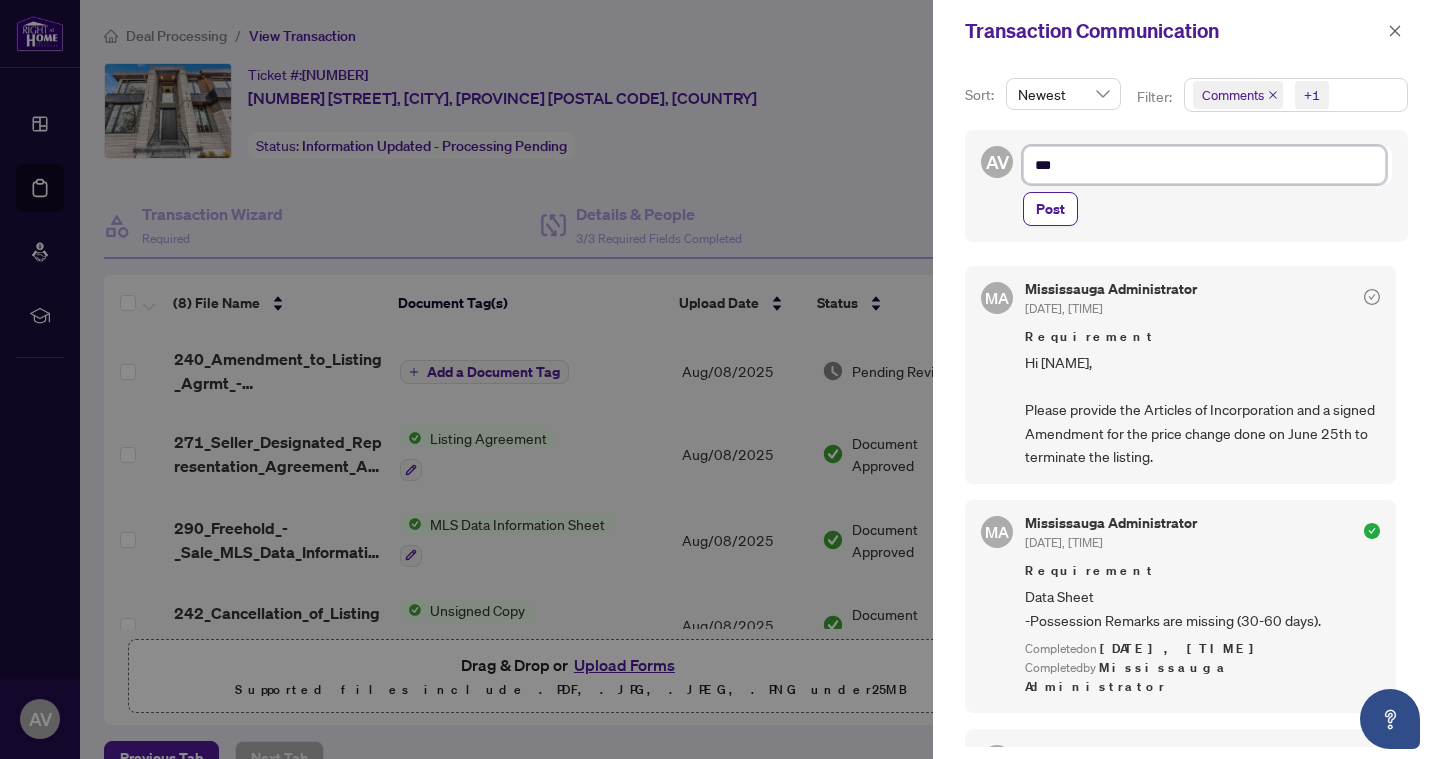 type on "***" 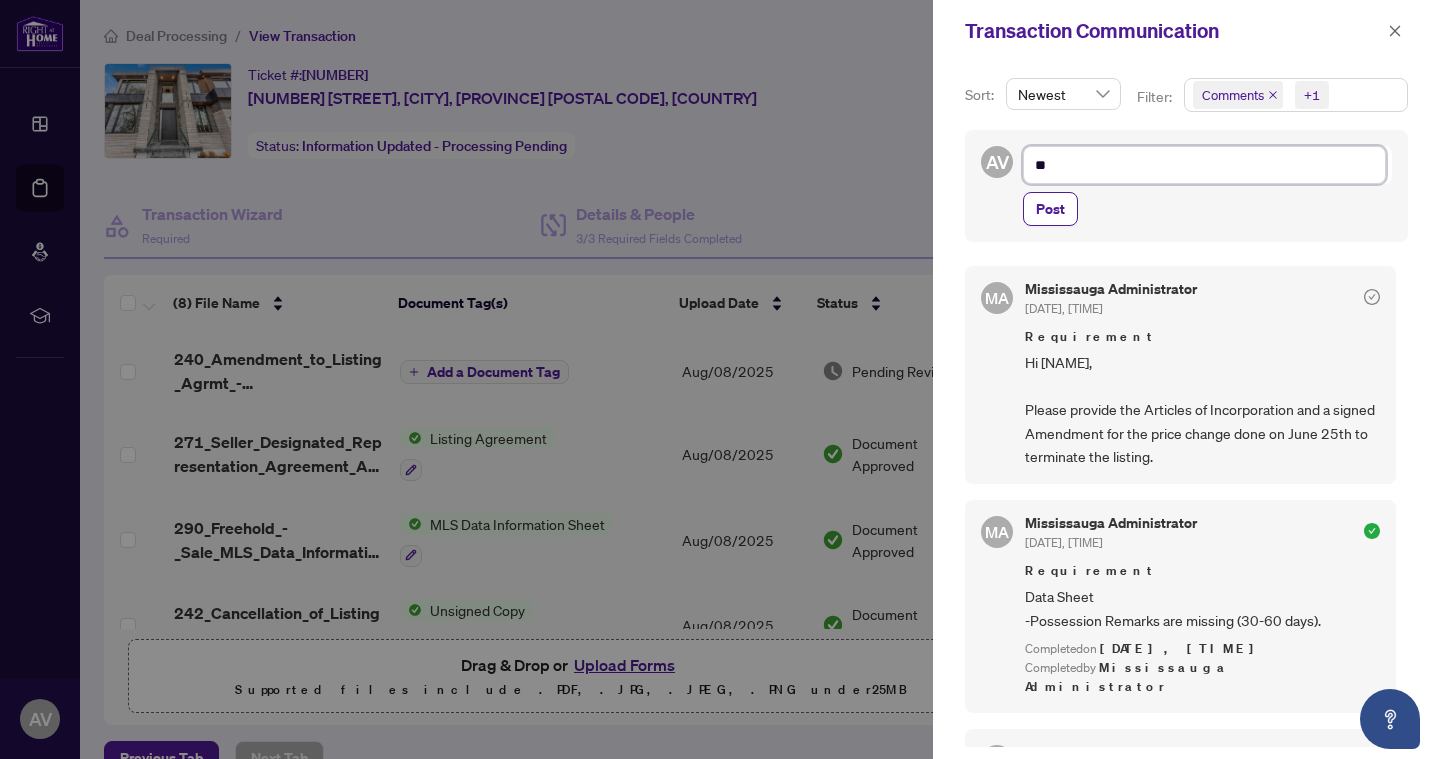 type on "***" 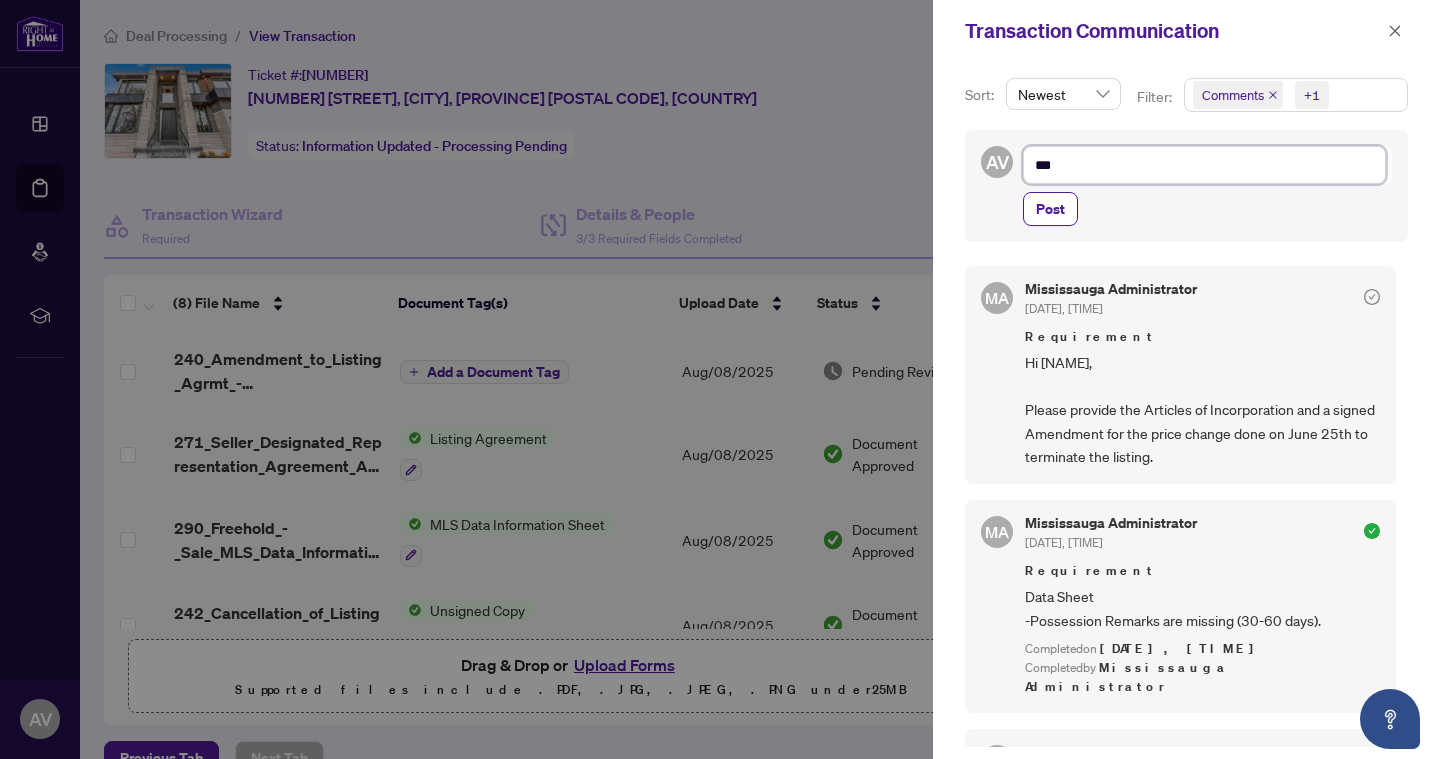 type on "****" 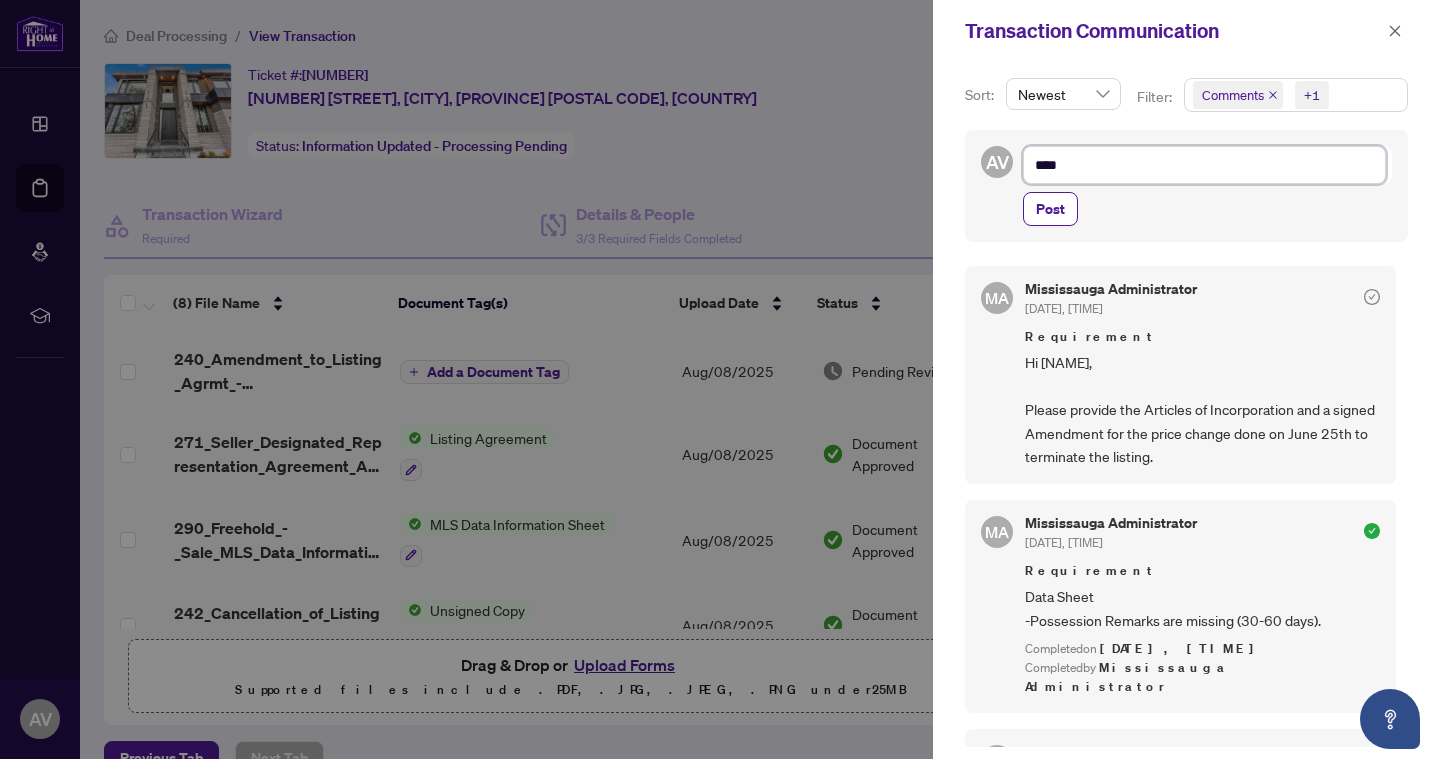 type on "*****" 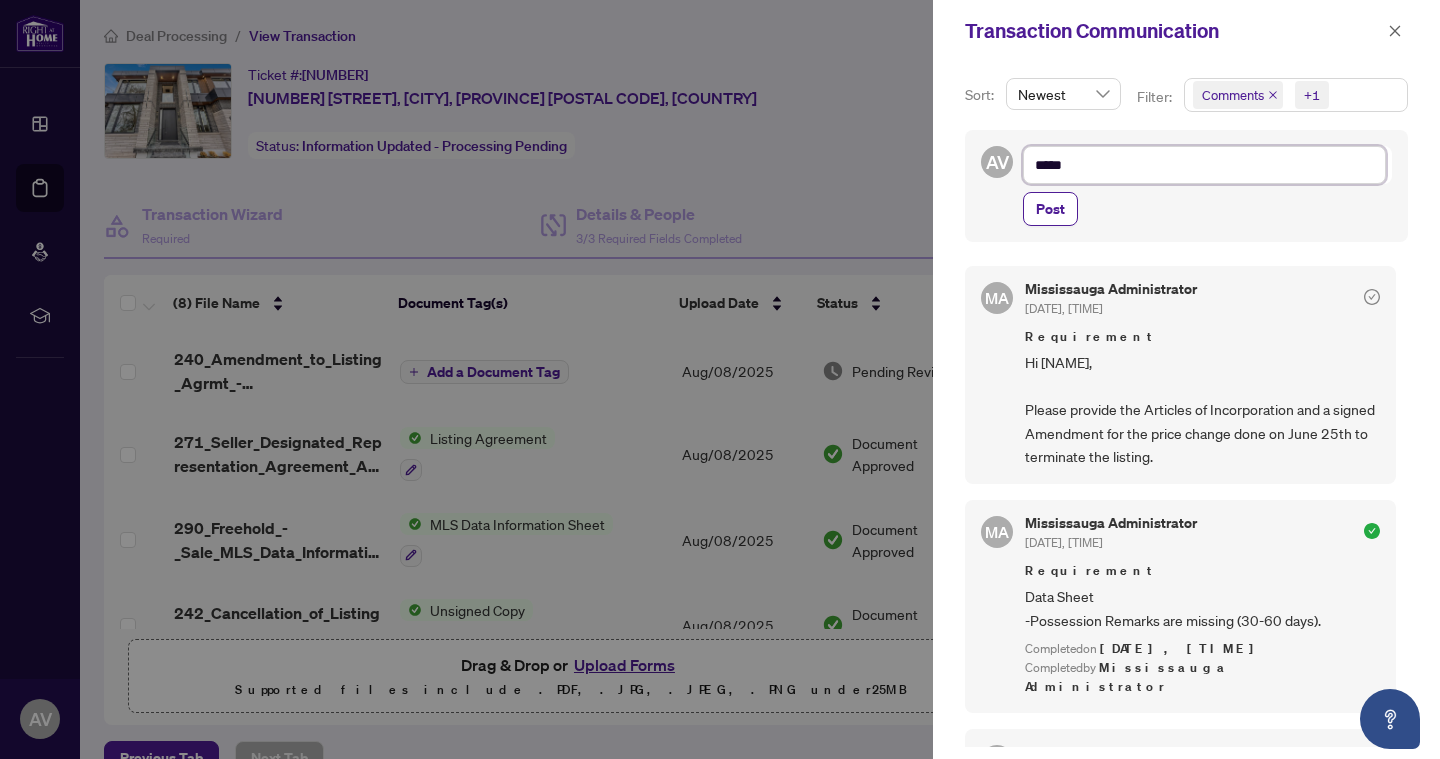 type on "******" 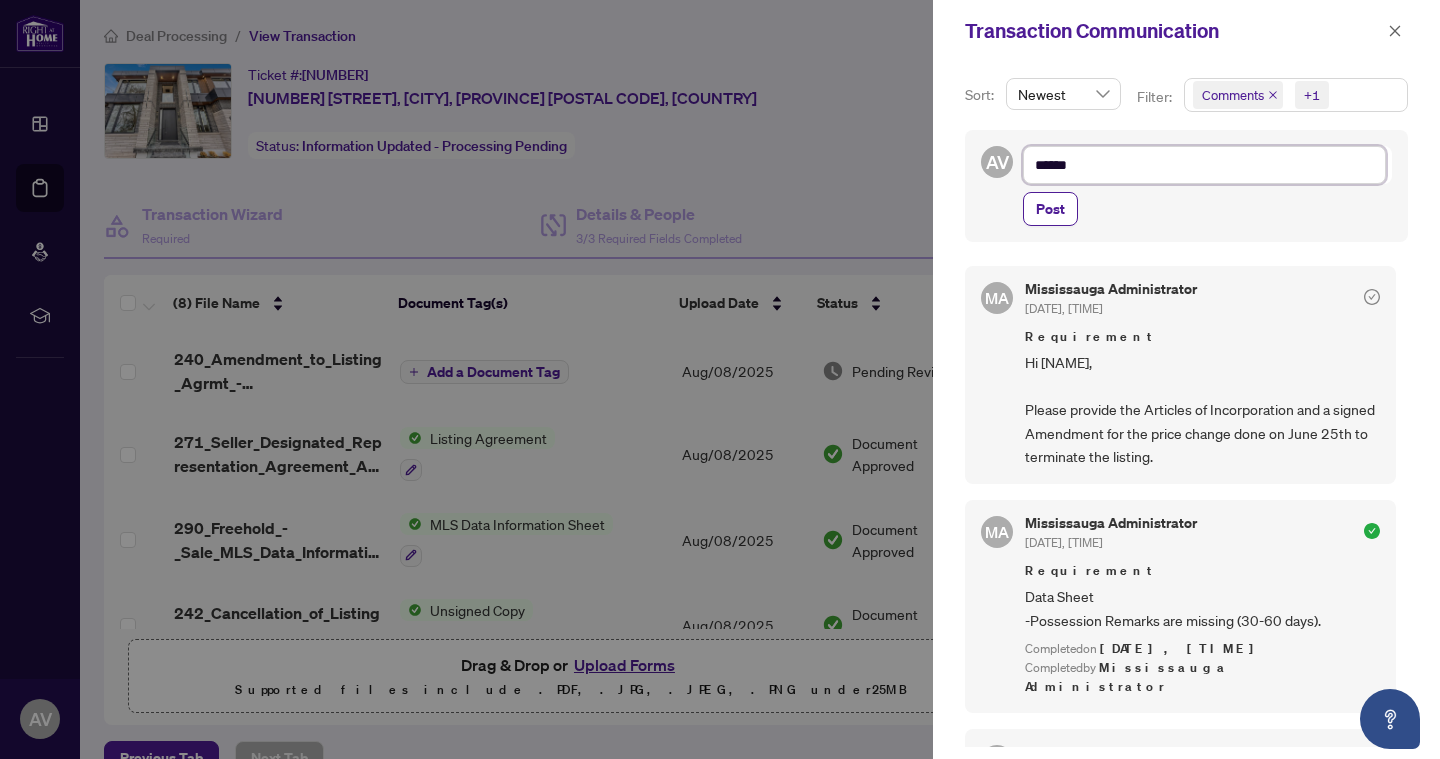type on "******" 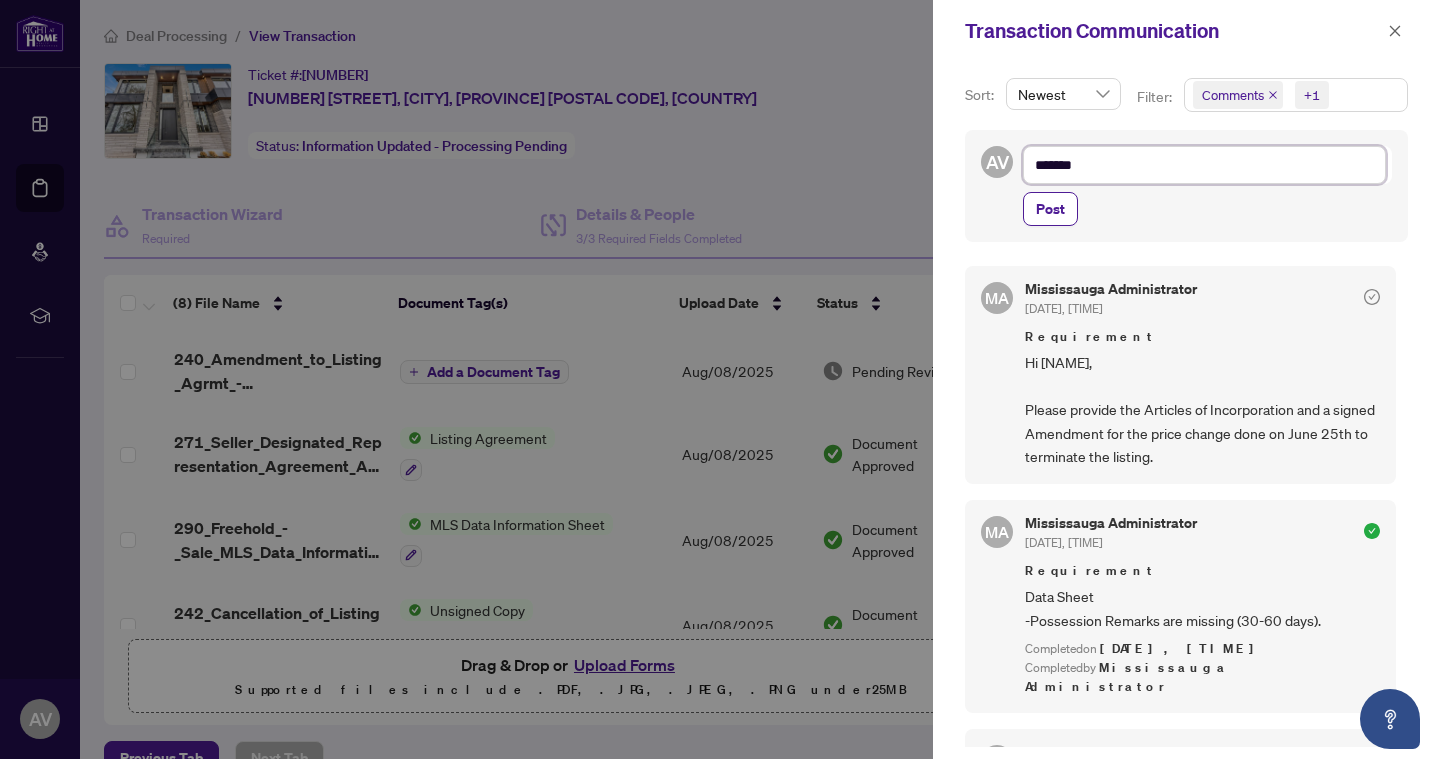 type on "********" 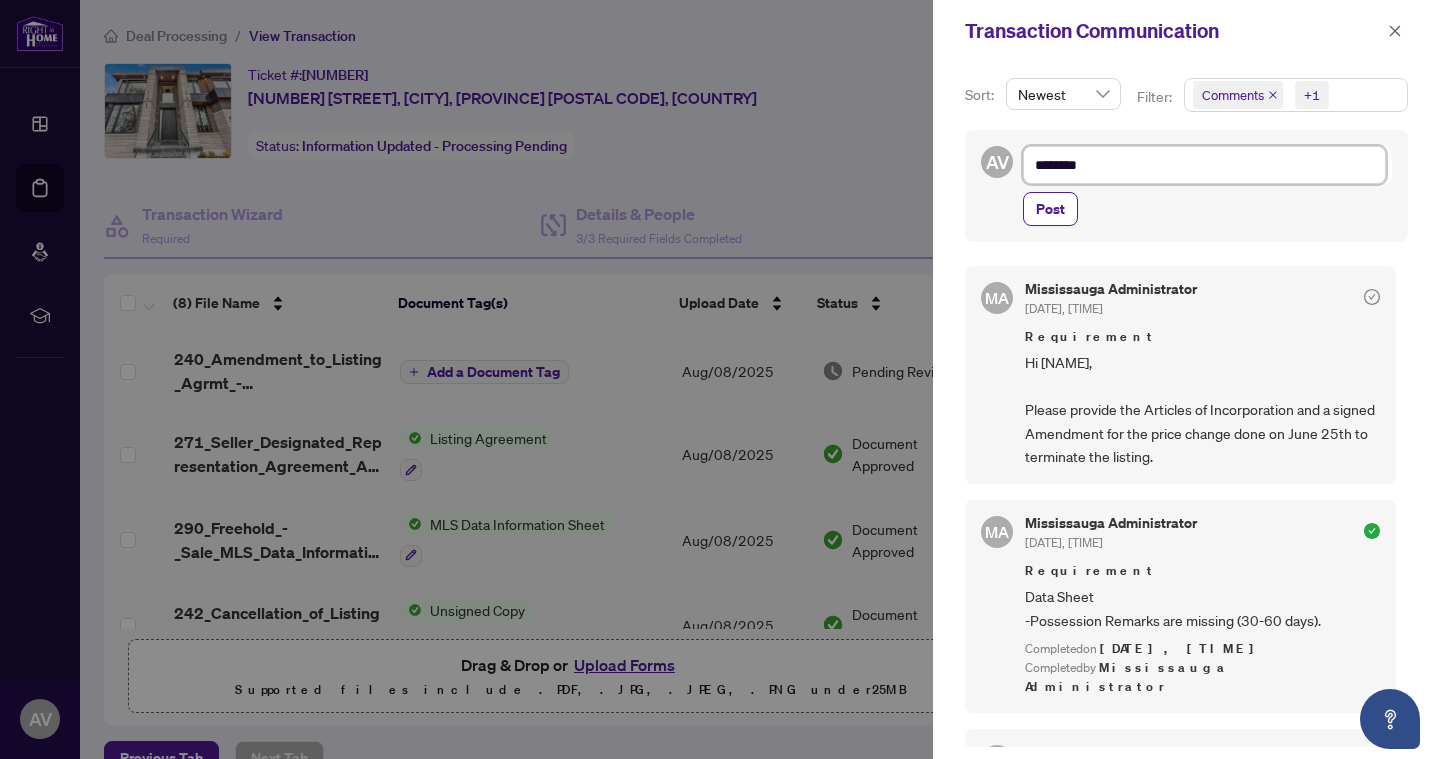 type on "*********" 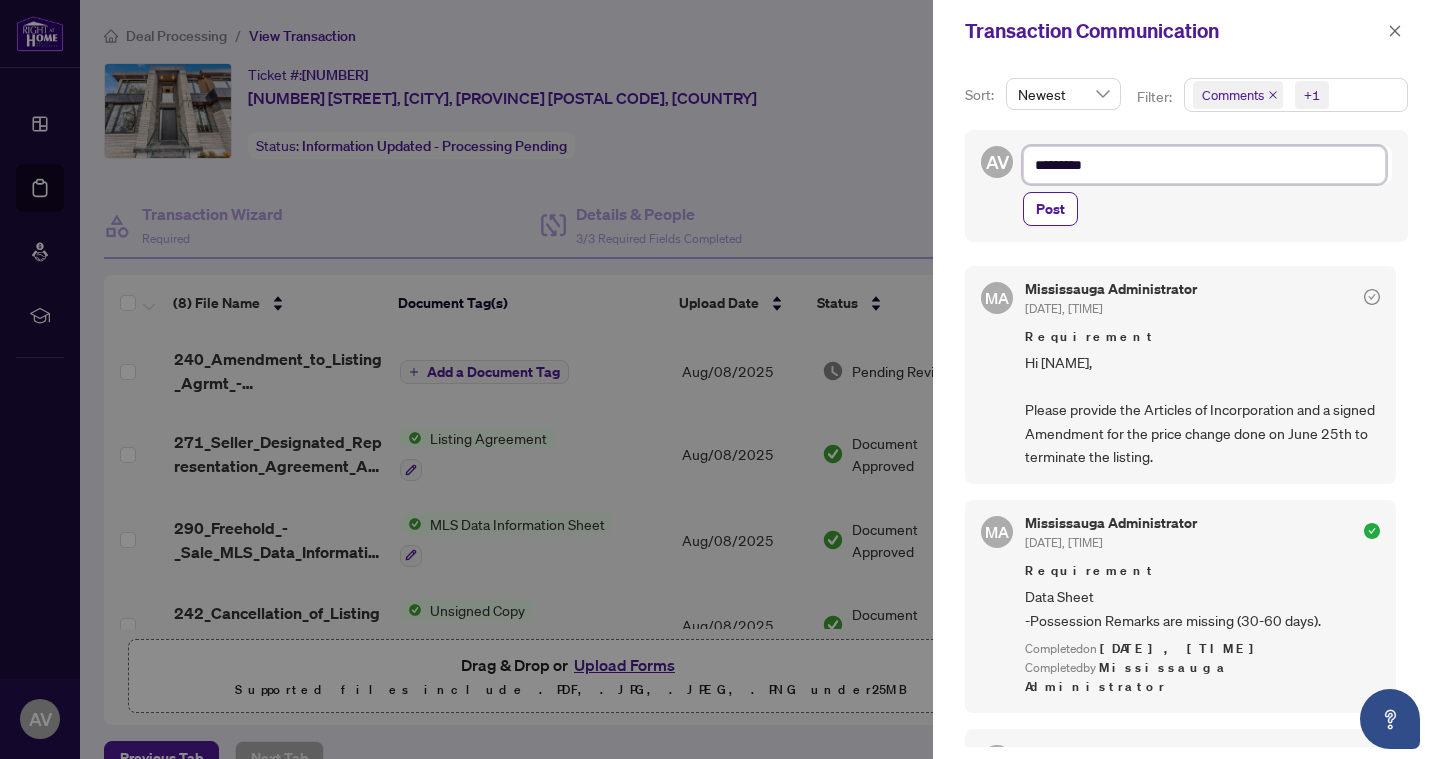 type on "**********" 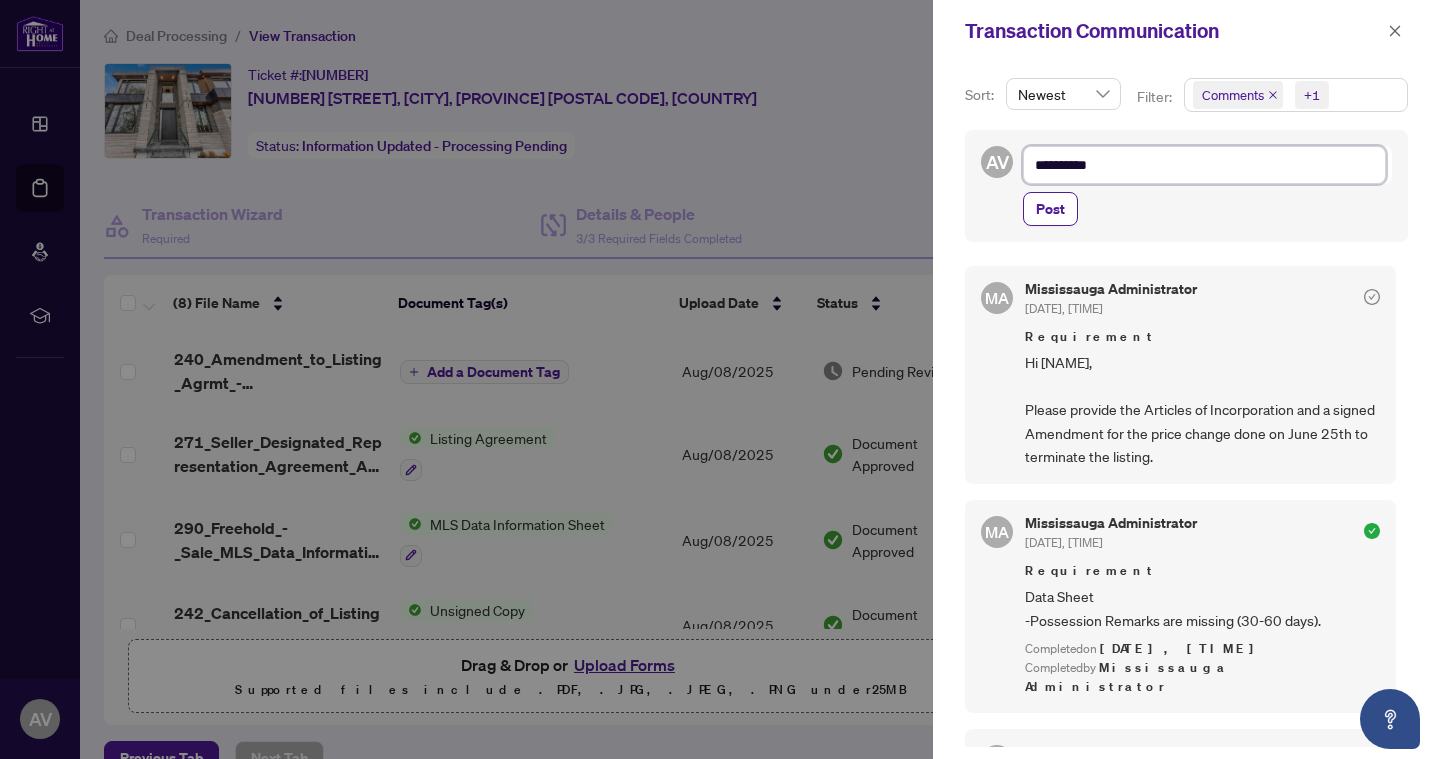 type on "**********" 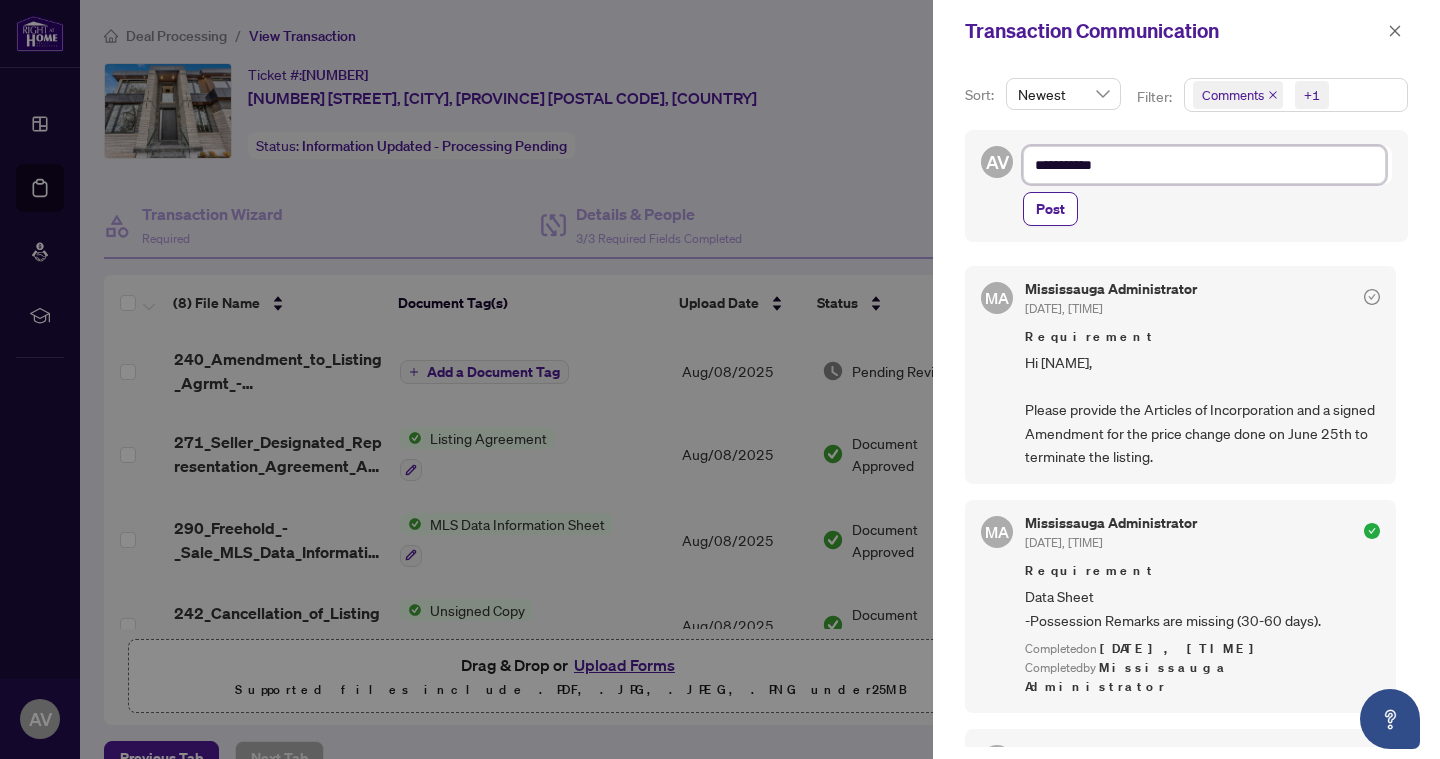 type on "**********" 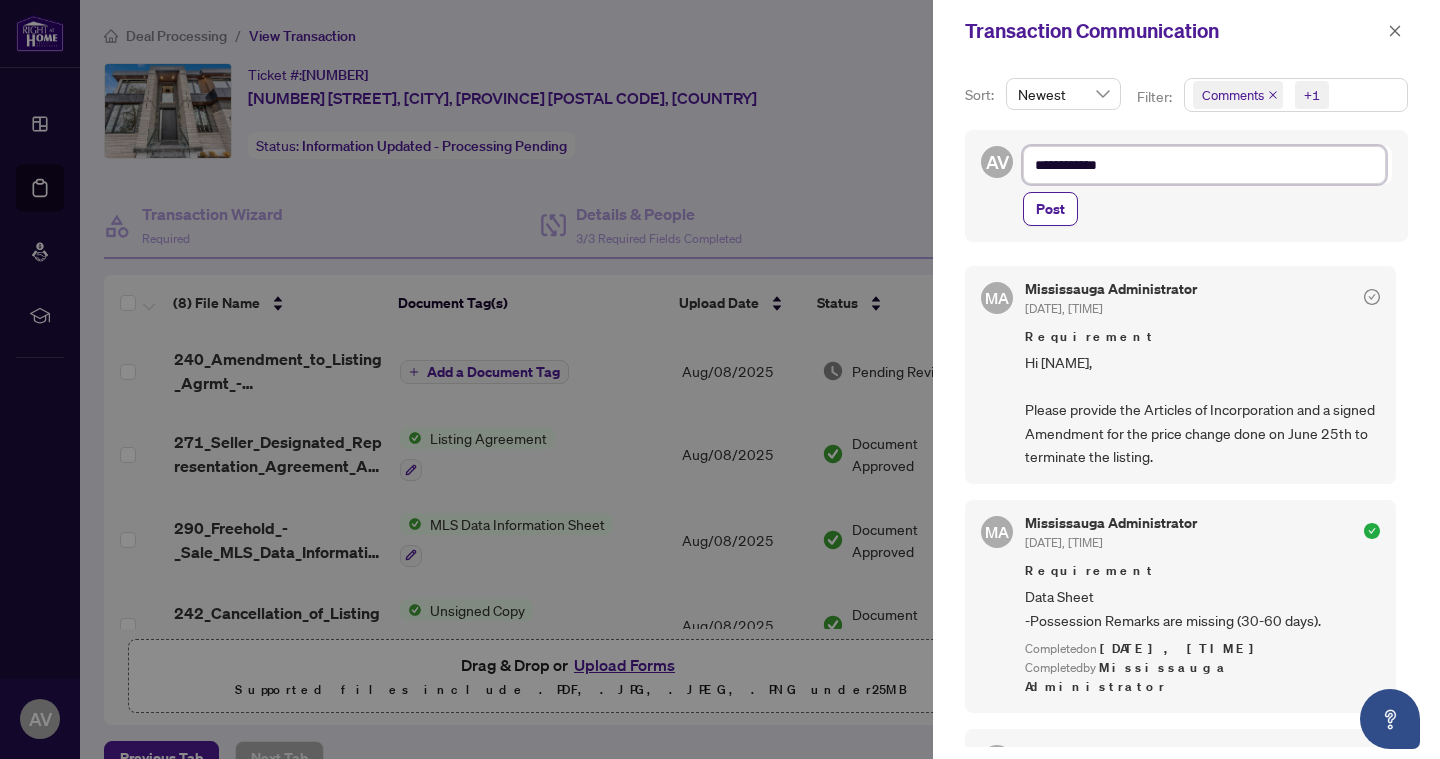 type on "**********" 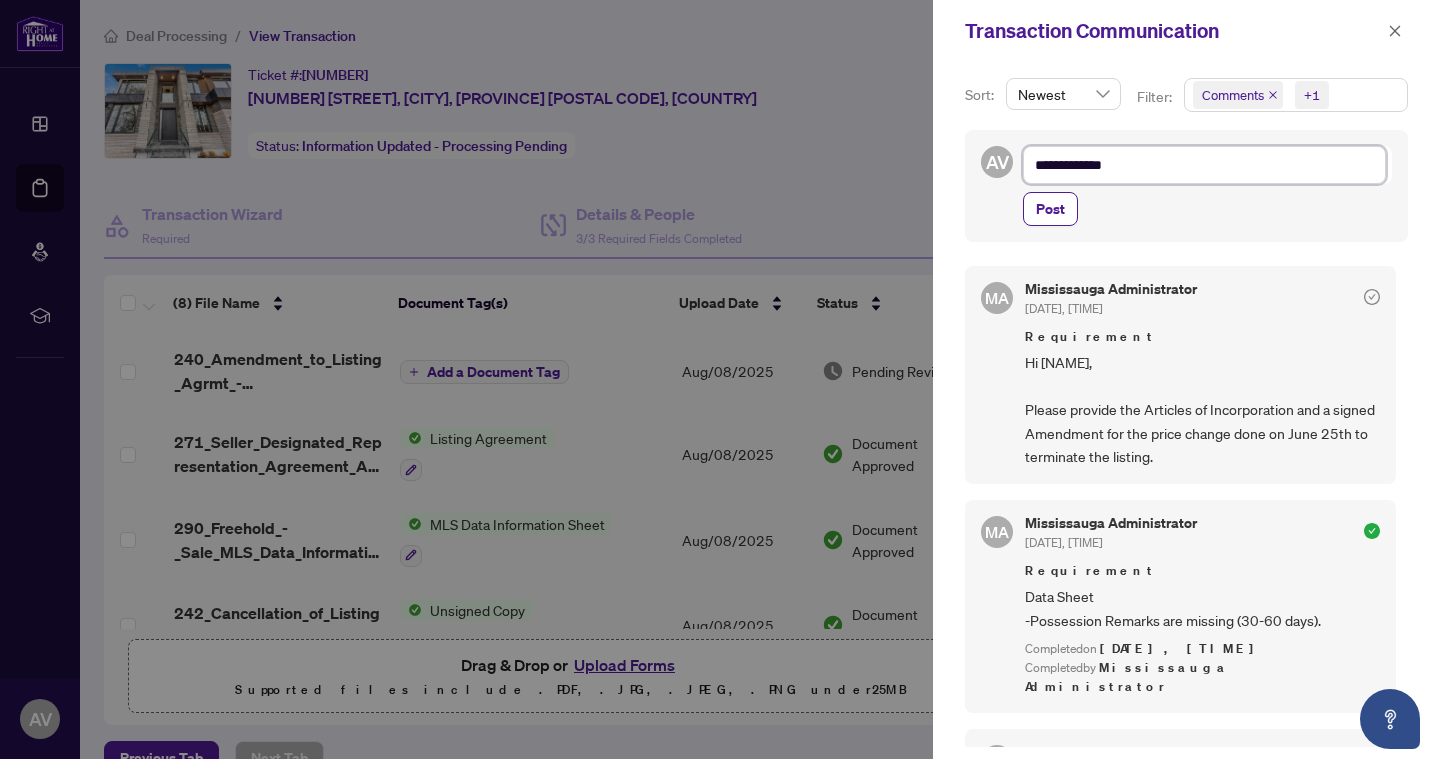 type on "**********" 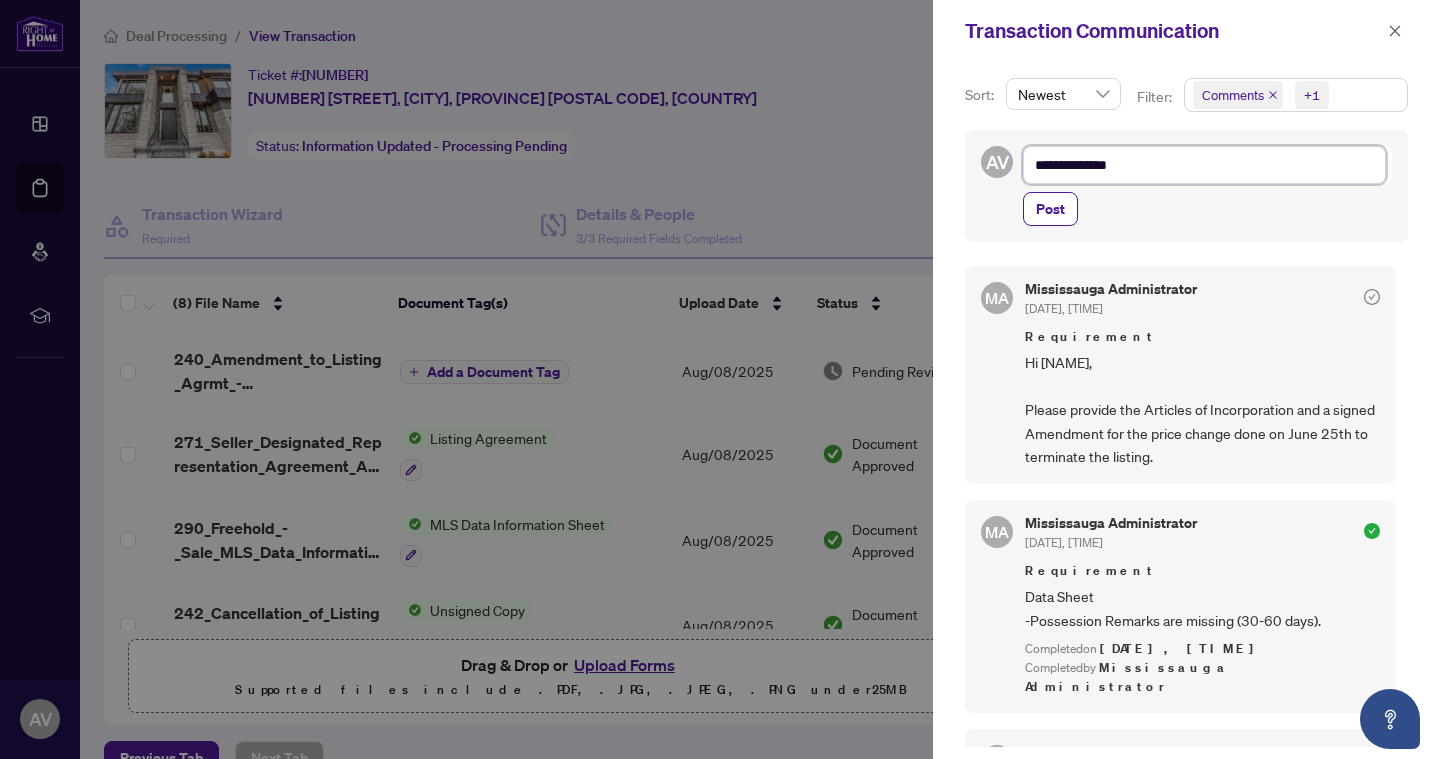 type on "**********" 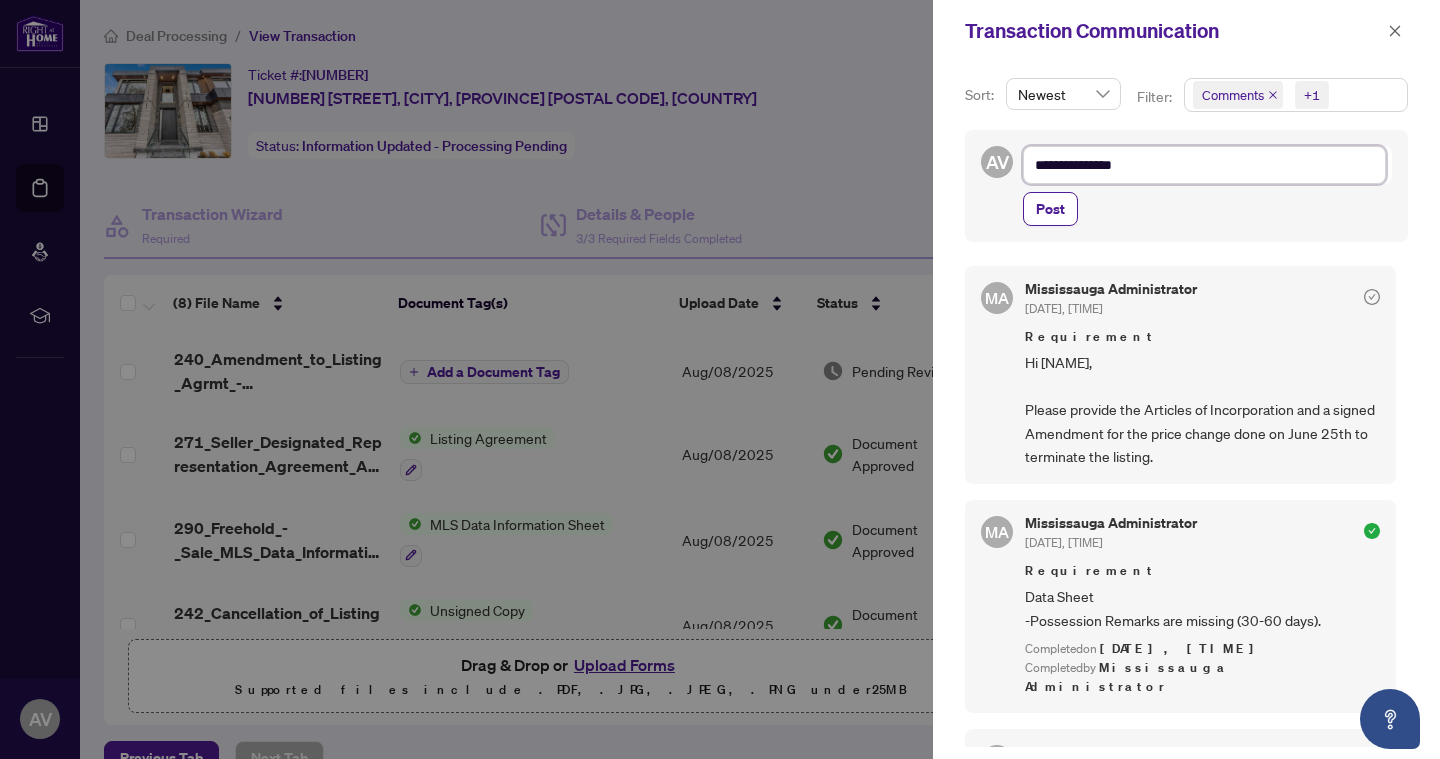 type on "**********" 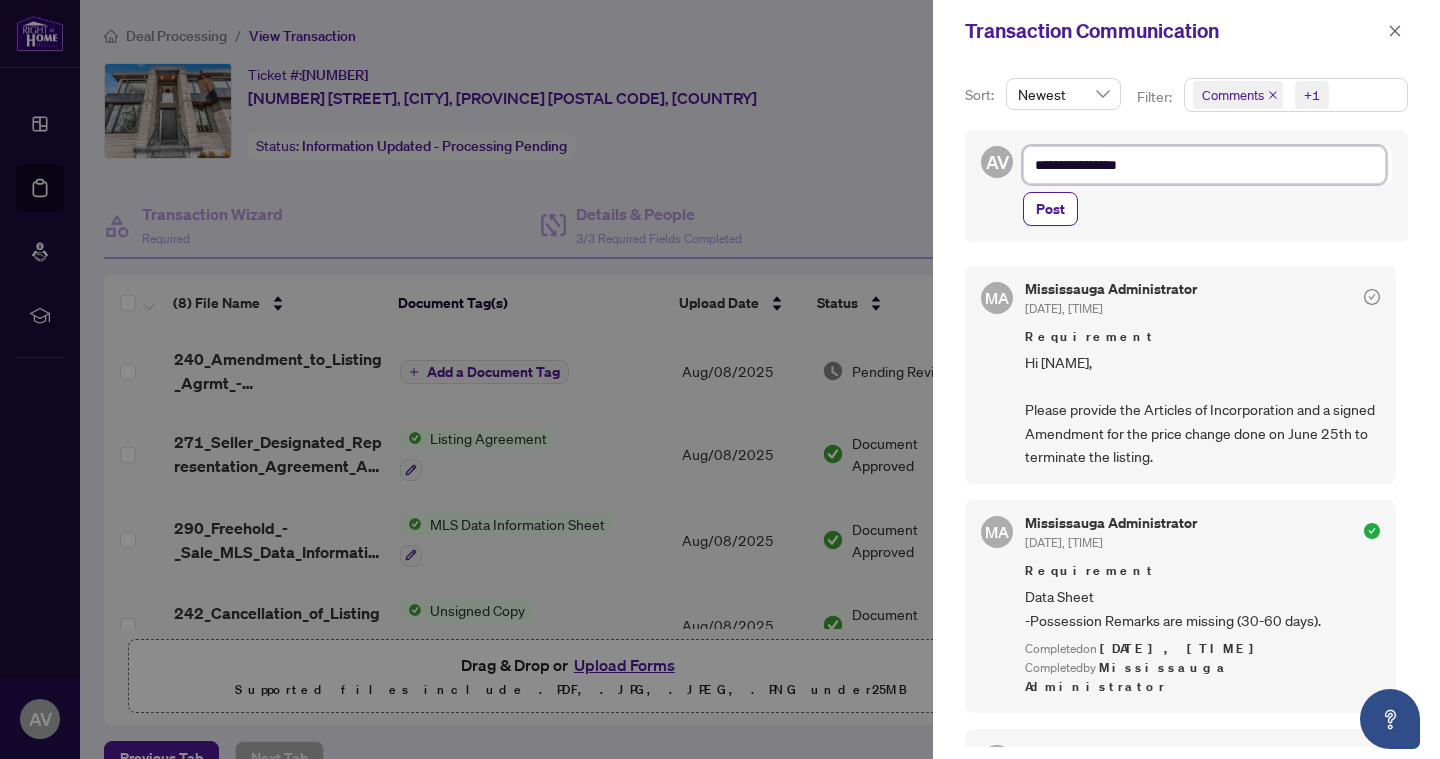 type on "**********" 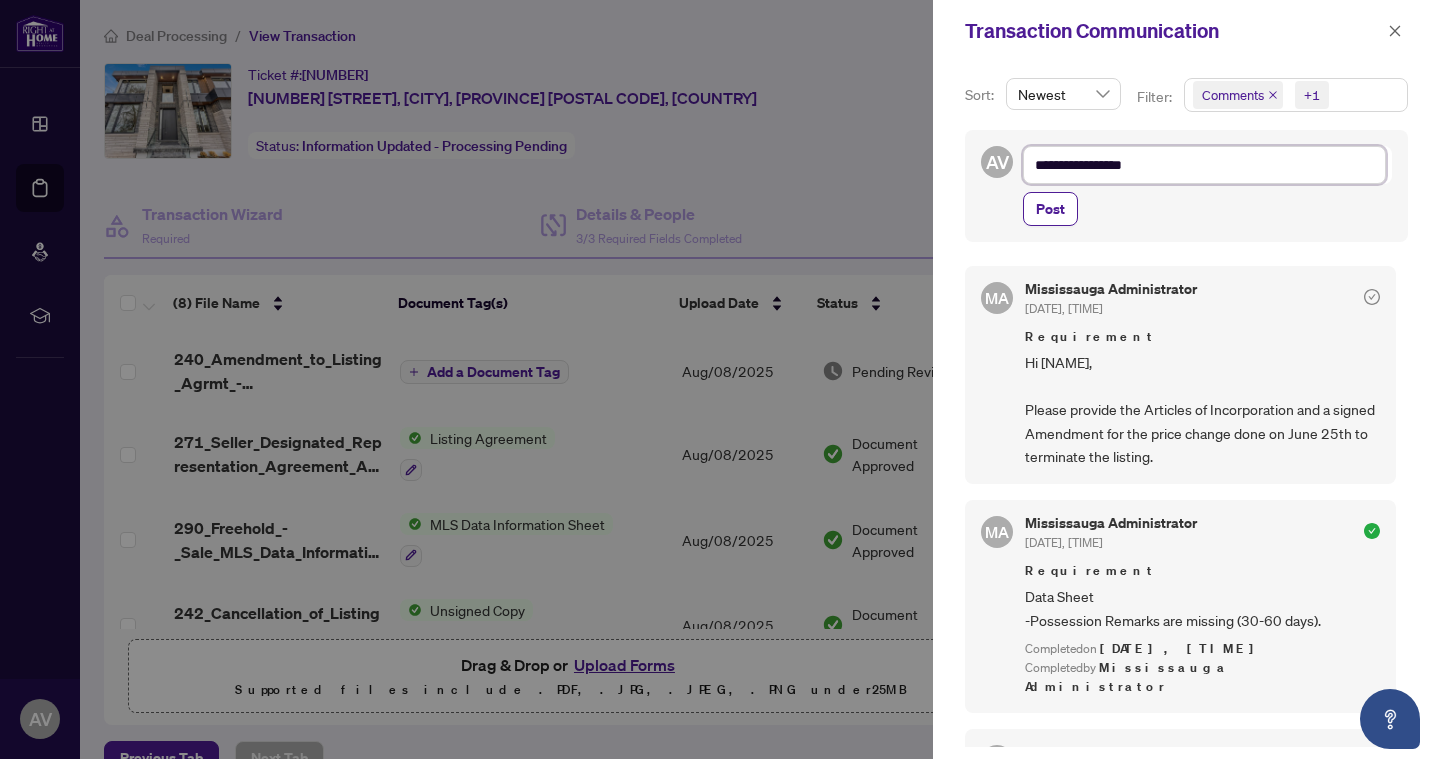 type on "**********" 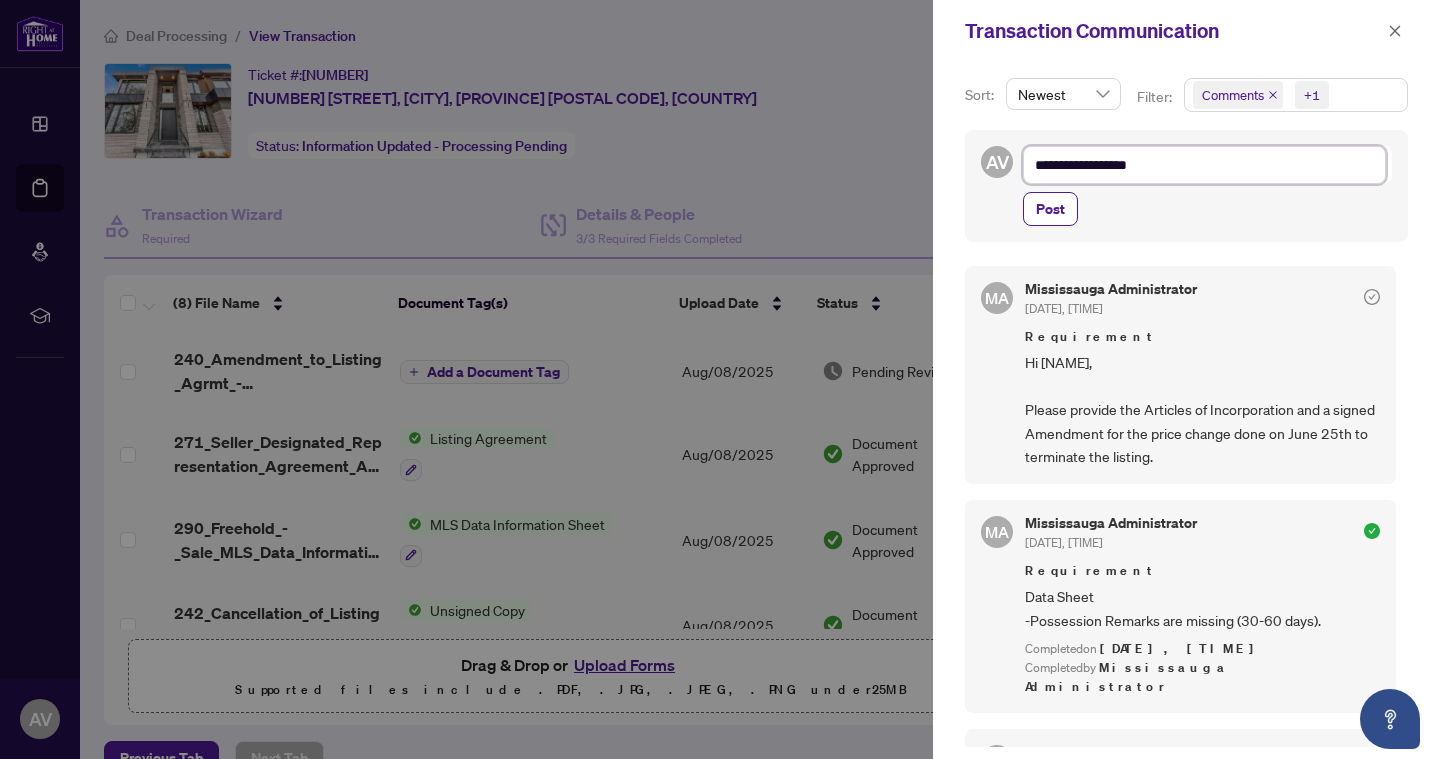type on "**********" 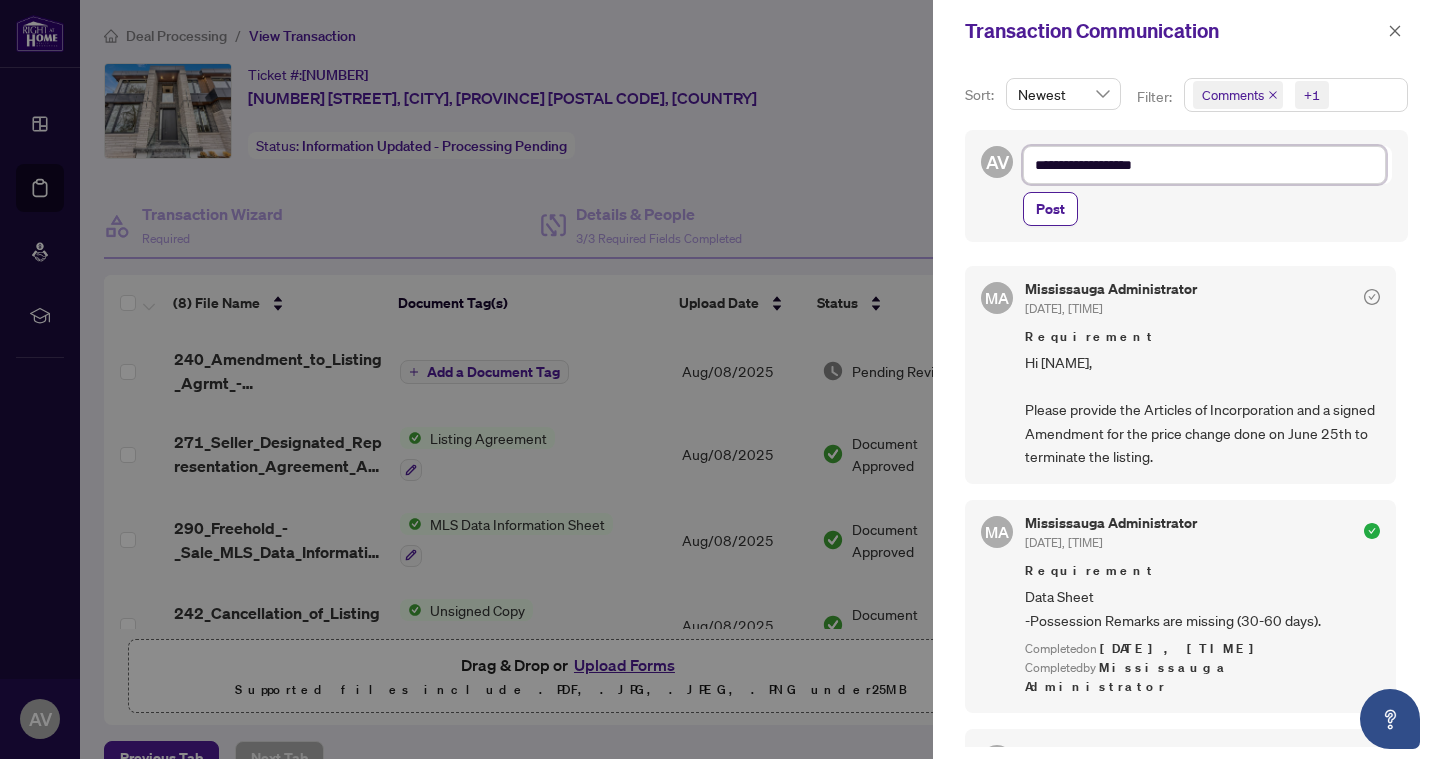 type on "**********" 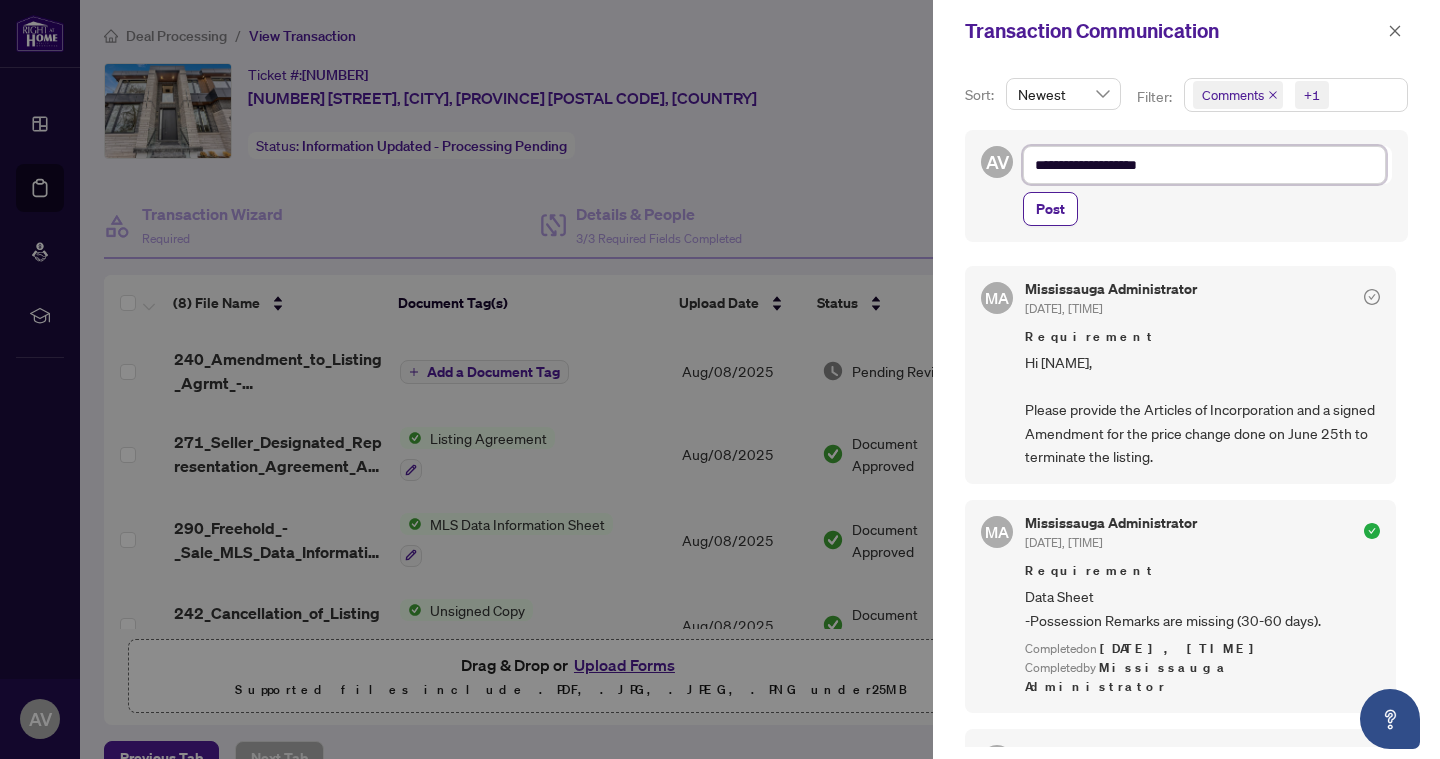 type on "**********" 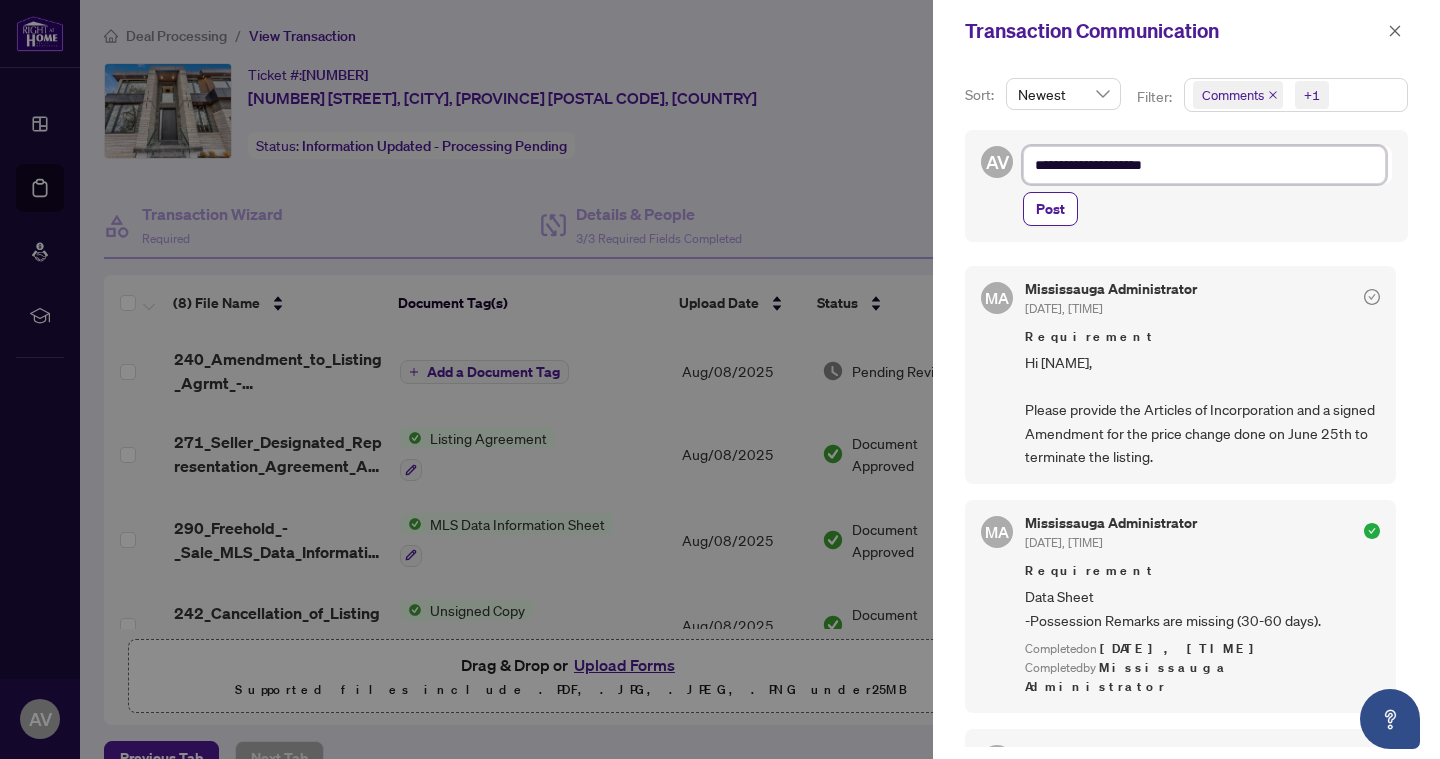 type on "**********" 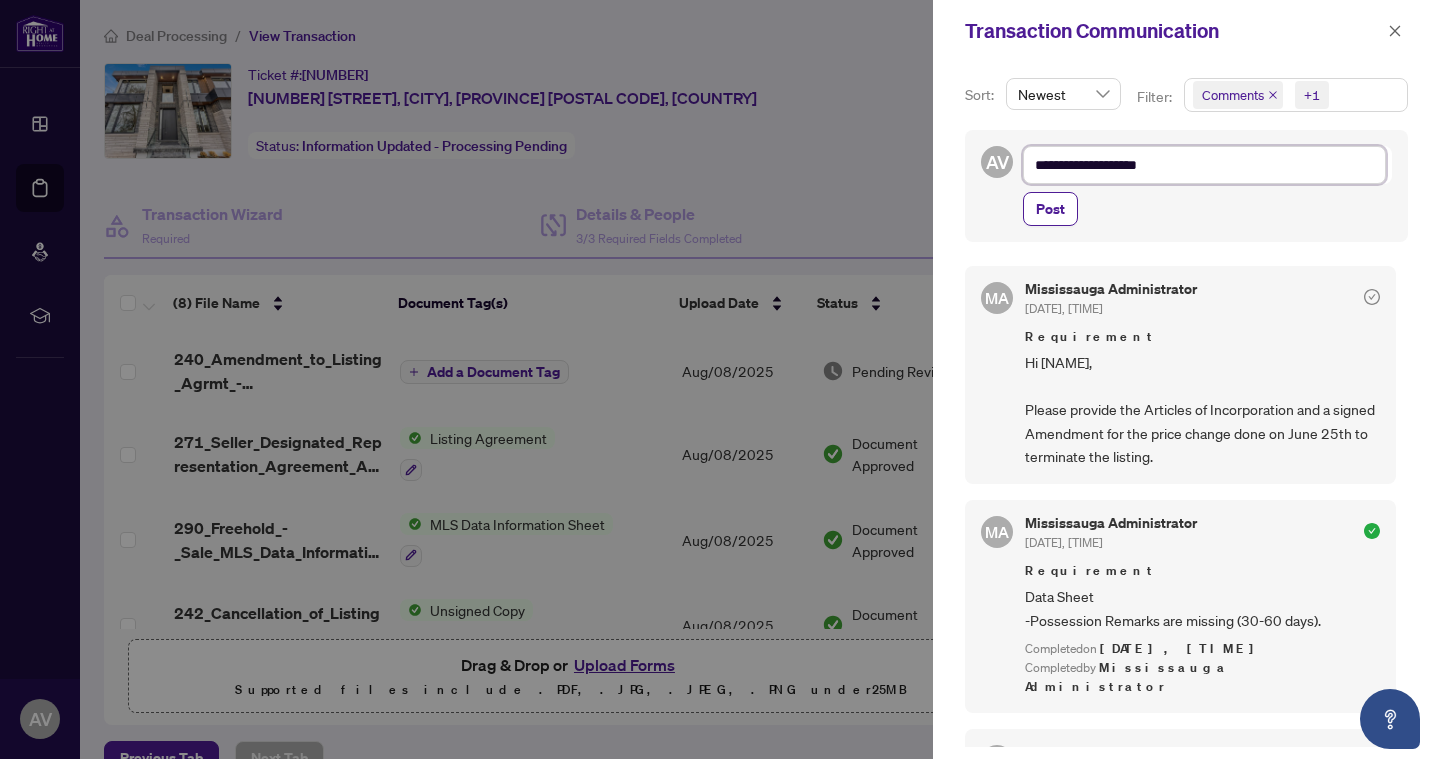 type on "**********" 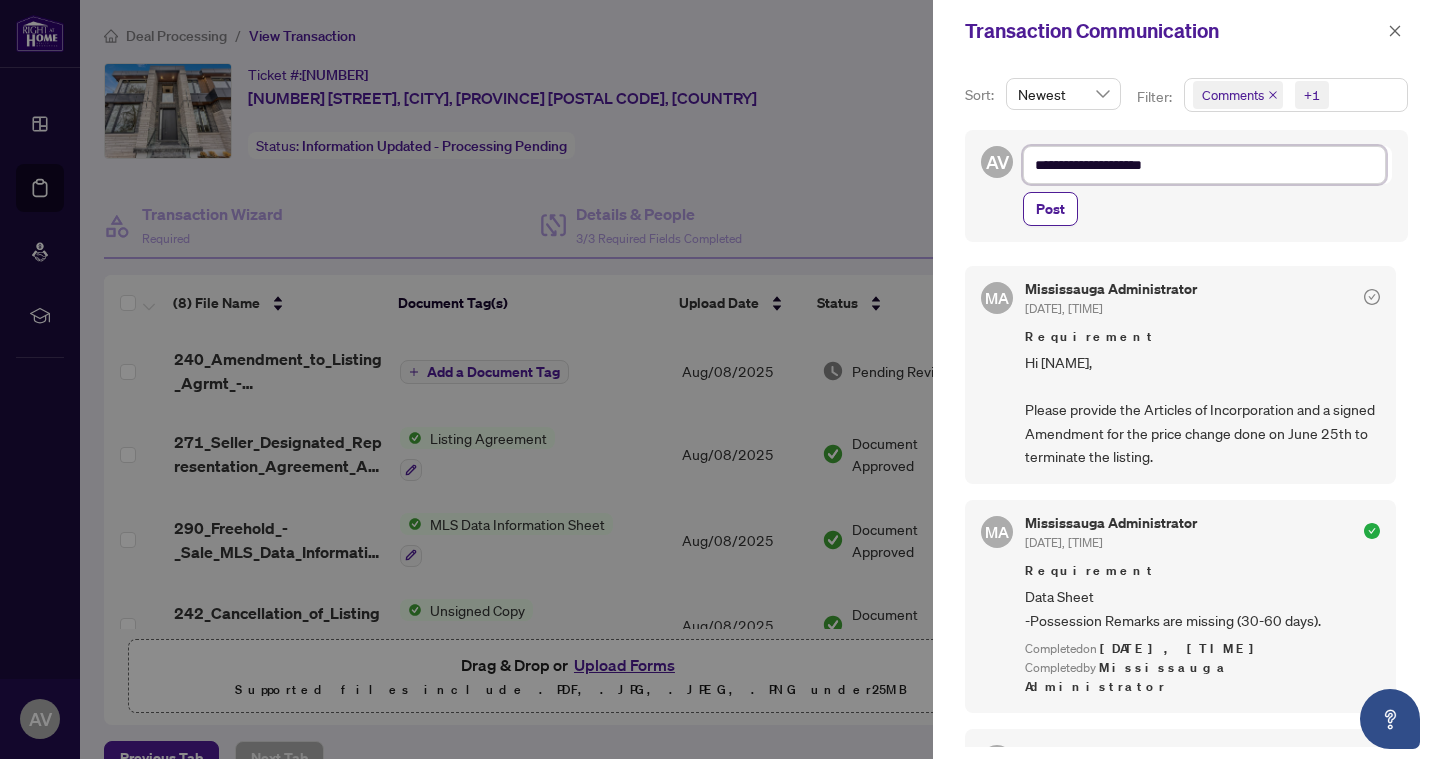 type on "**********" 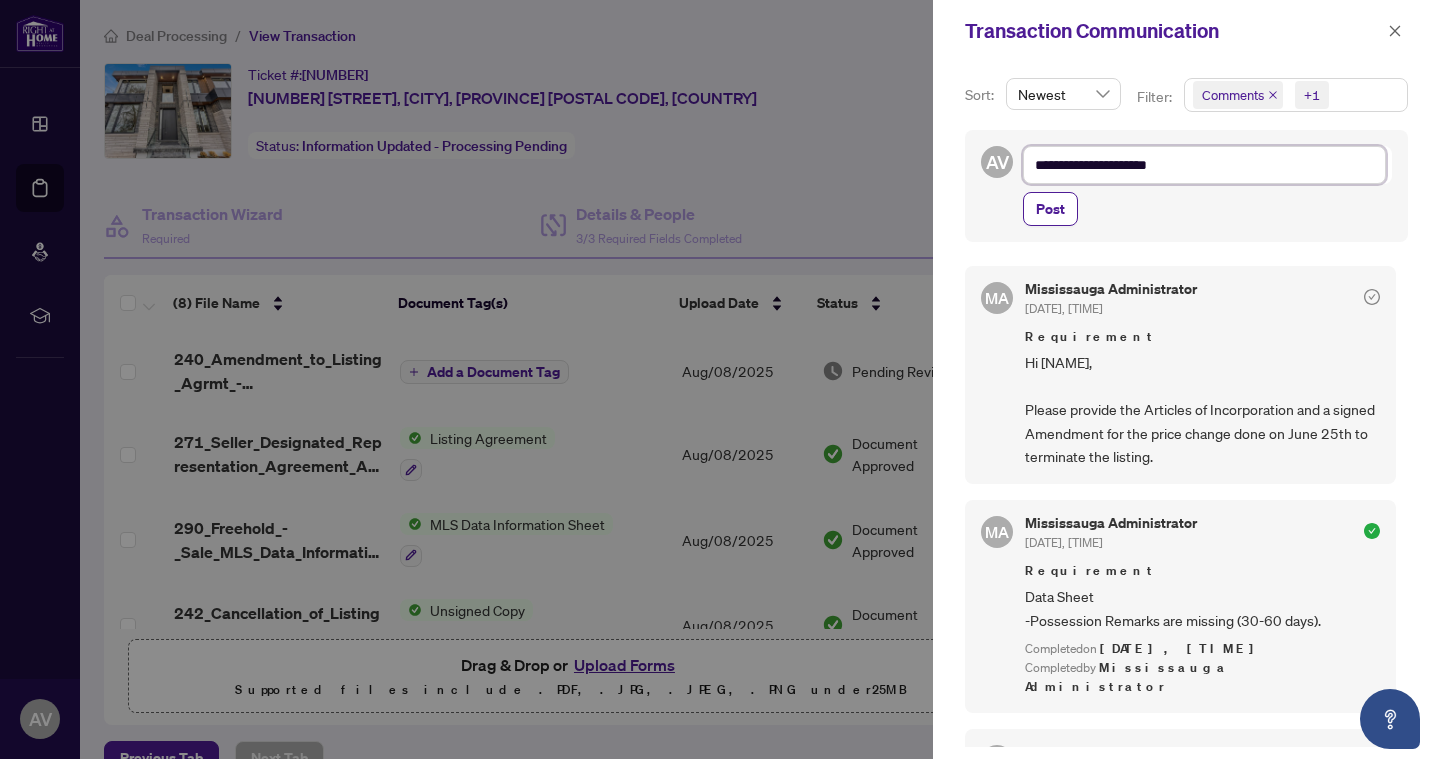 type on "**********" 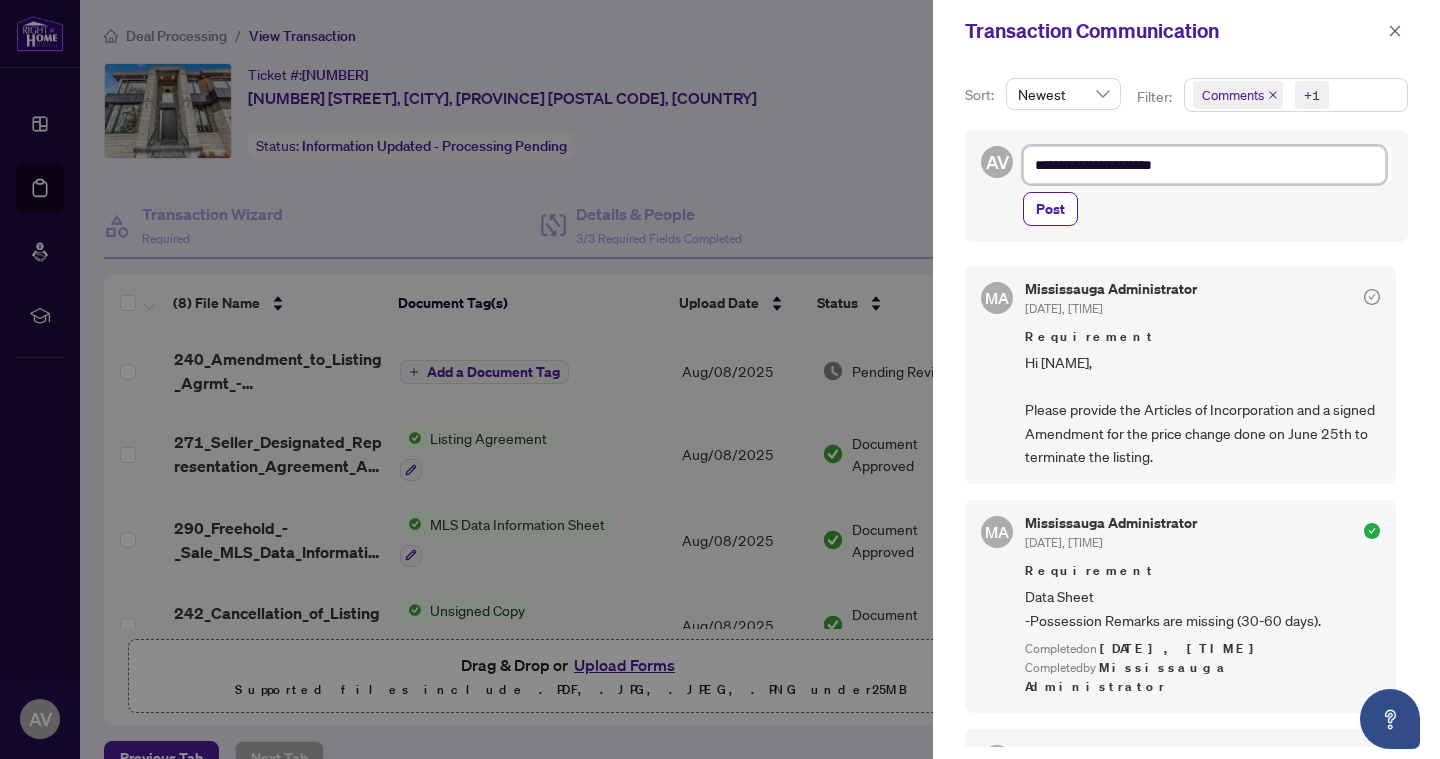 type on "**********" 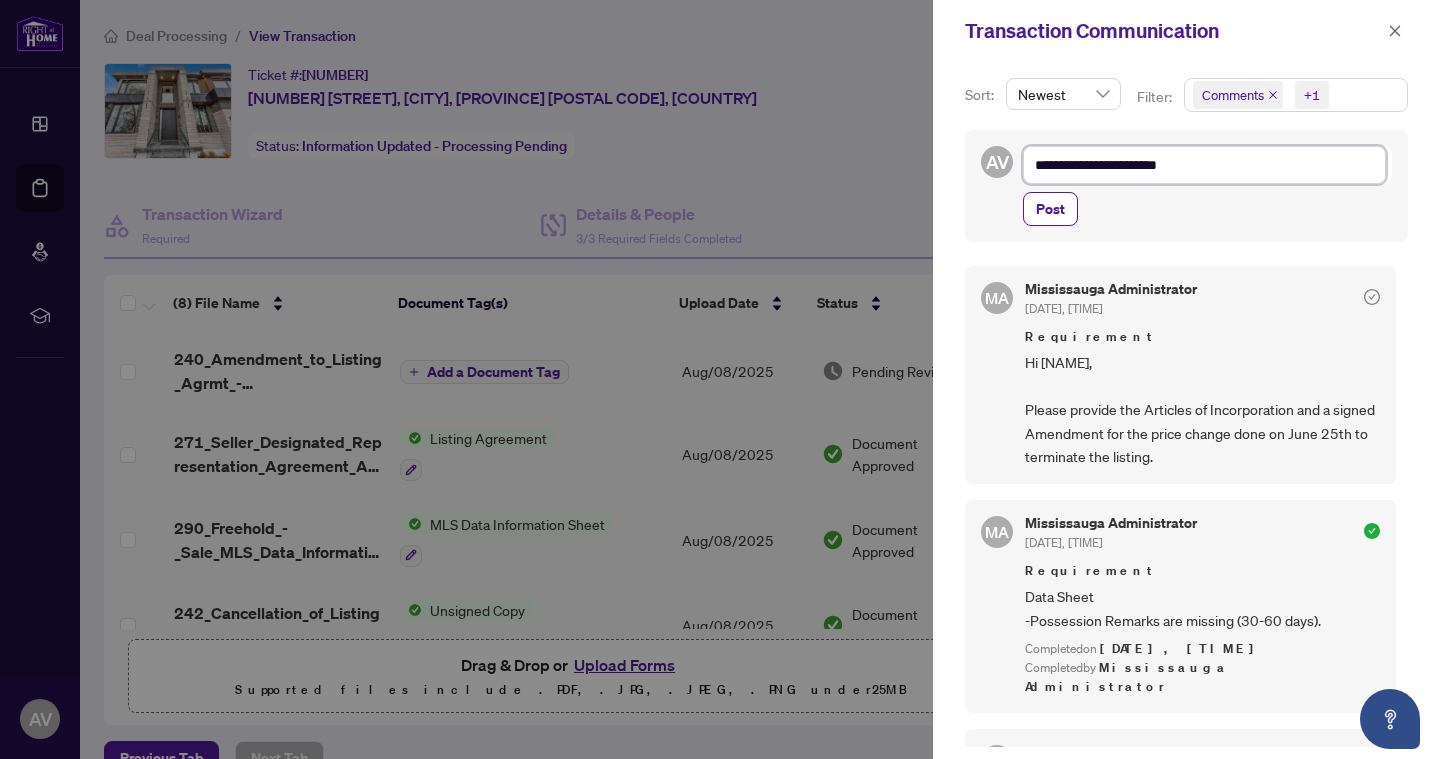 type on "**********" 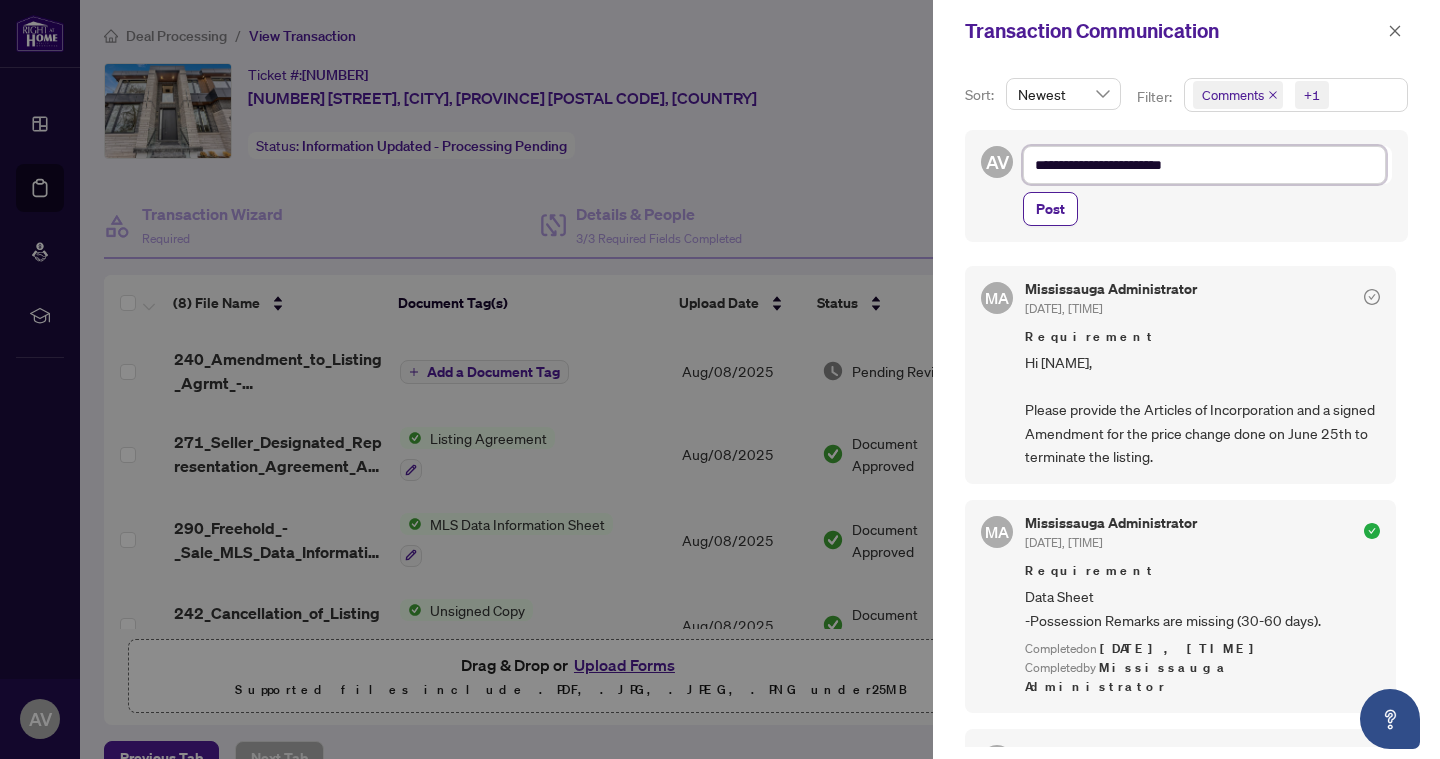 type on "**********" 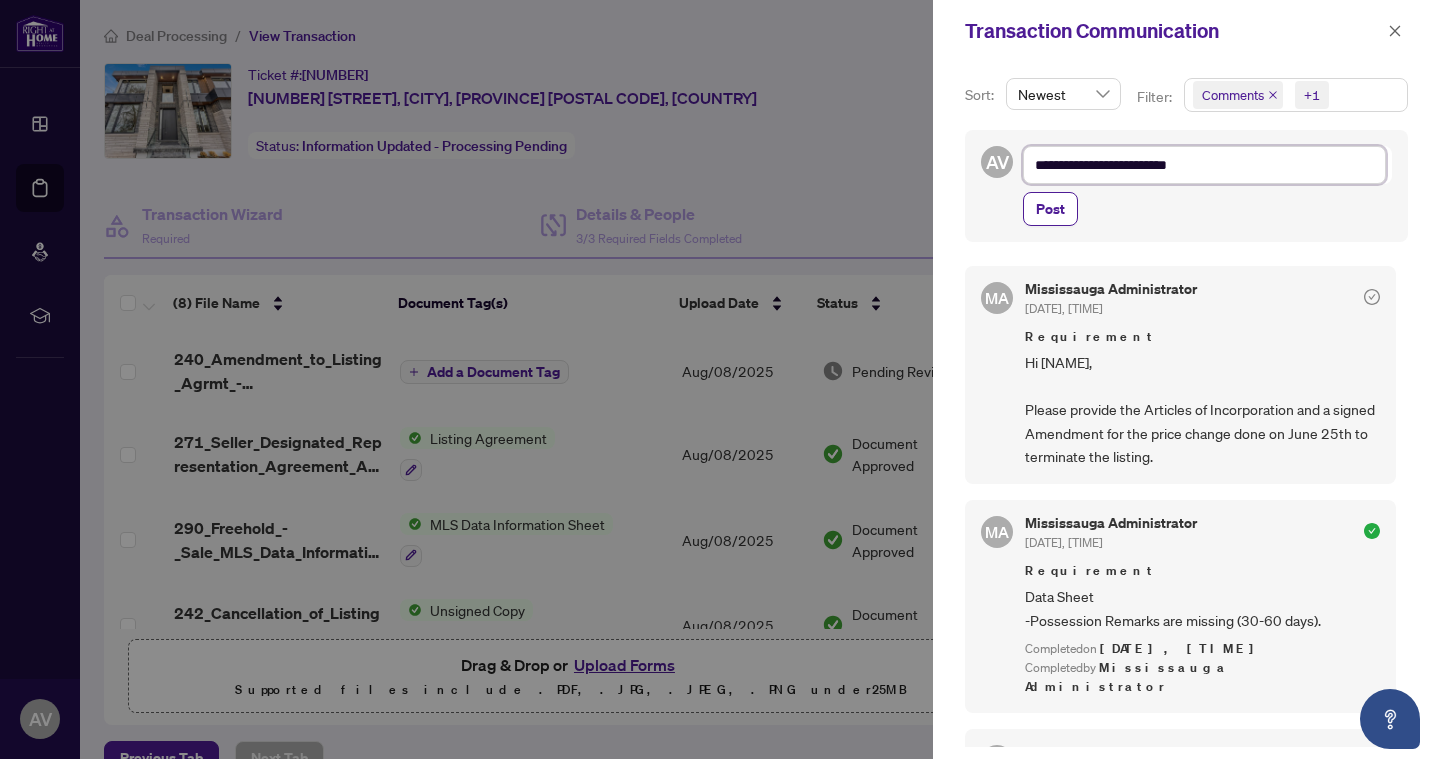 type on "**********" 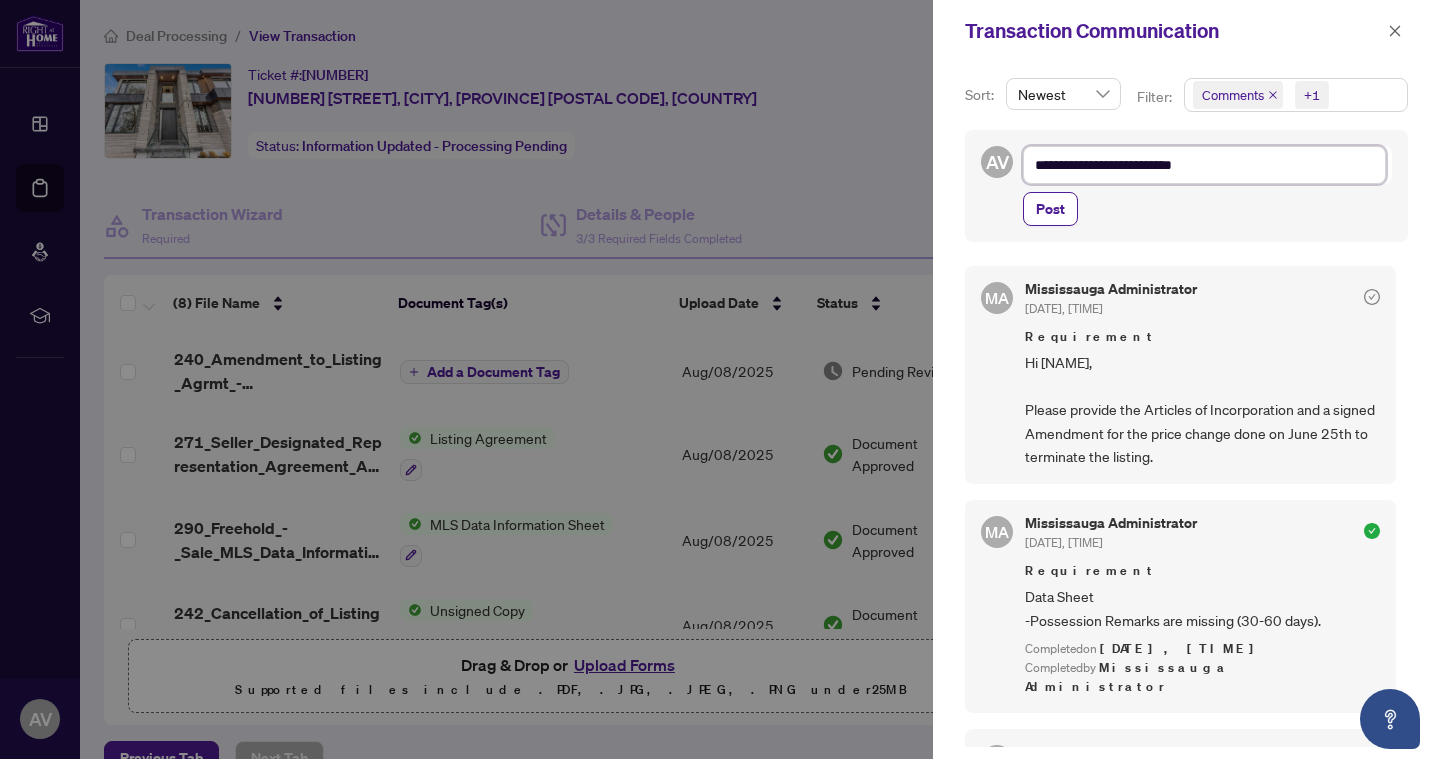 type on "**********" 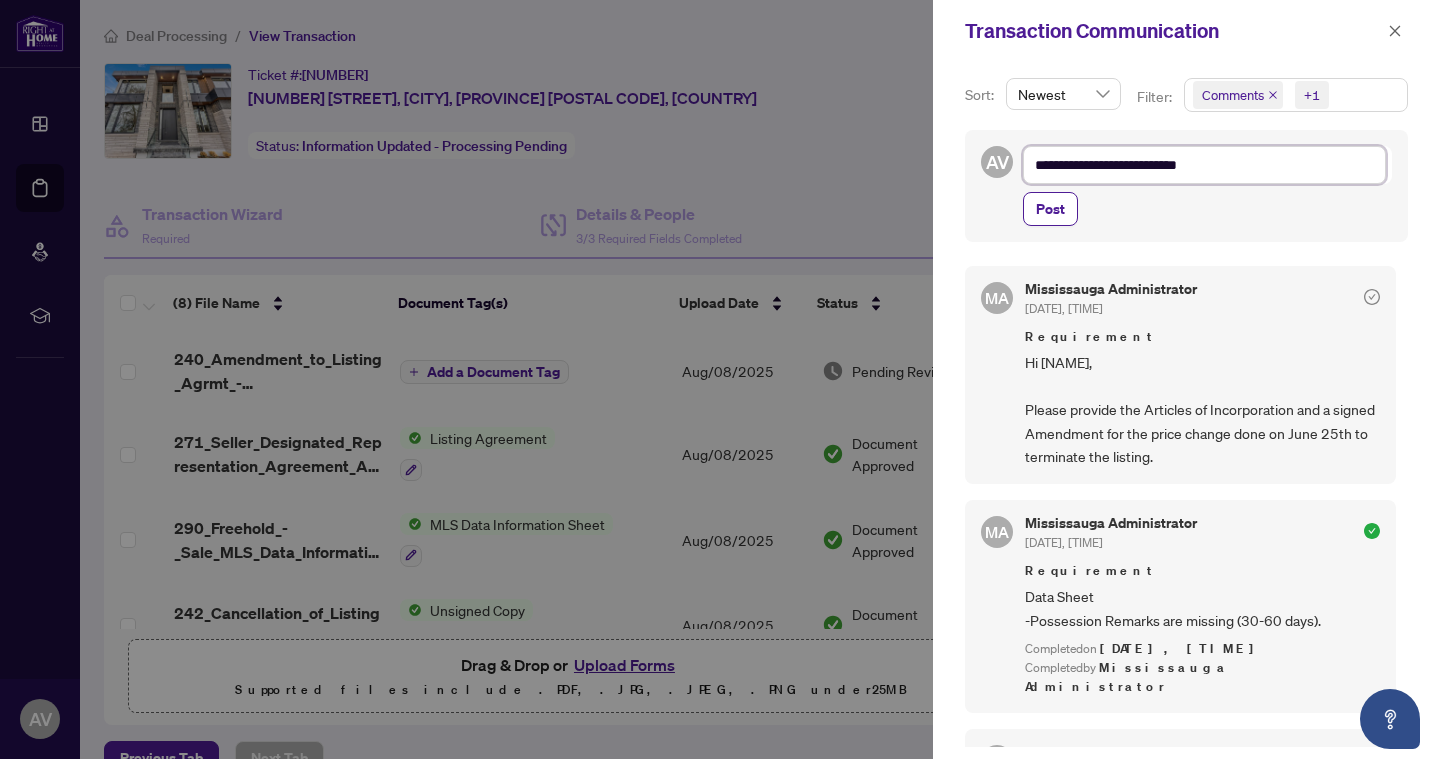 type on "**********" 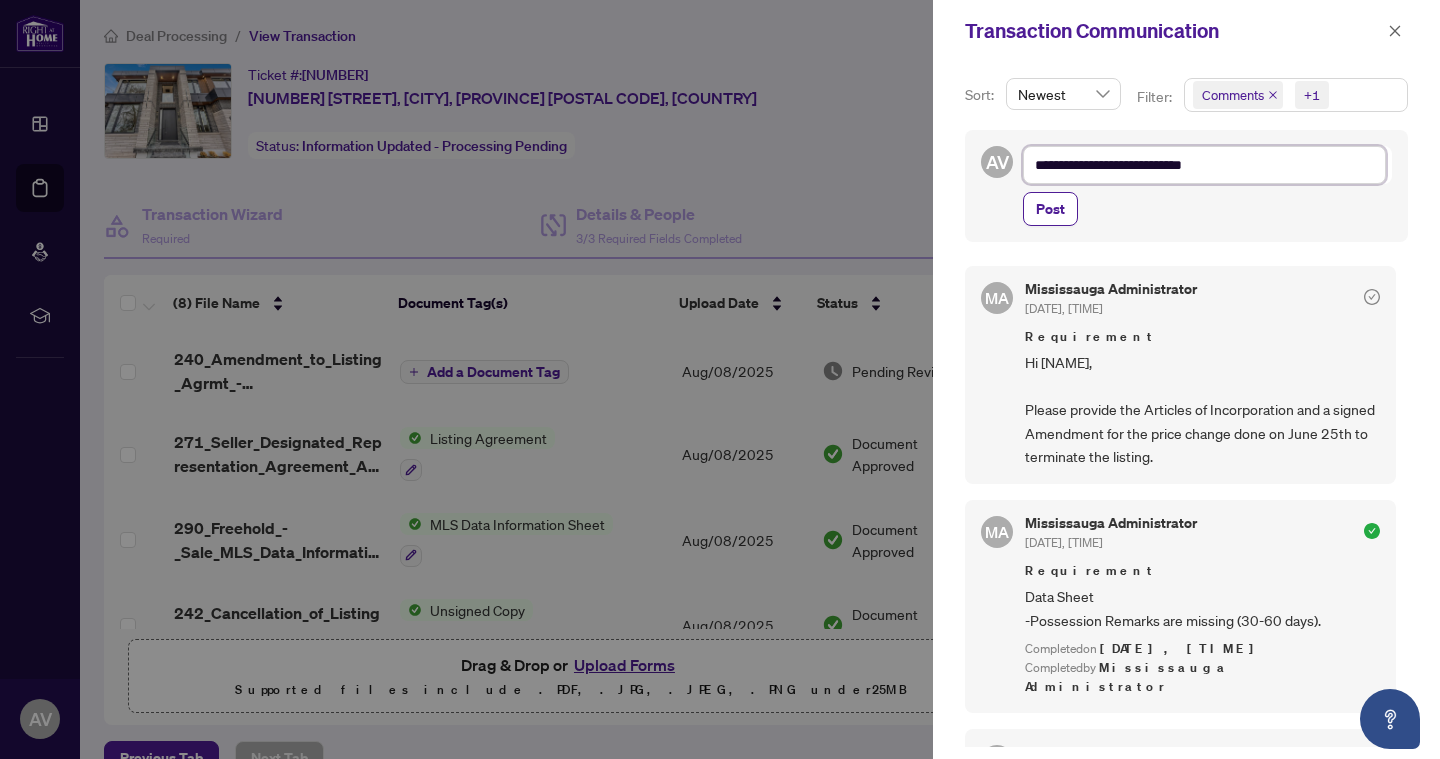 type on "**********" 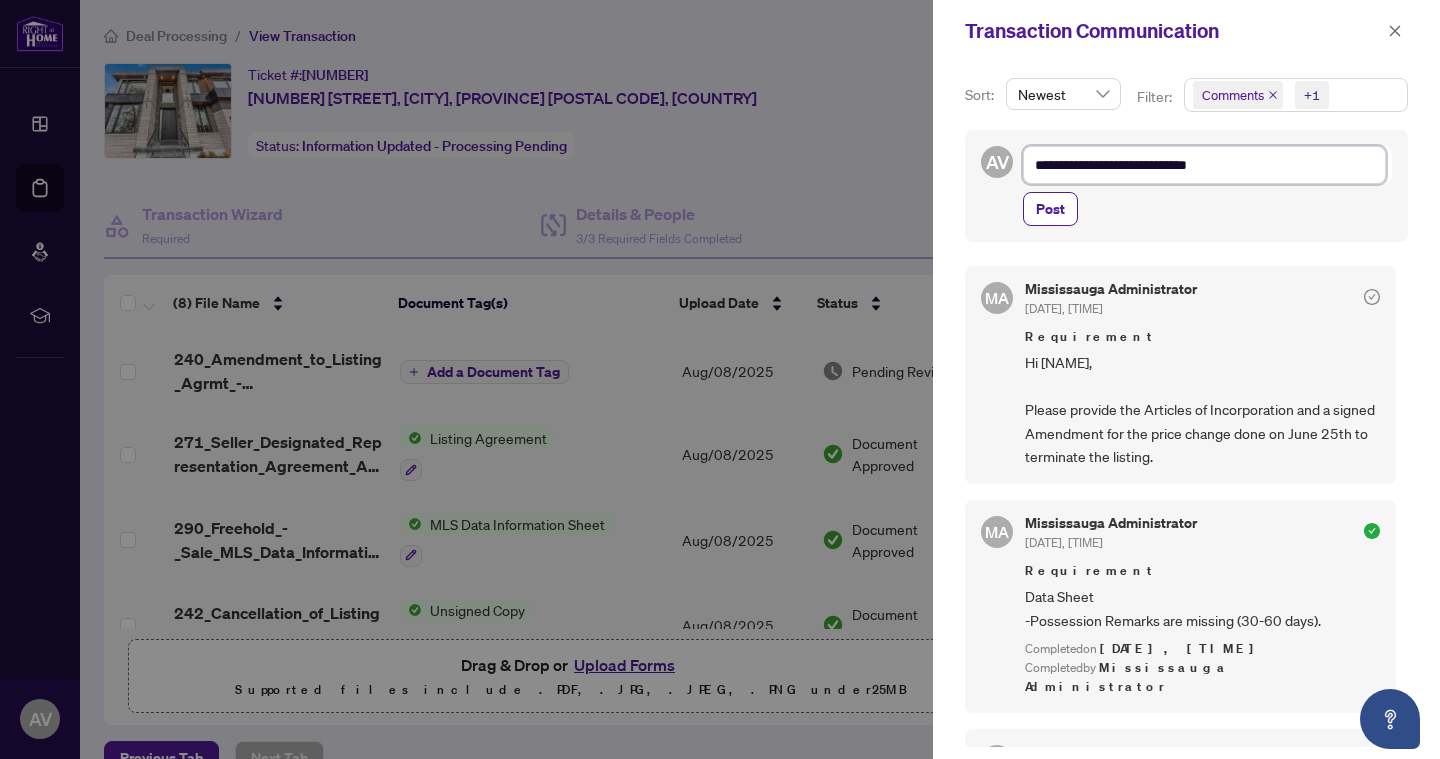 type on "**********" 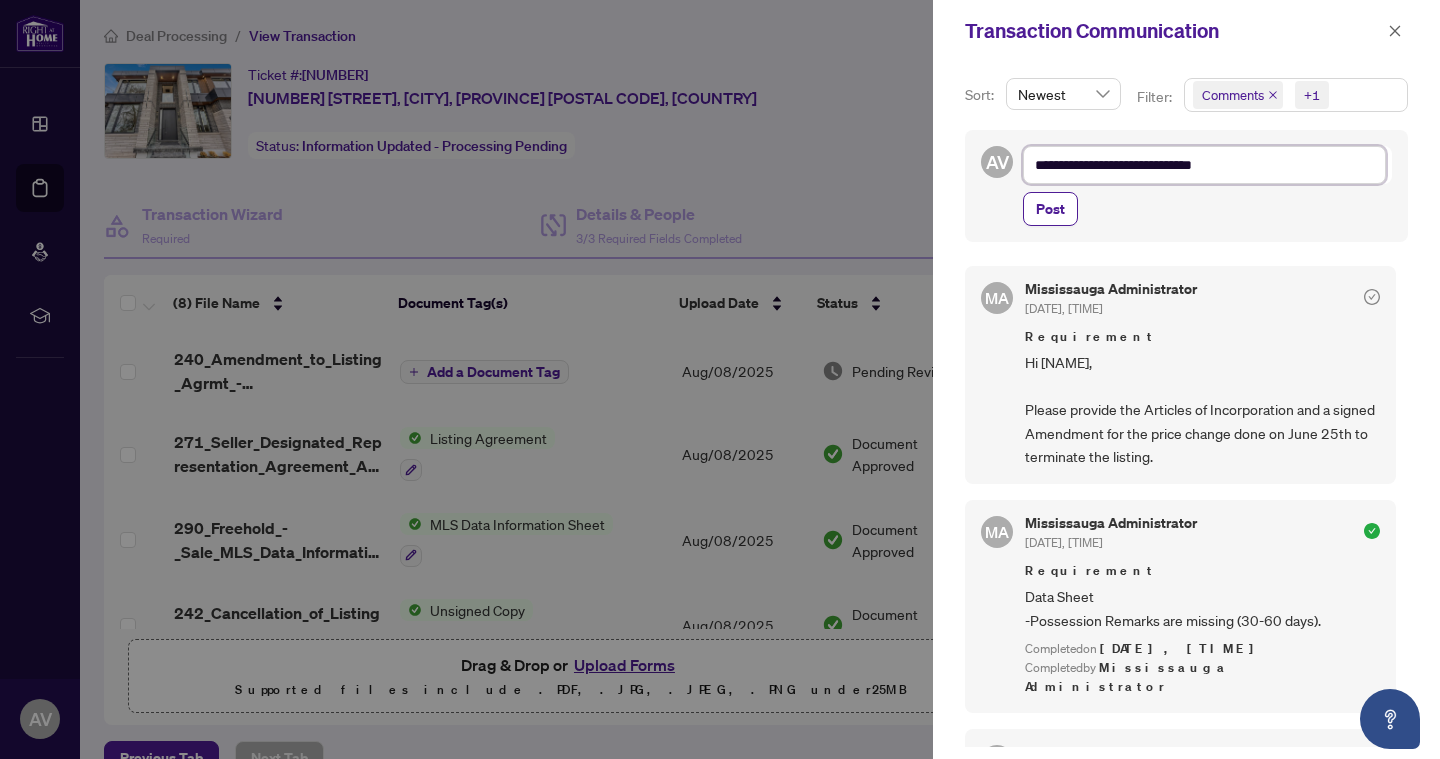 type on "**********" 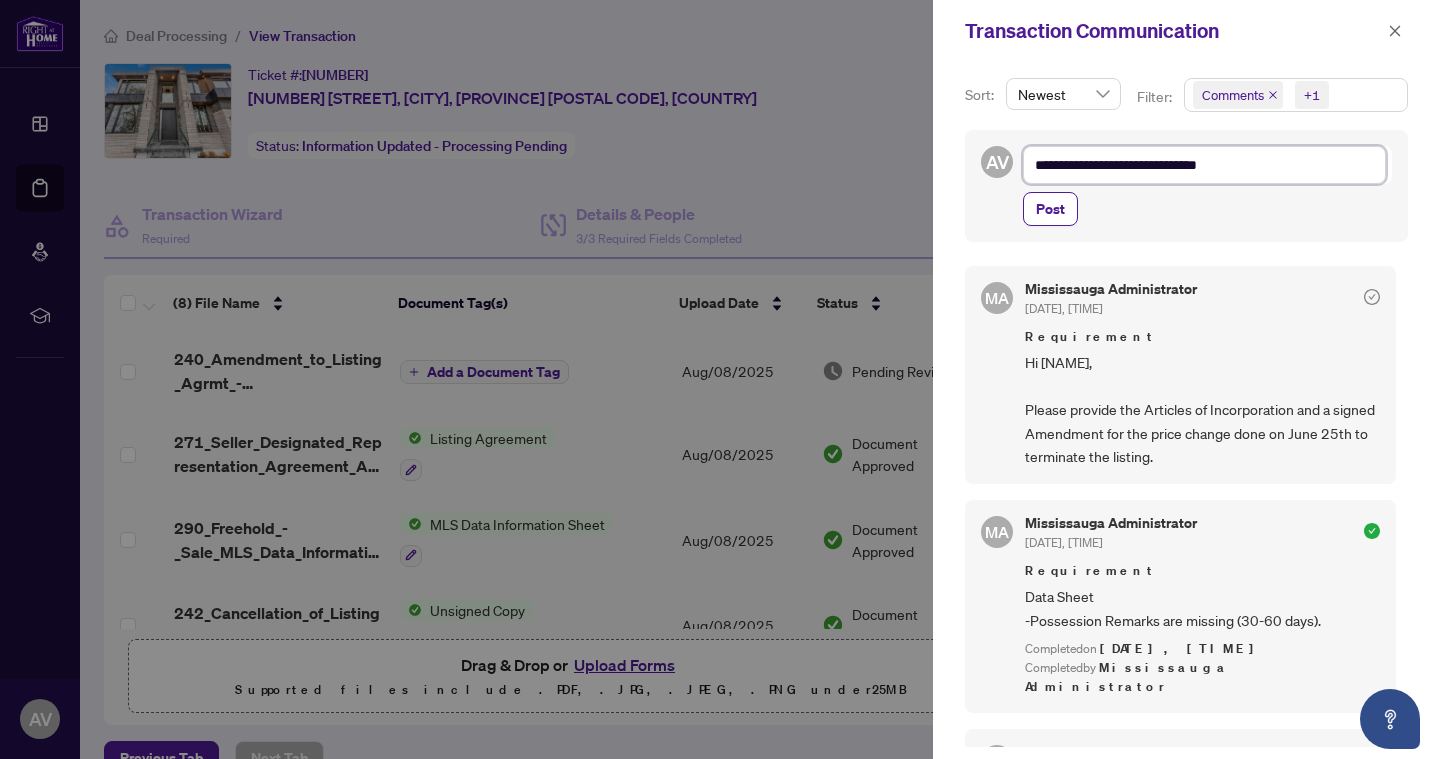 type on "**********" 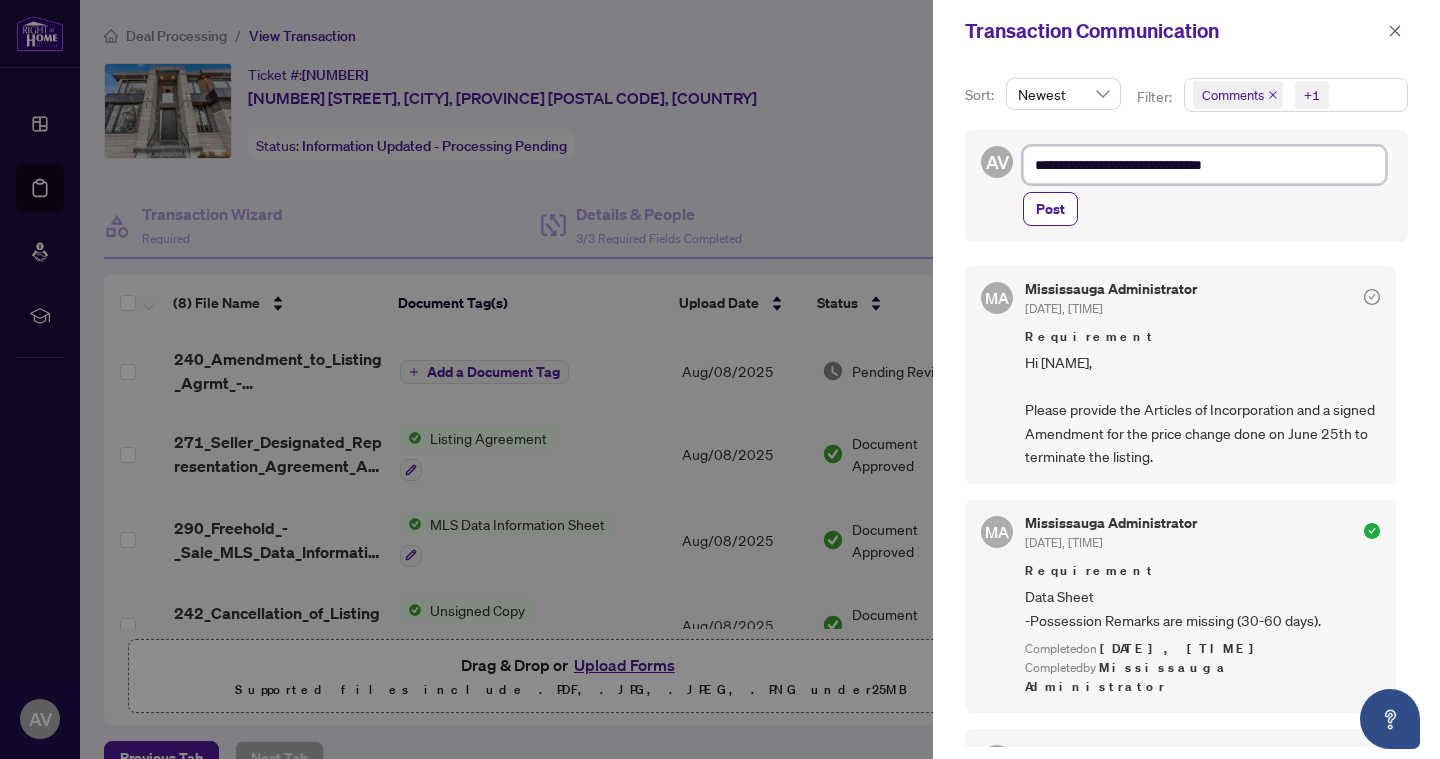 type on "**********" 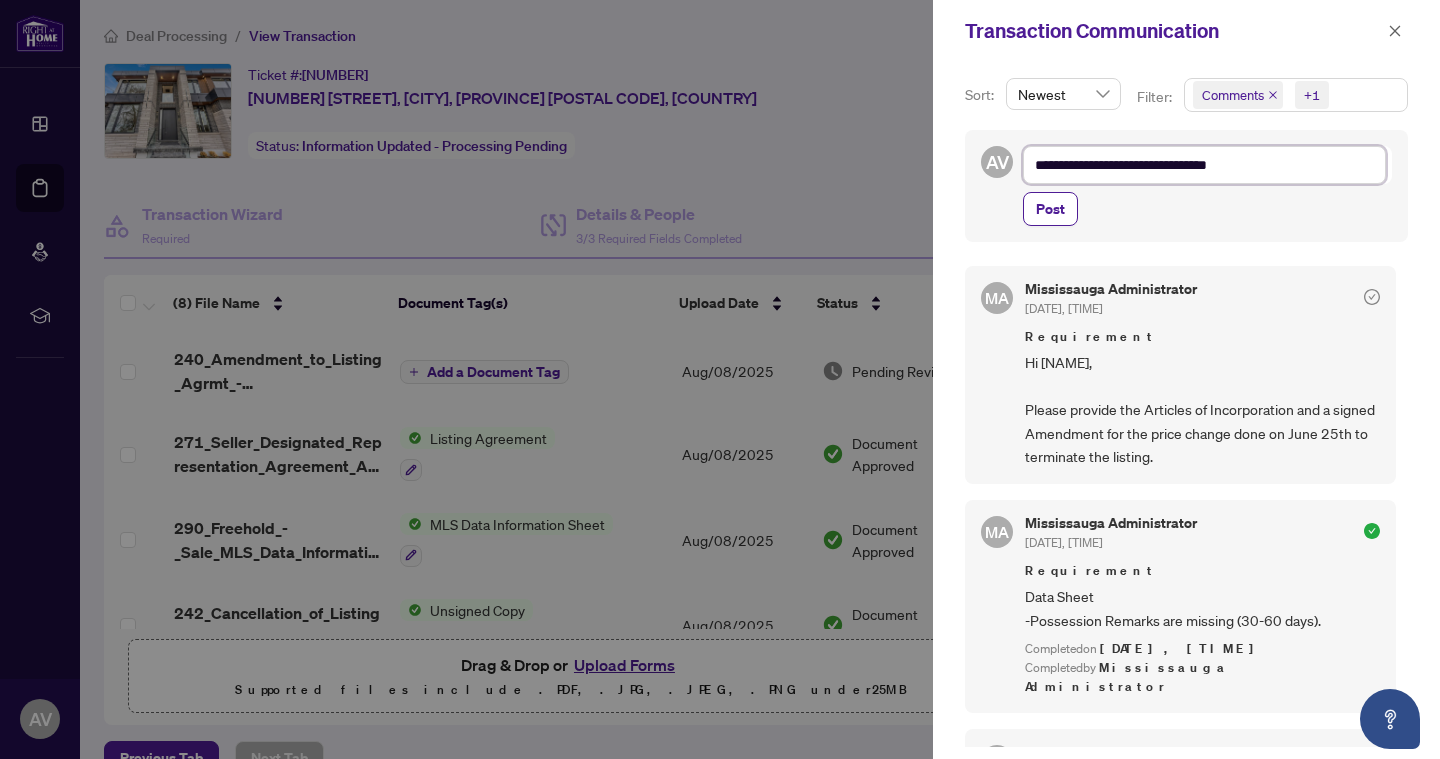 type on "**********" 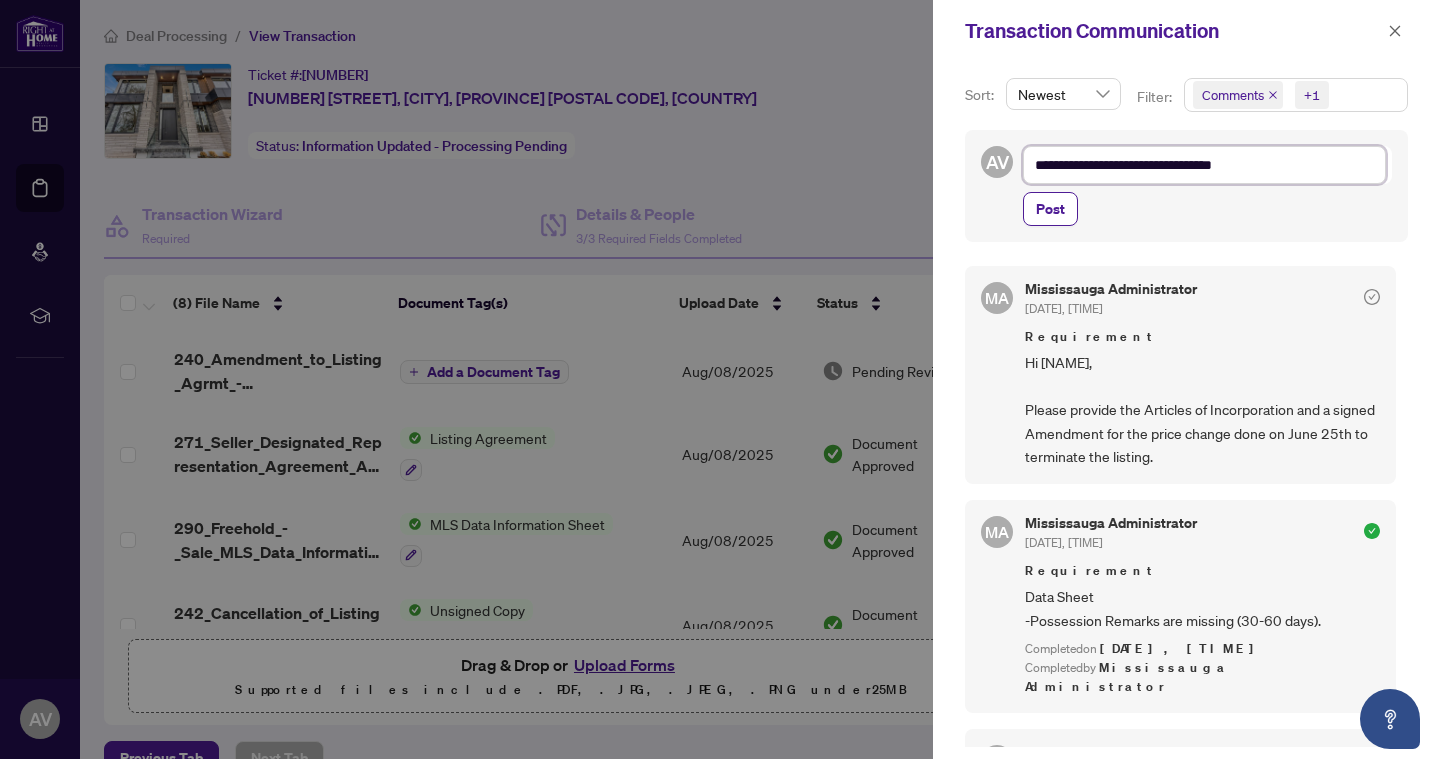 type on "**********" 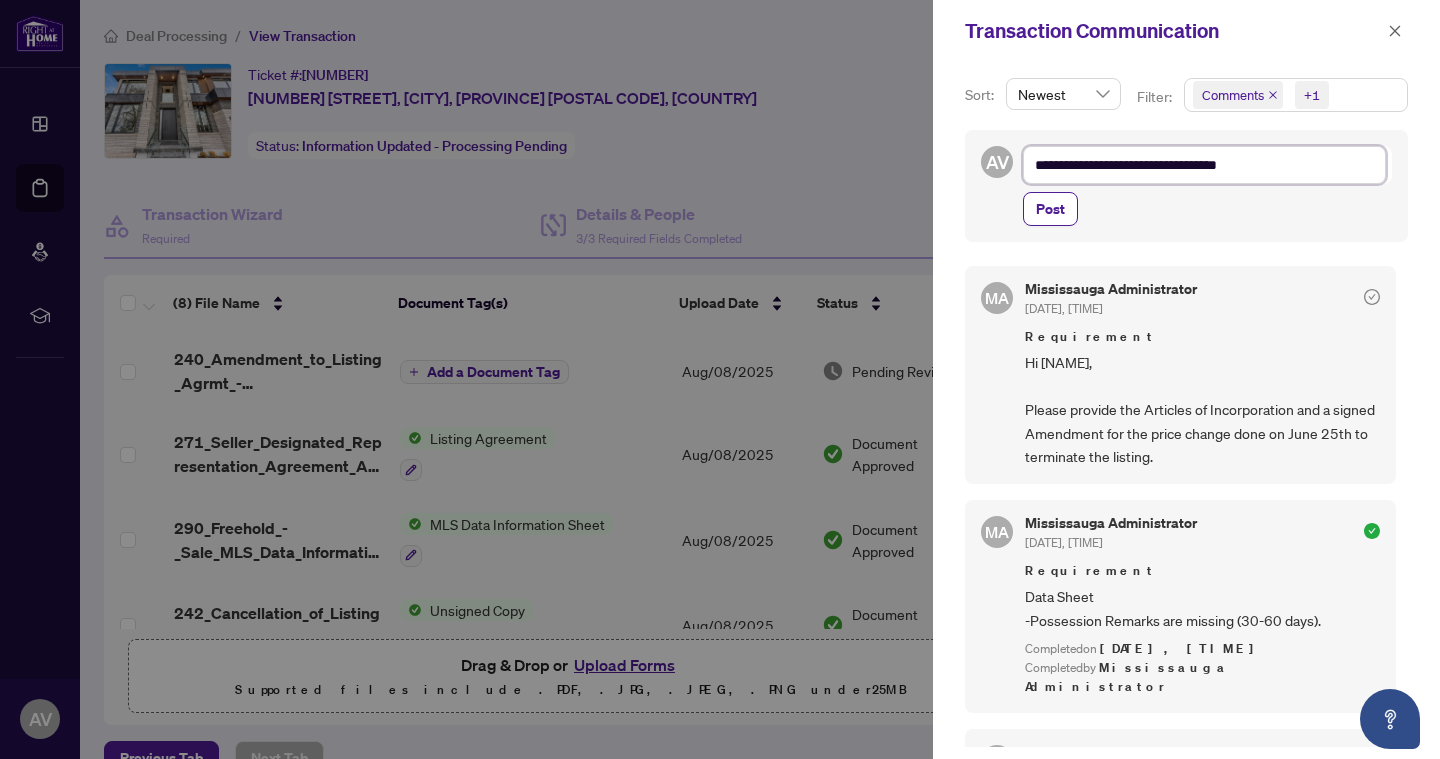 type on "**********" 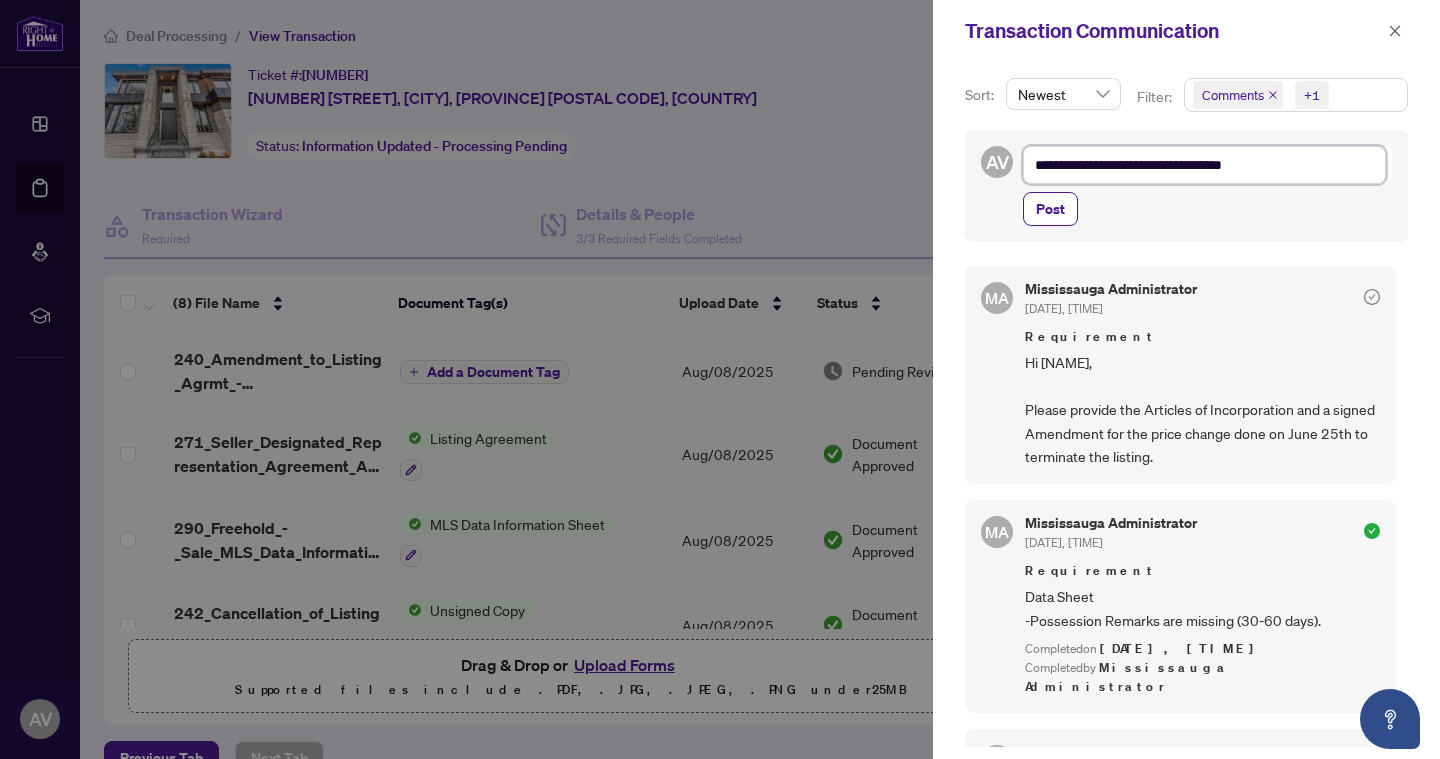 type on "**********" 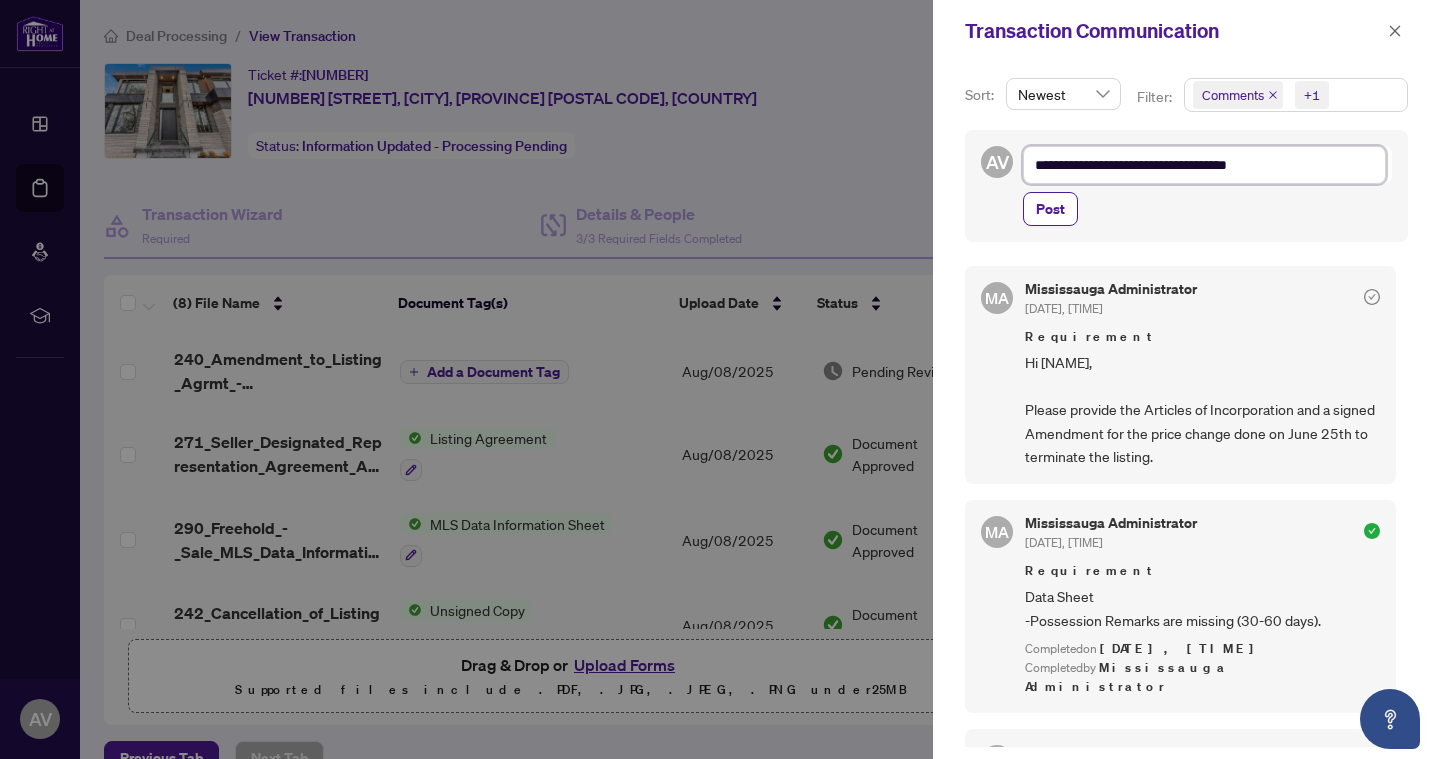 type on "**********" 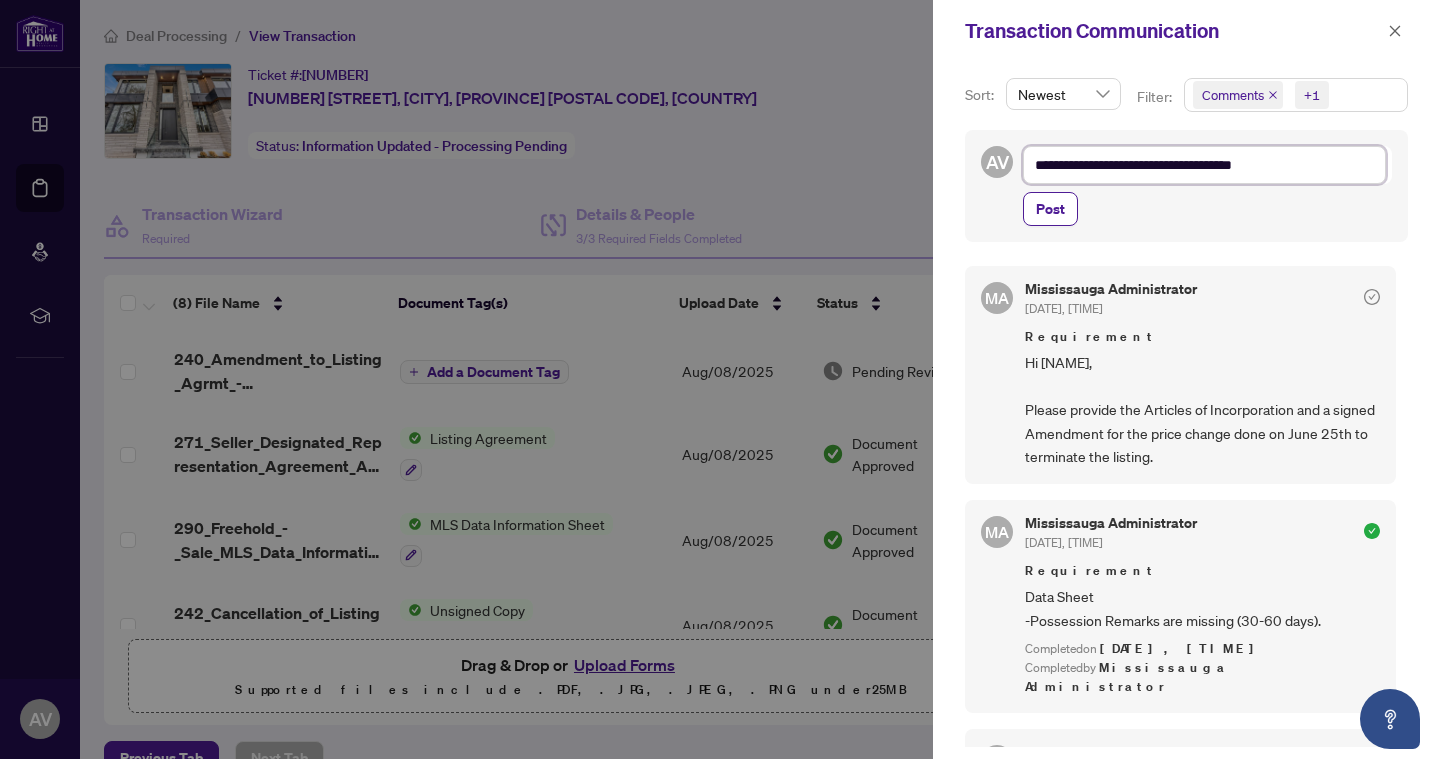 type on "**********" 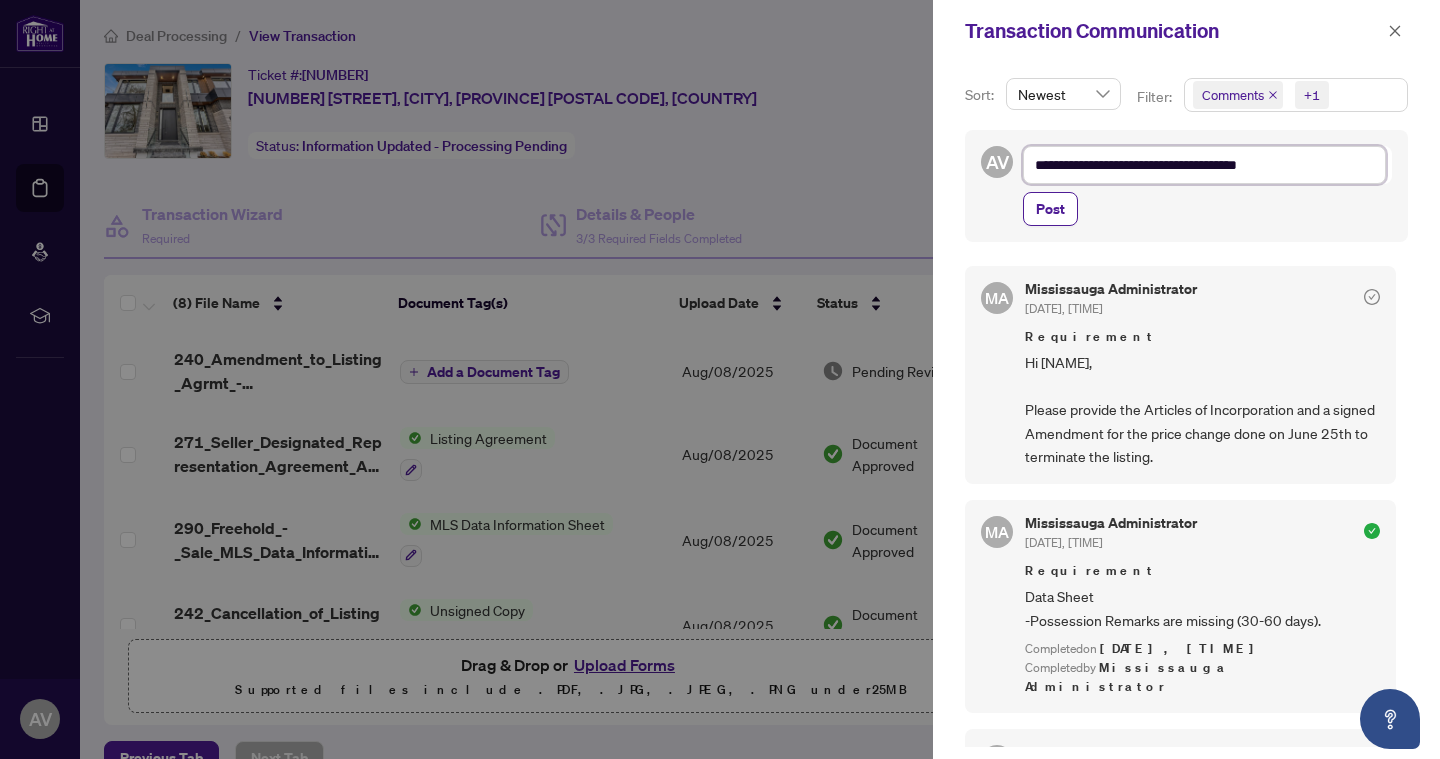 type on "**********" 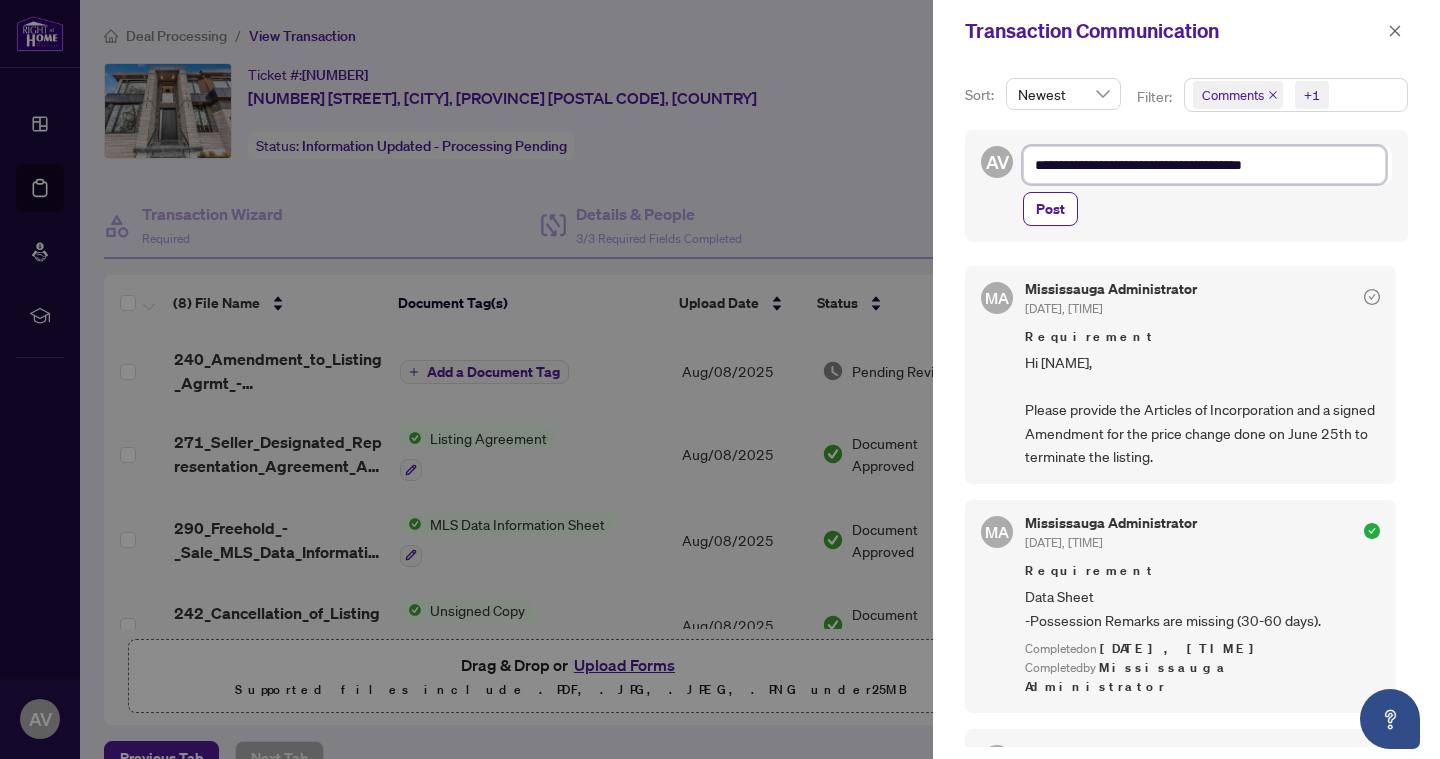 type on "**********" 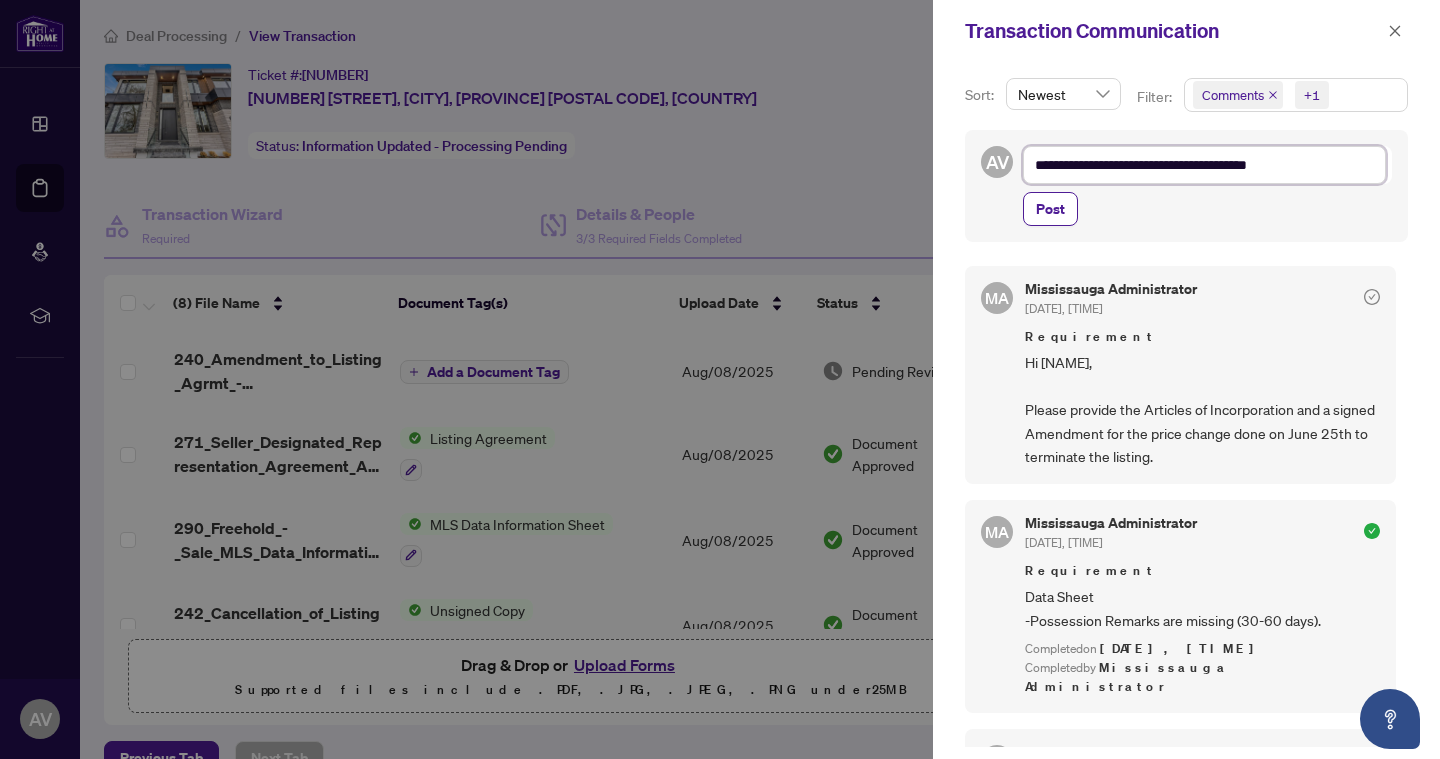 type on "**********" 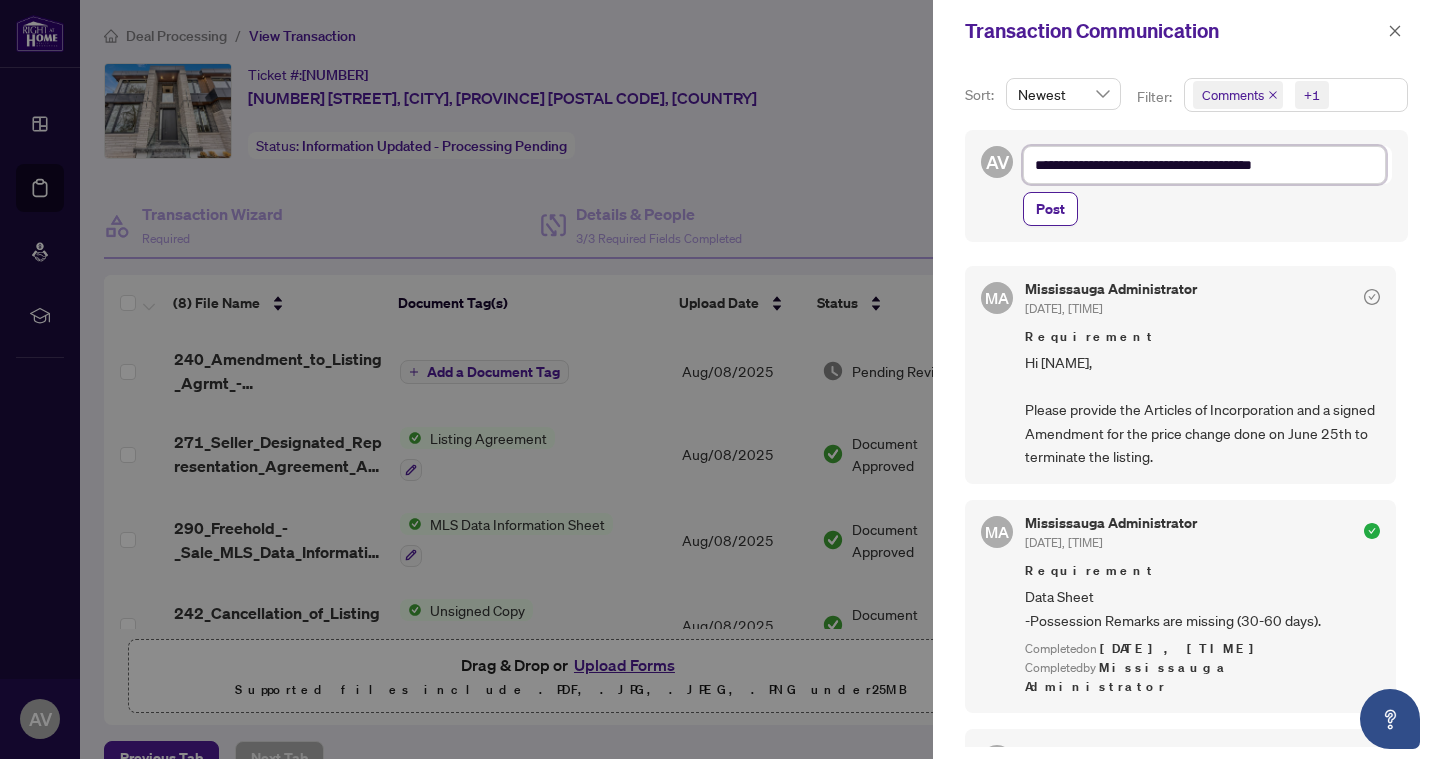 type on "**********" 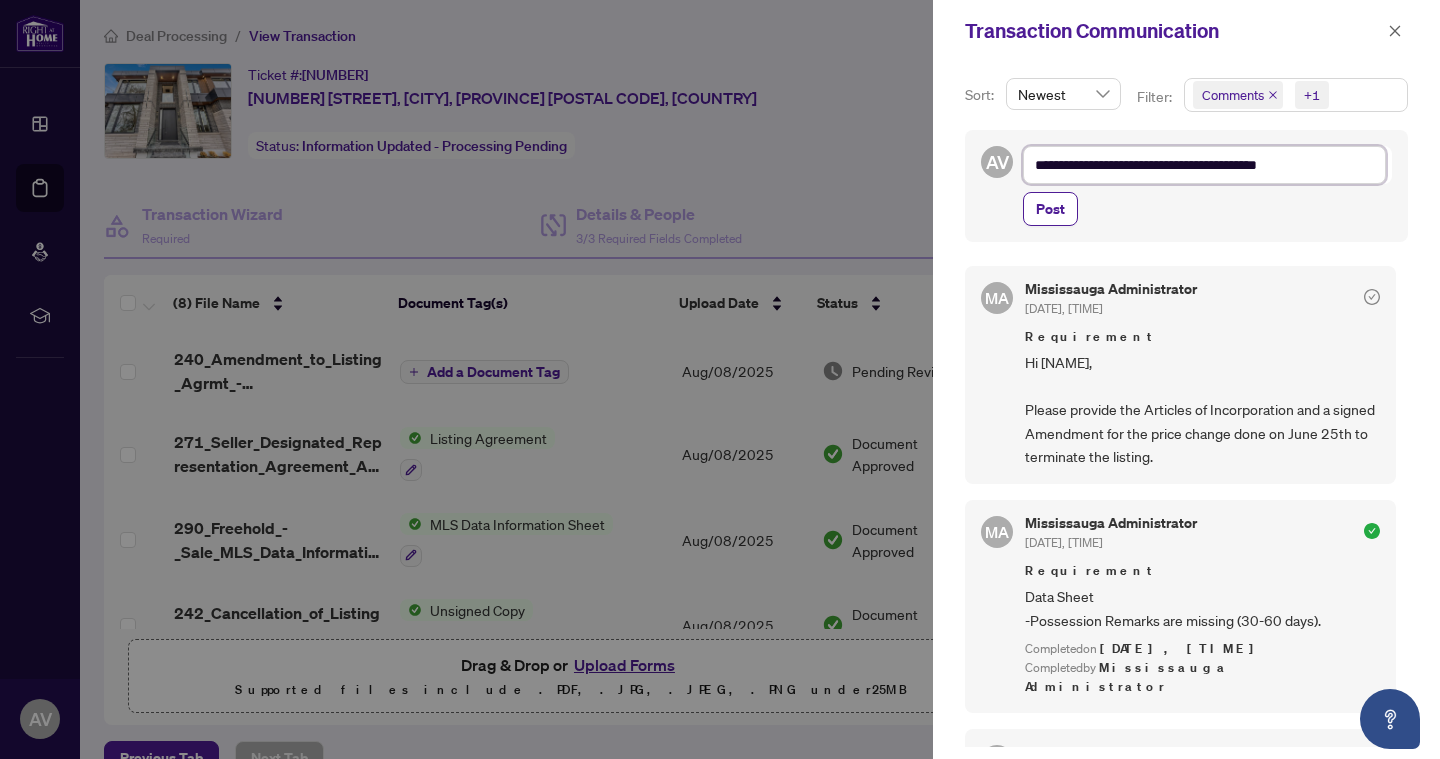 type on "**********" 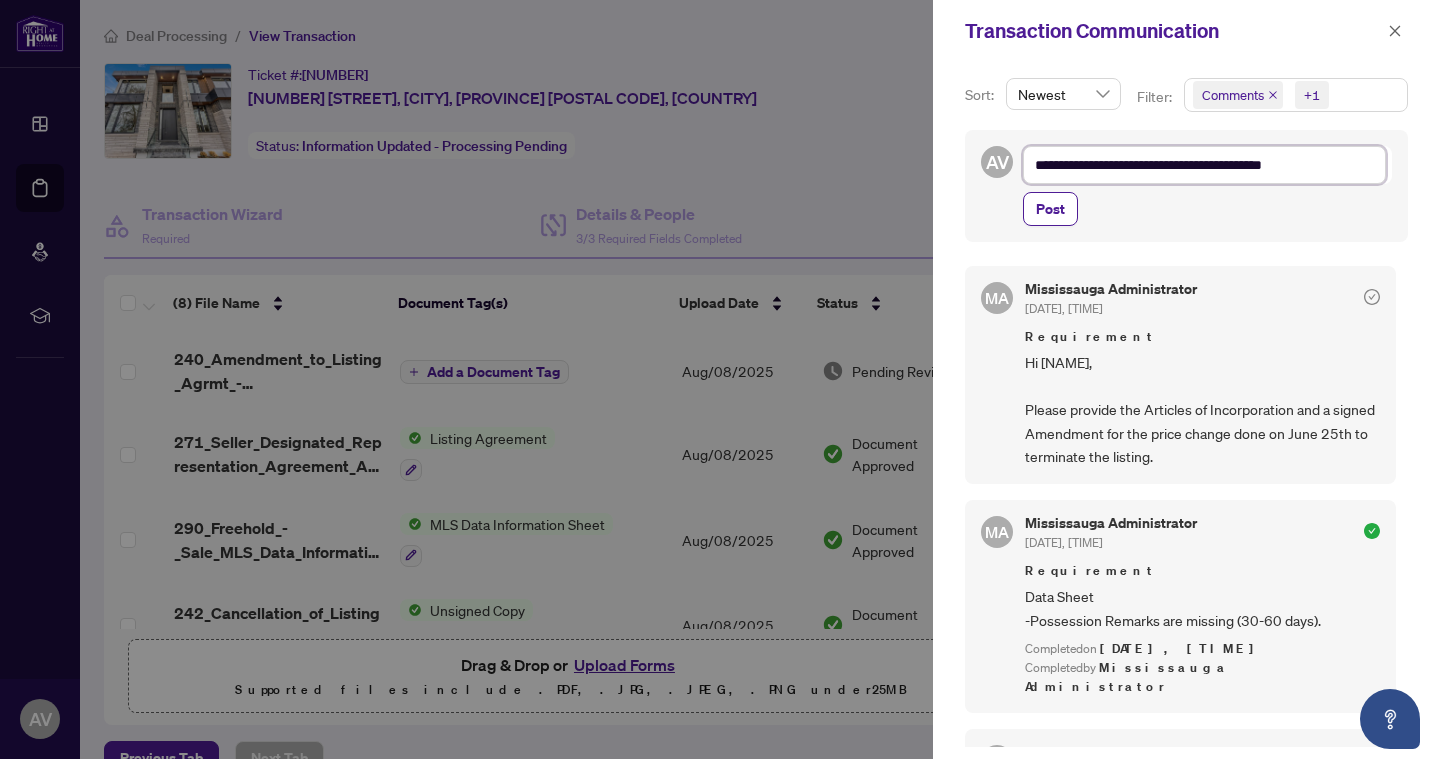 type on "**********" 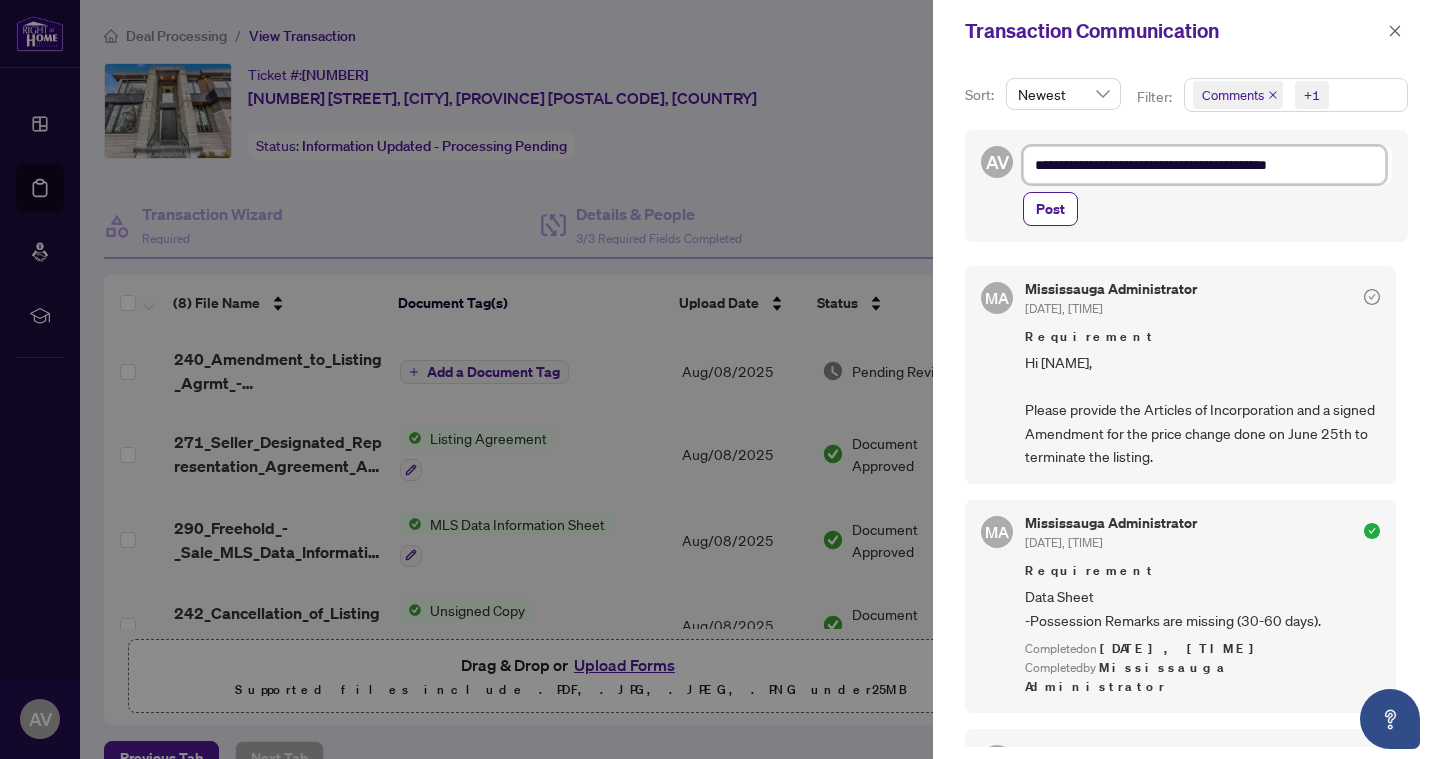 type on "**********" 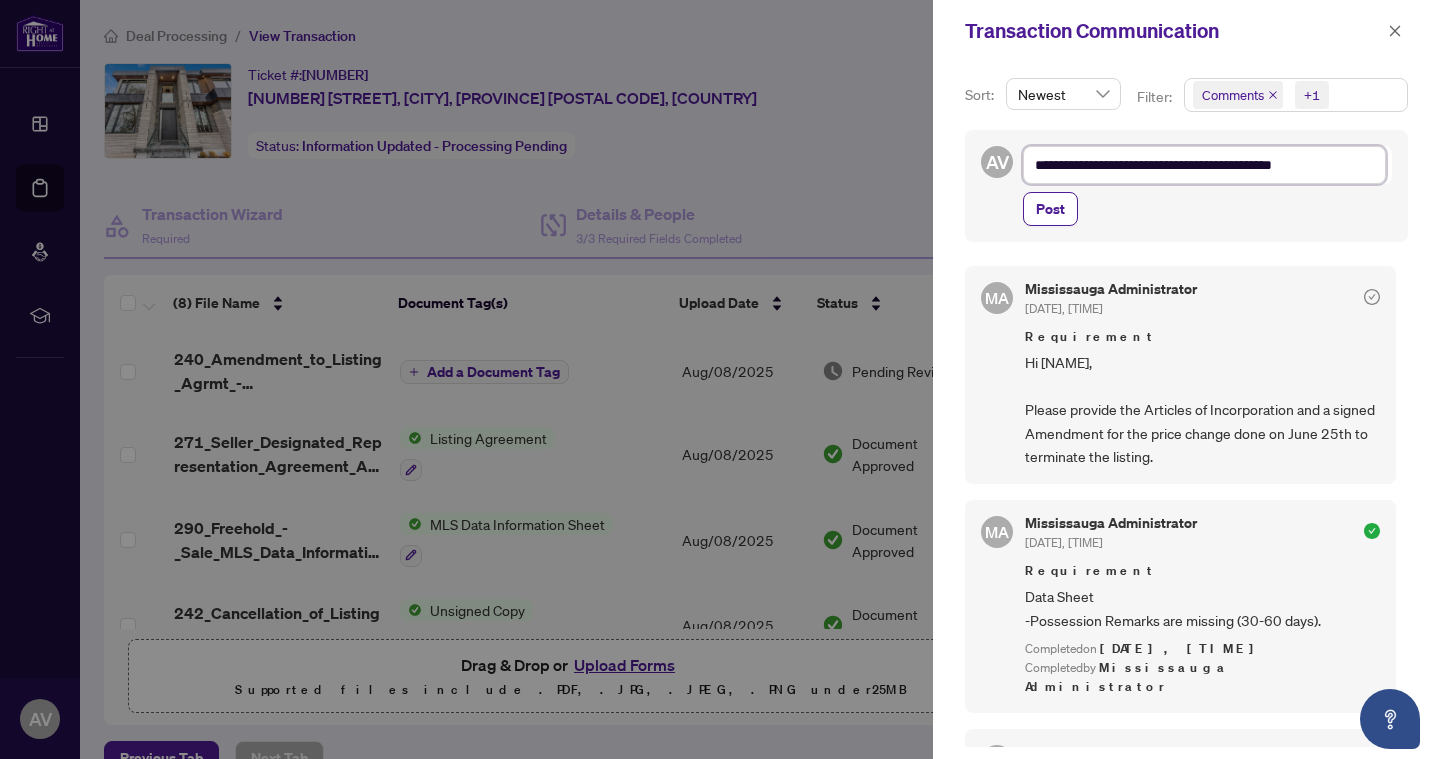type on "**********" 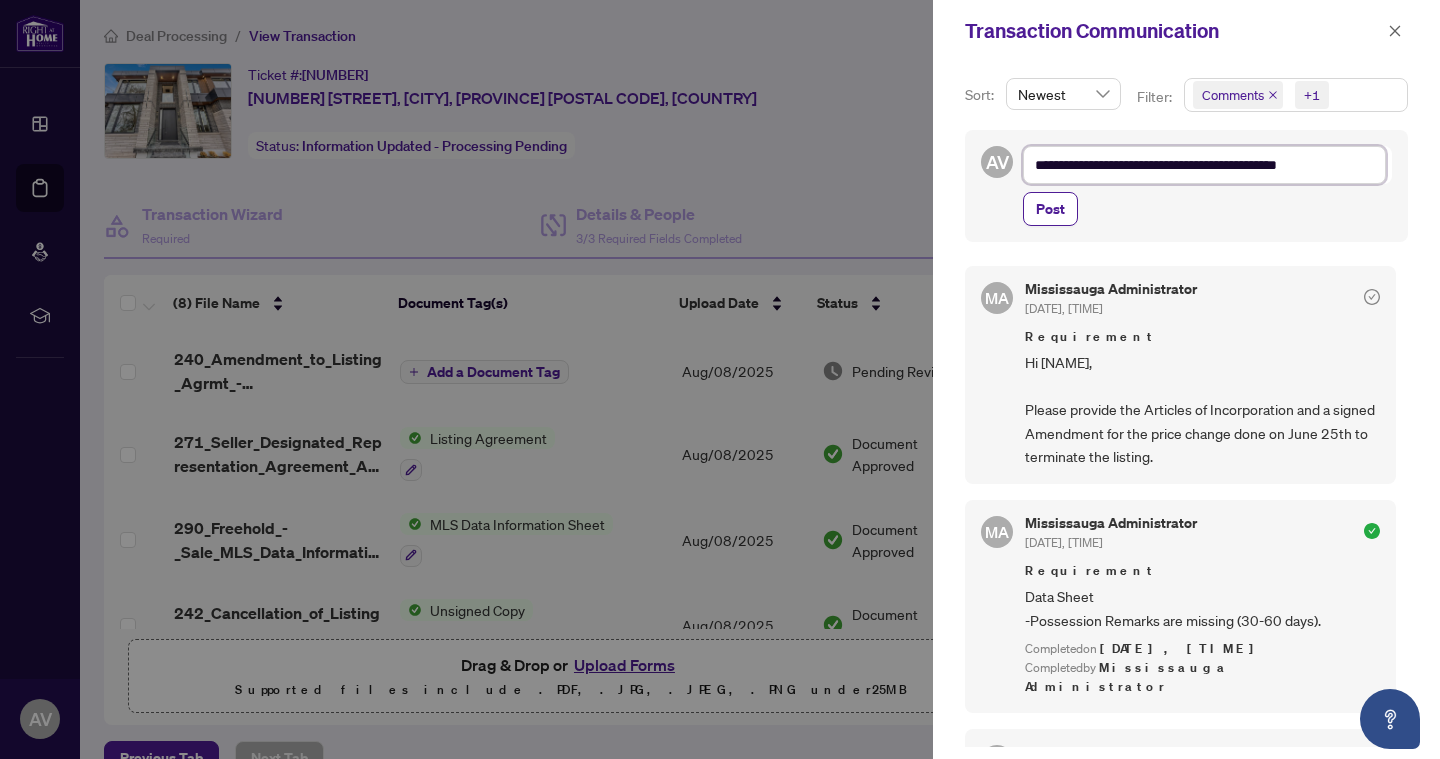 type on "**********" 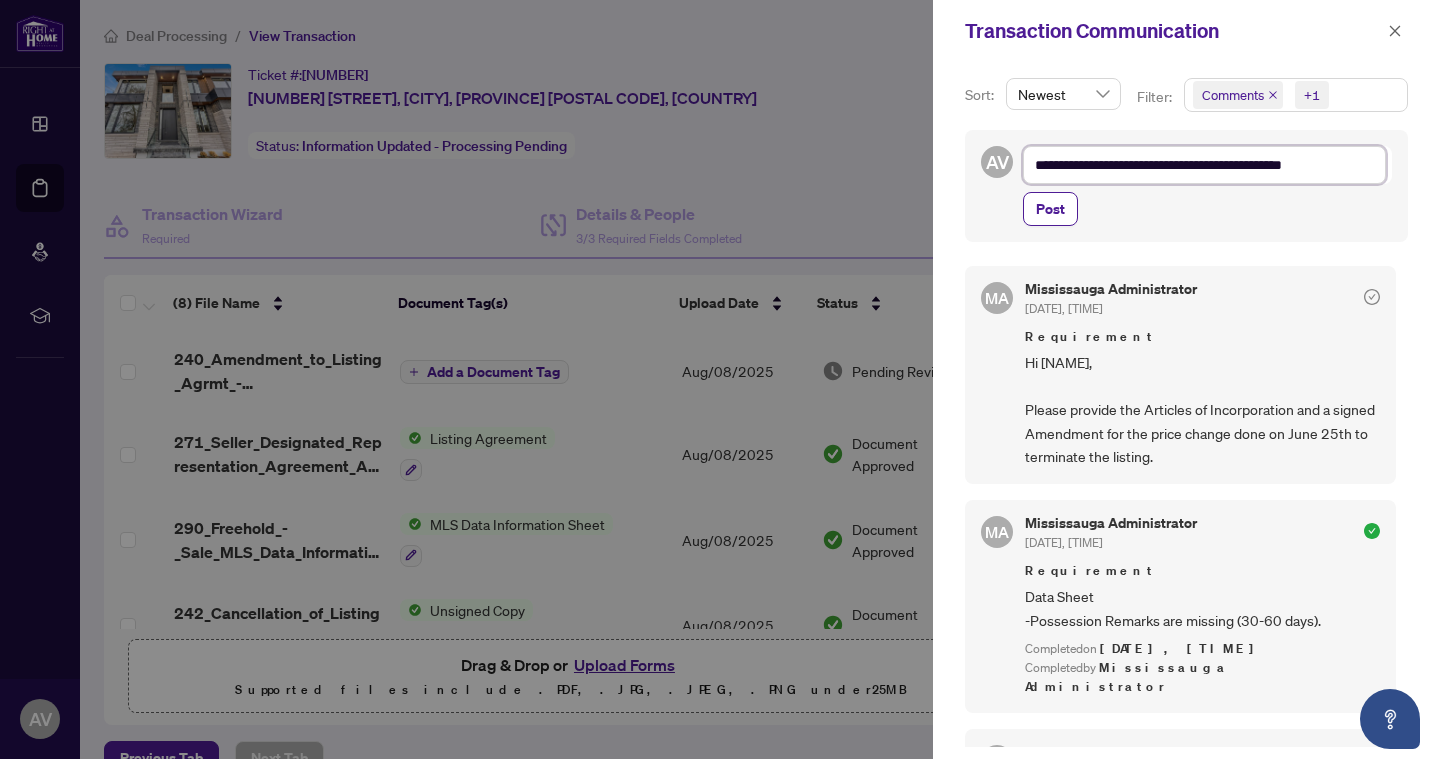 type on "**********" 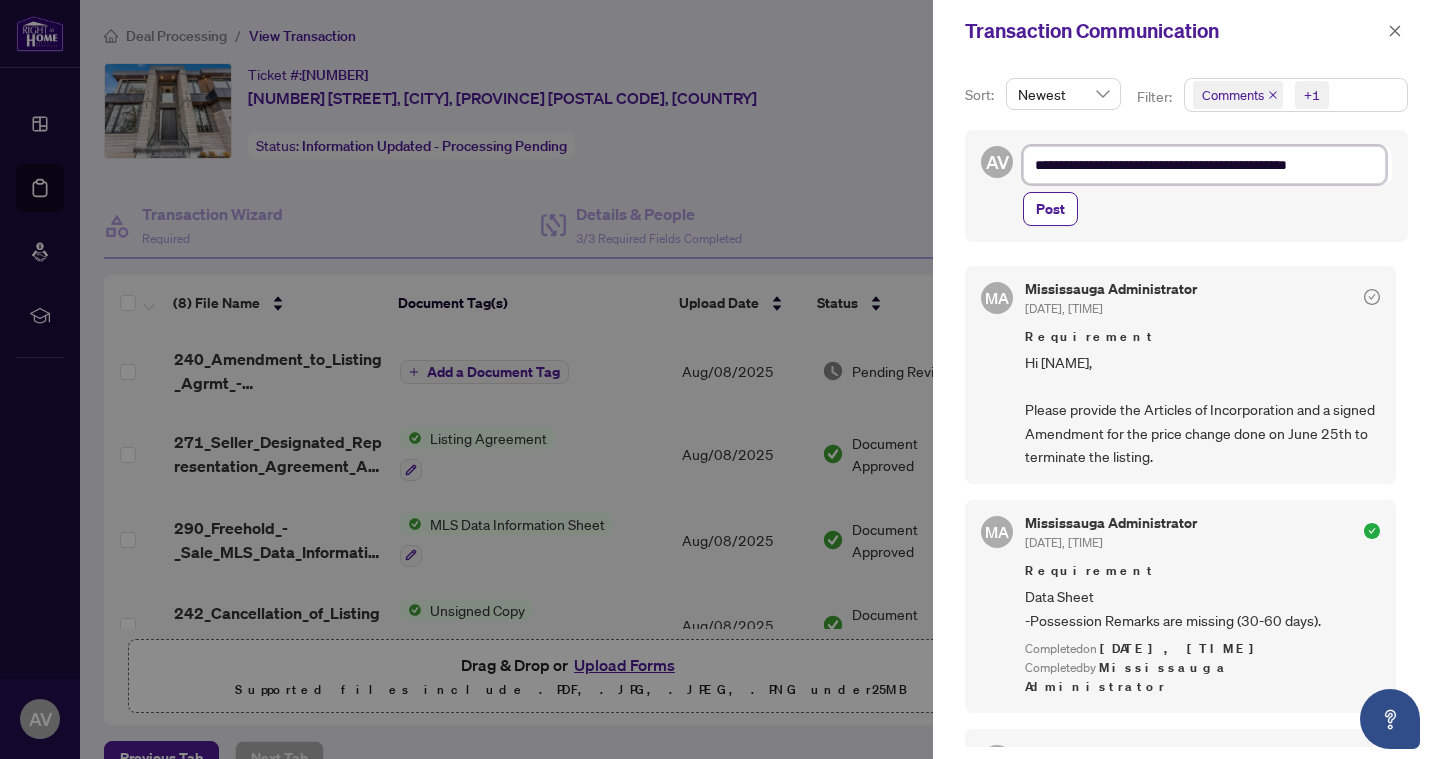 type on "**********" 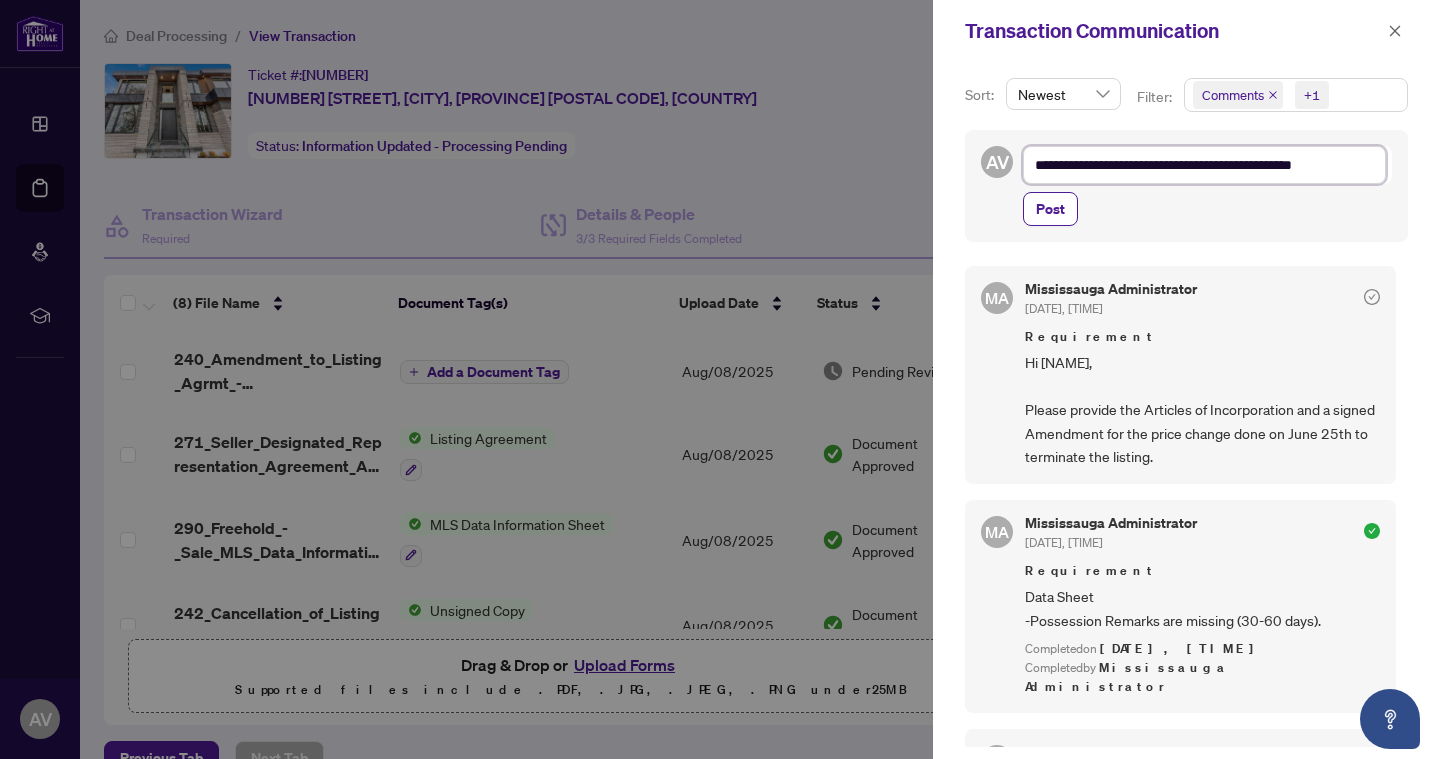 type on "**********" 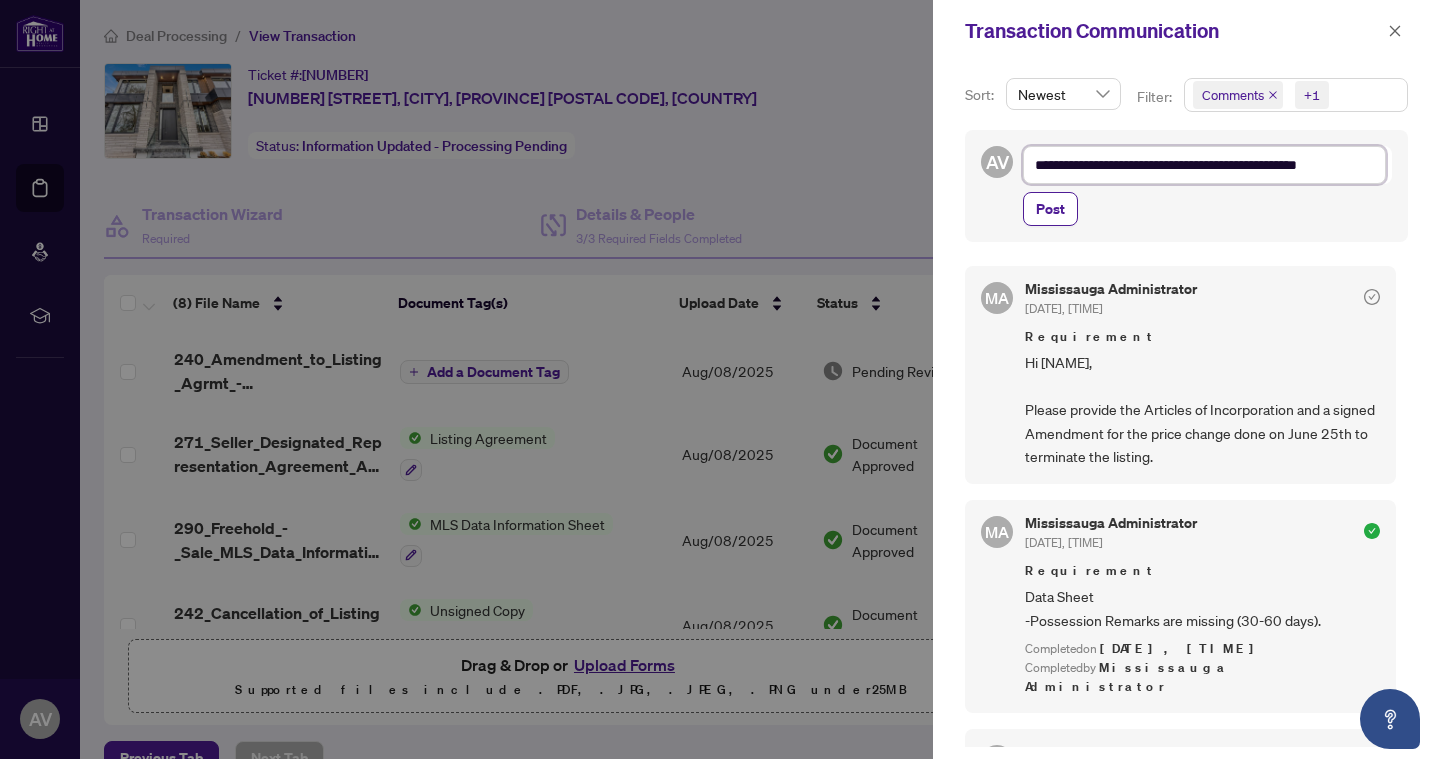 type on "**********" 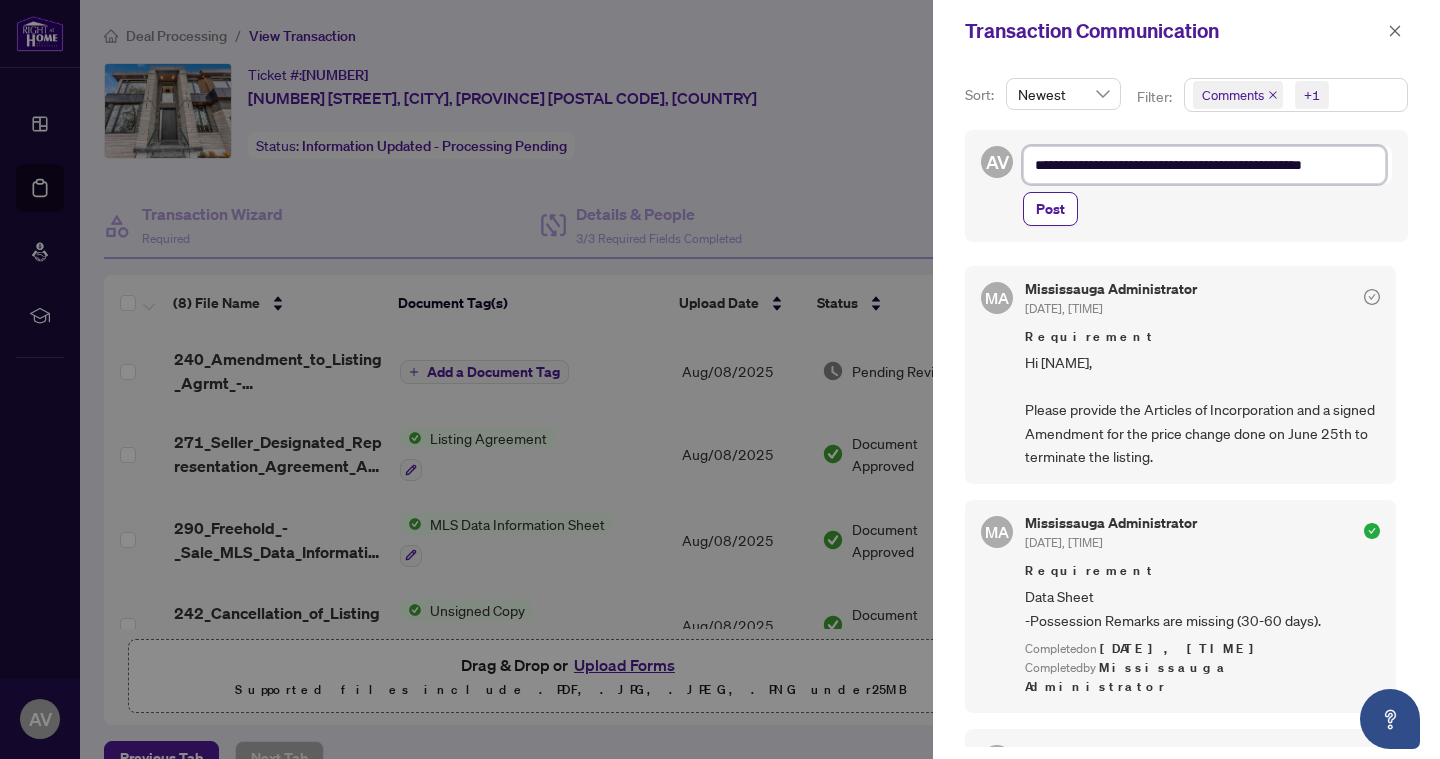 type on "**********" 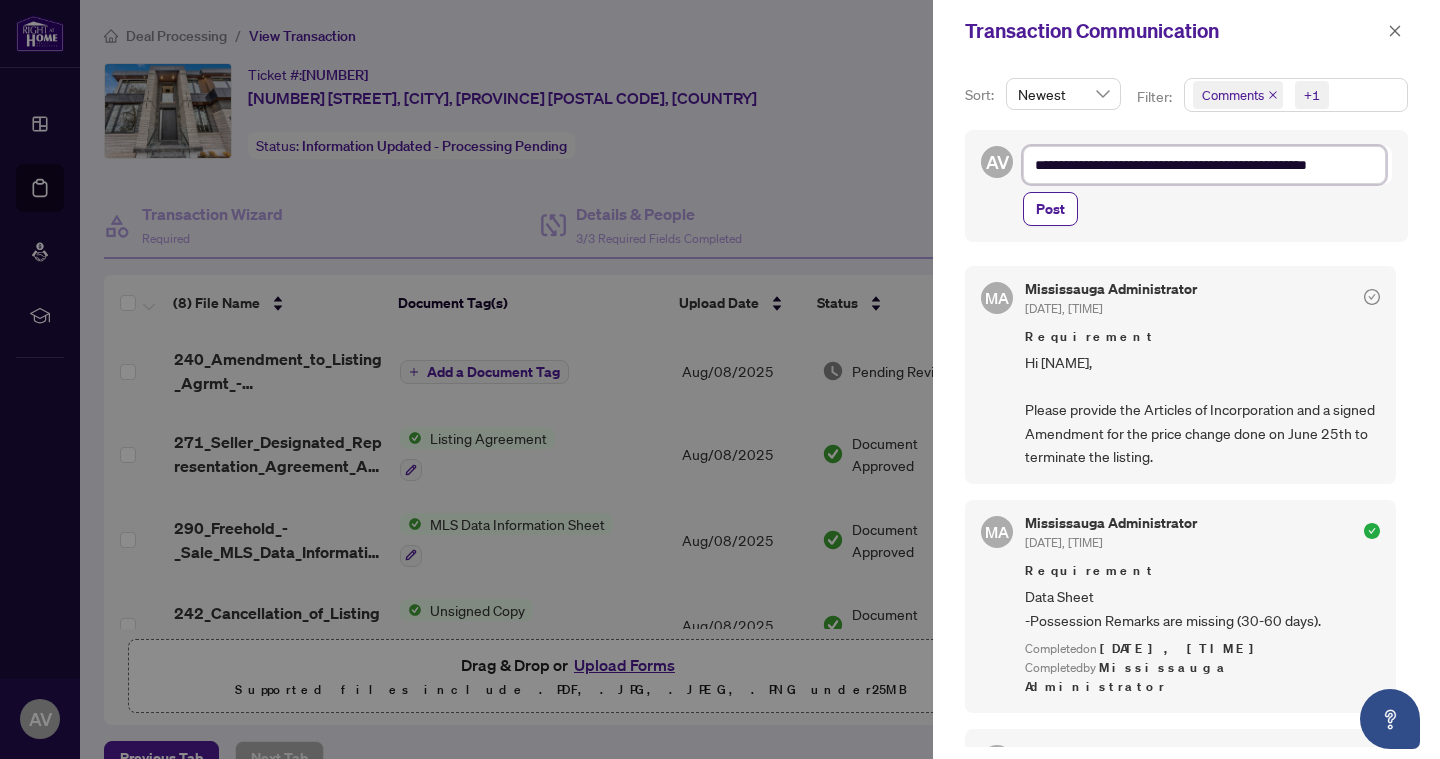 type on "**********" 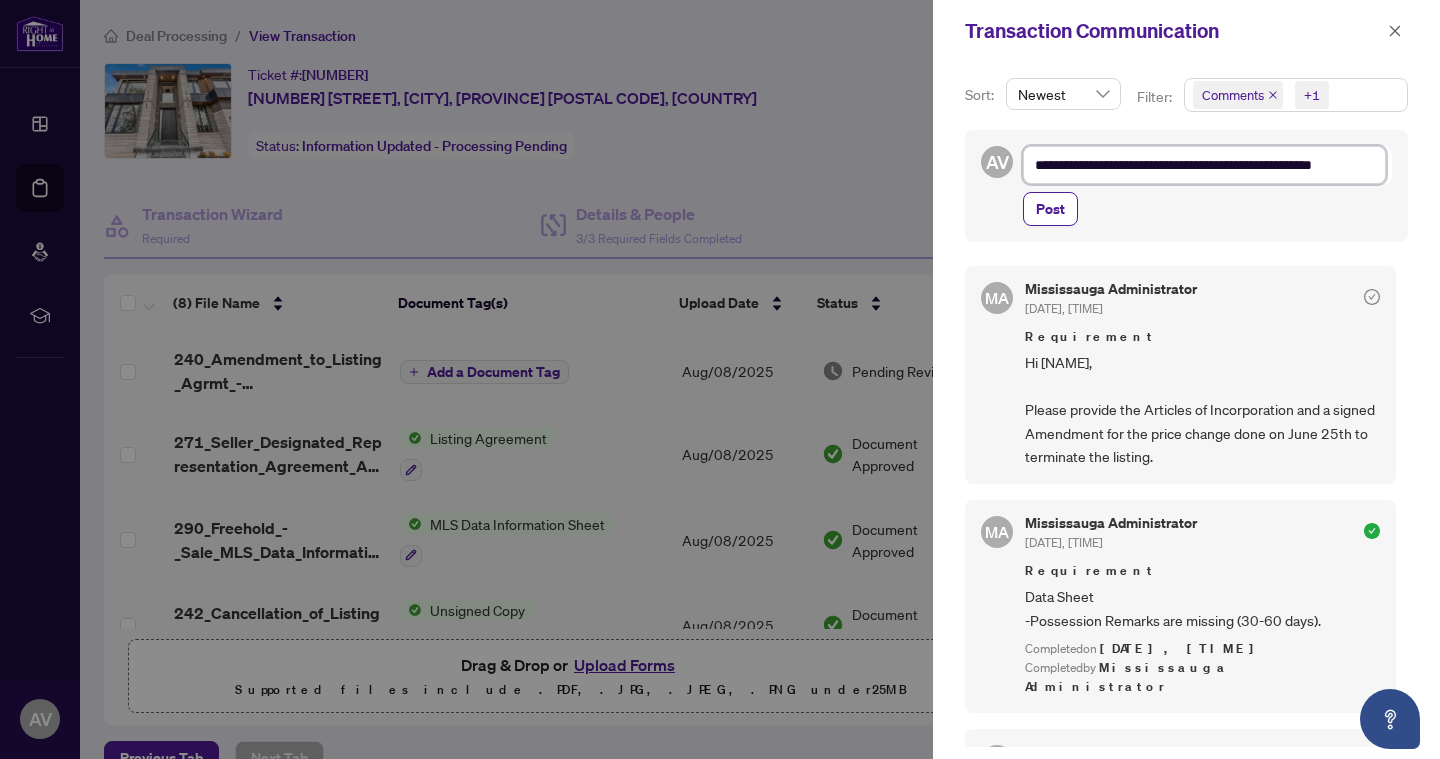 type on "**********" 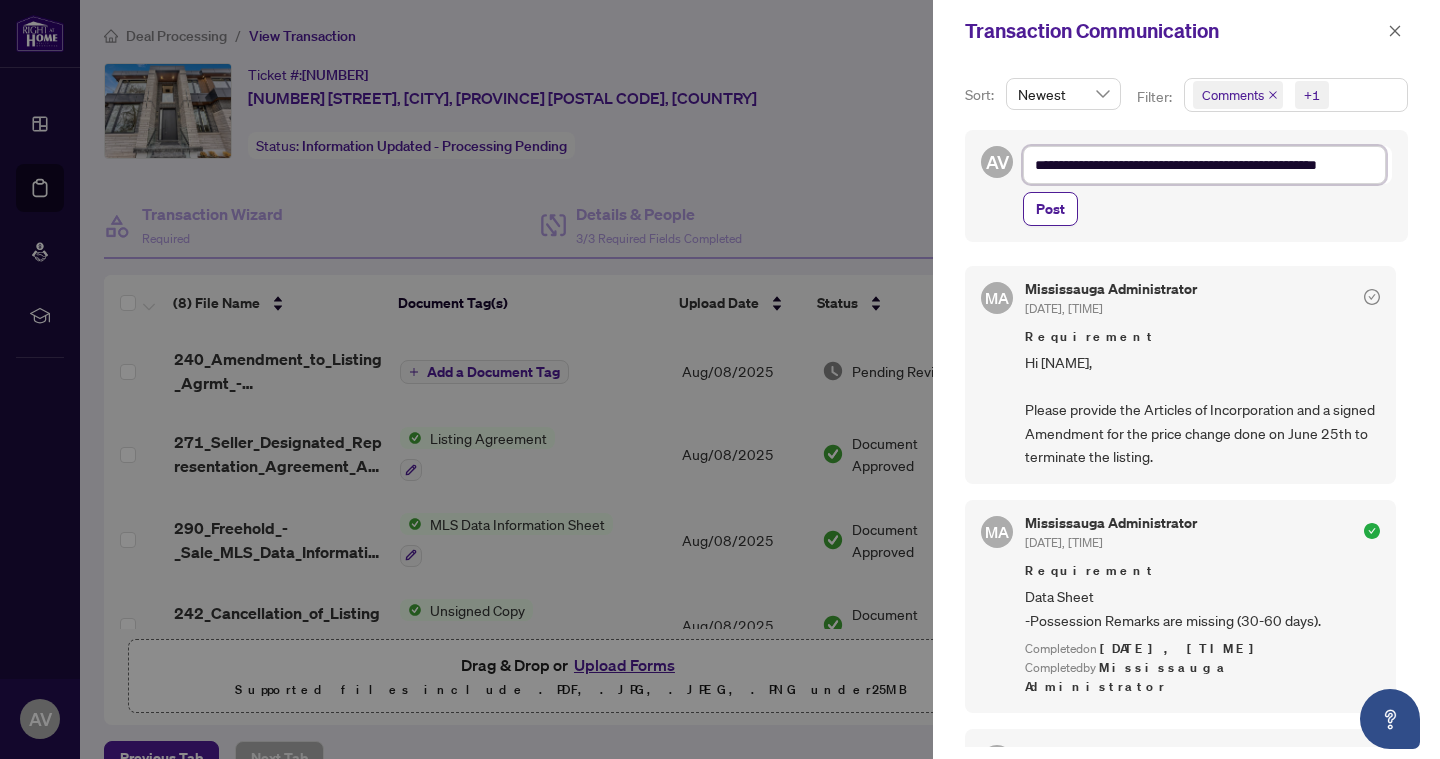 scroll, scrollTop: 2, scrollLeft: 0, axis: vertical 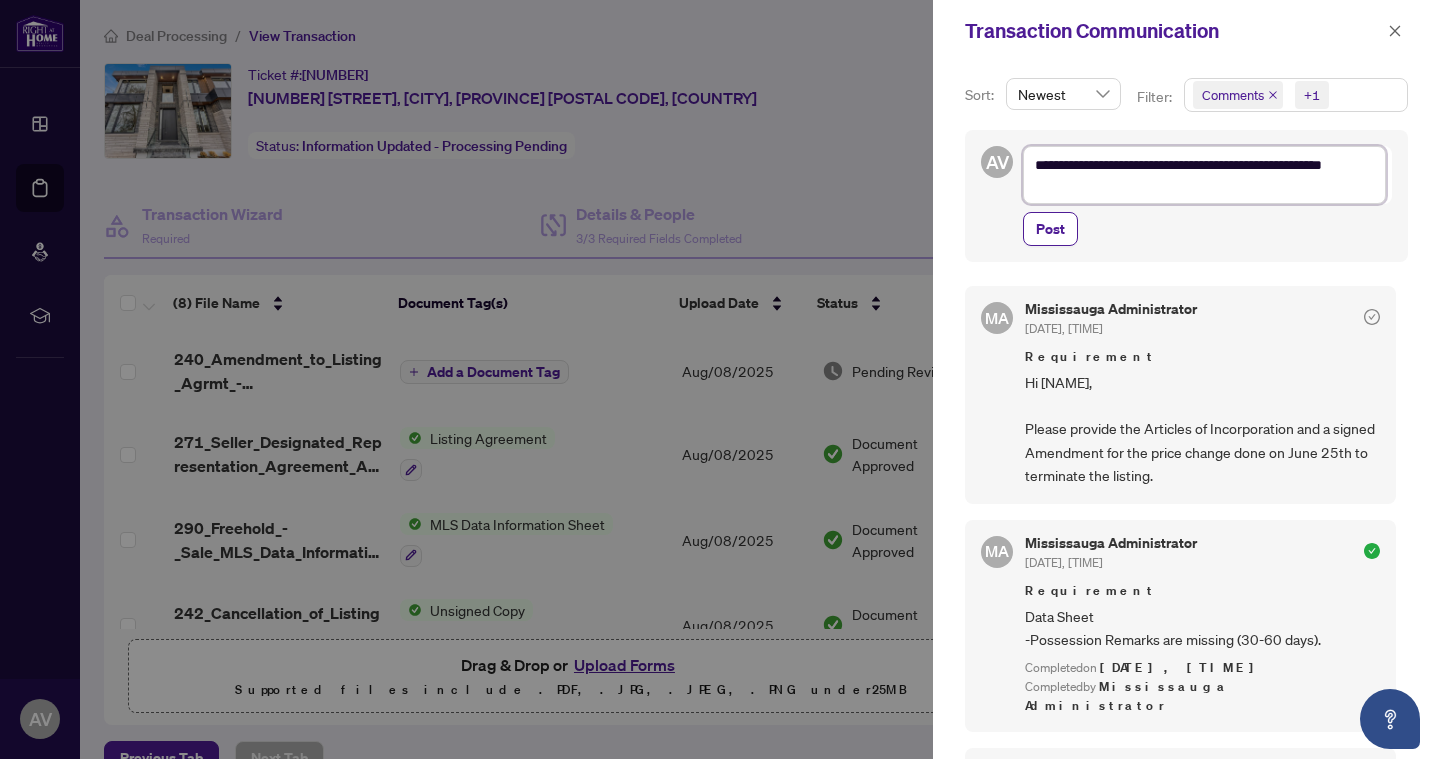 type on "**********" 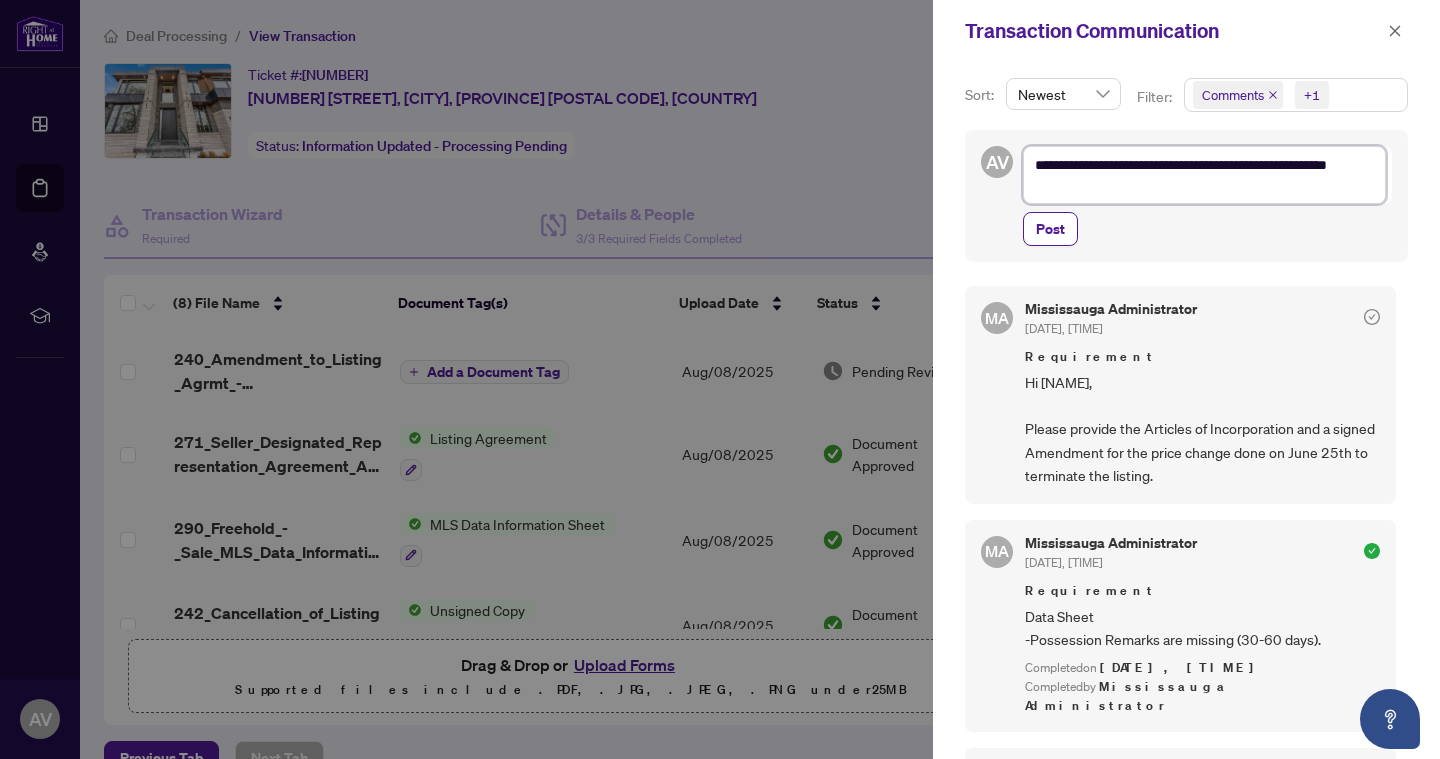 type on "**********" 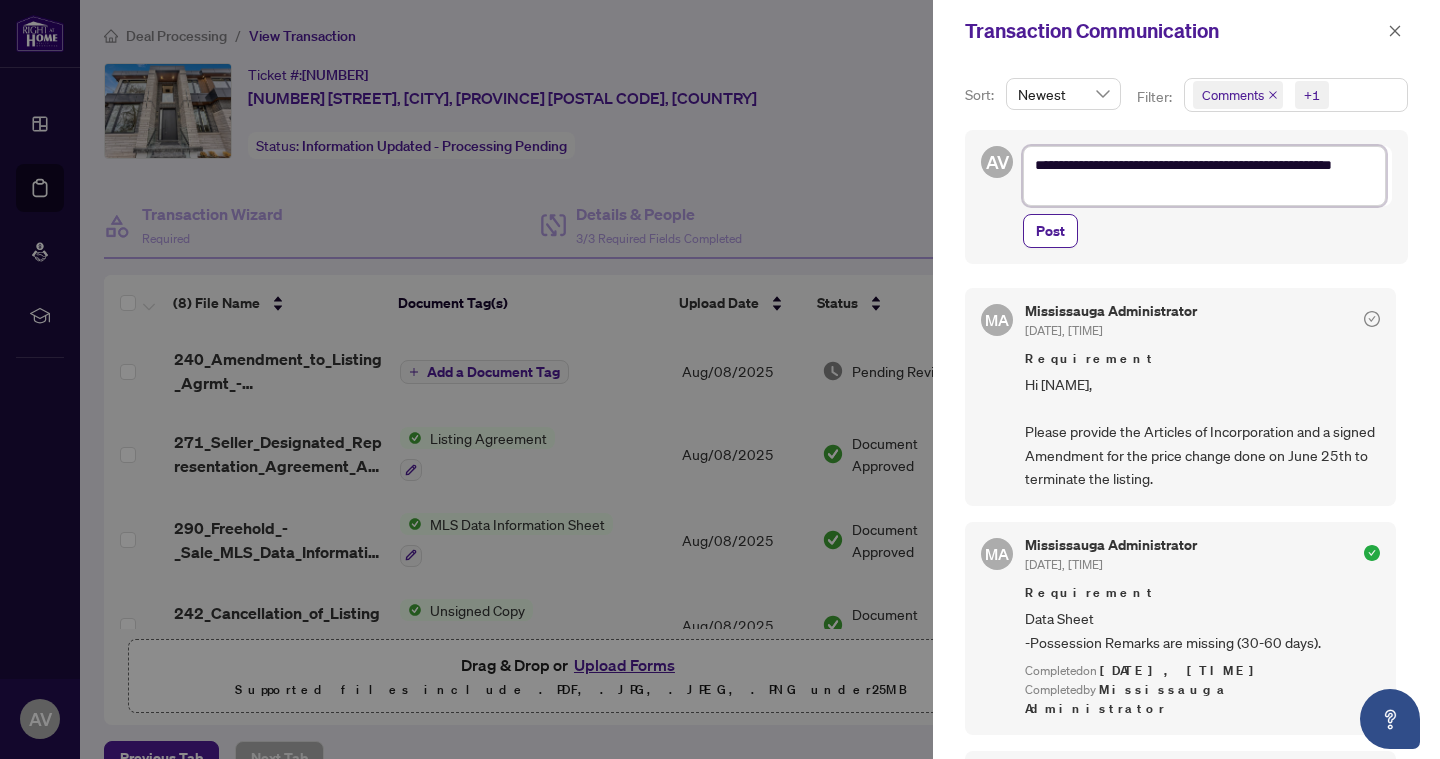 type on "**********" 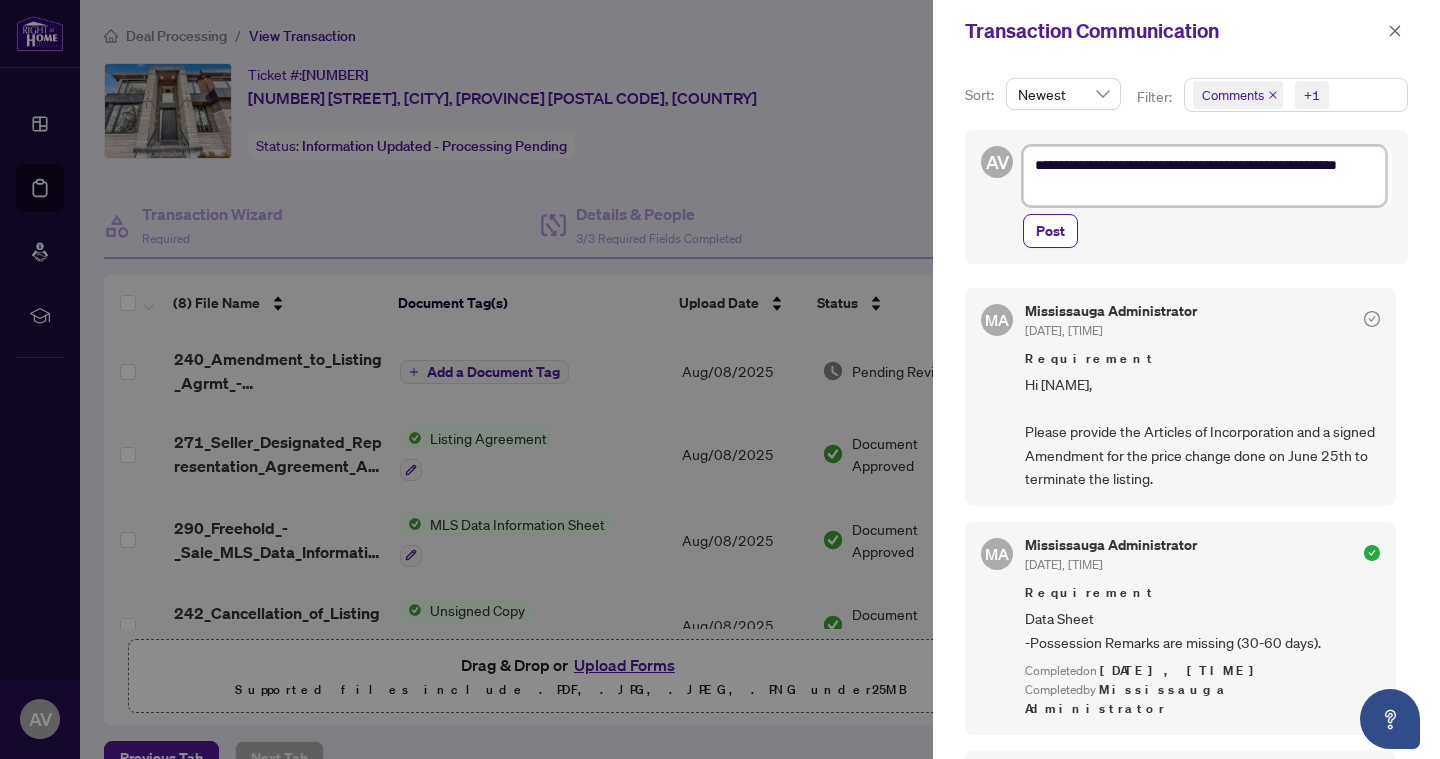 type on "**********" 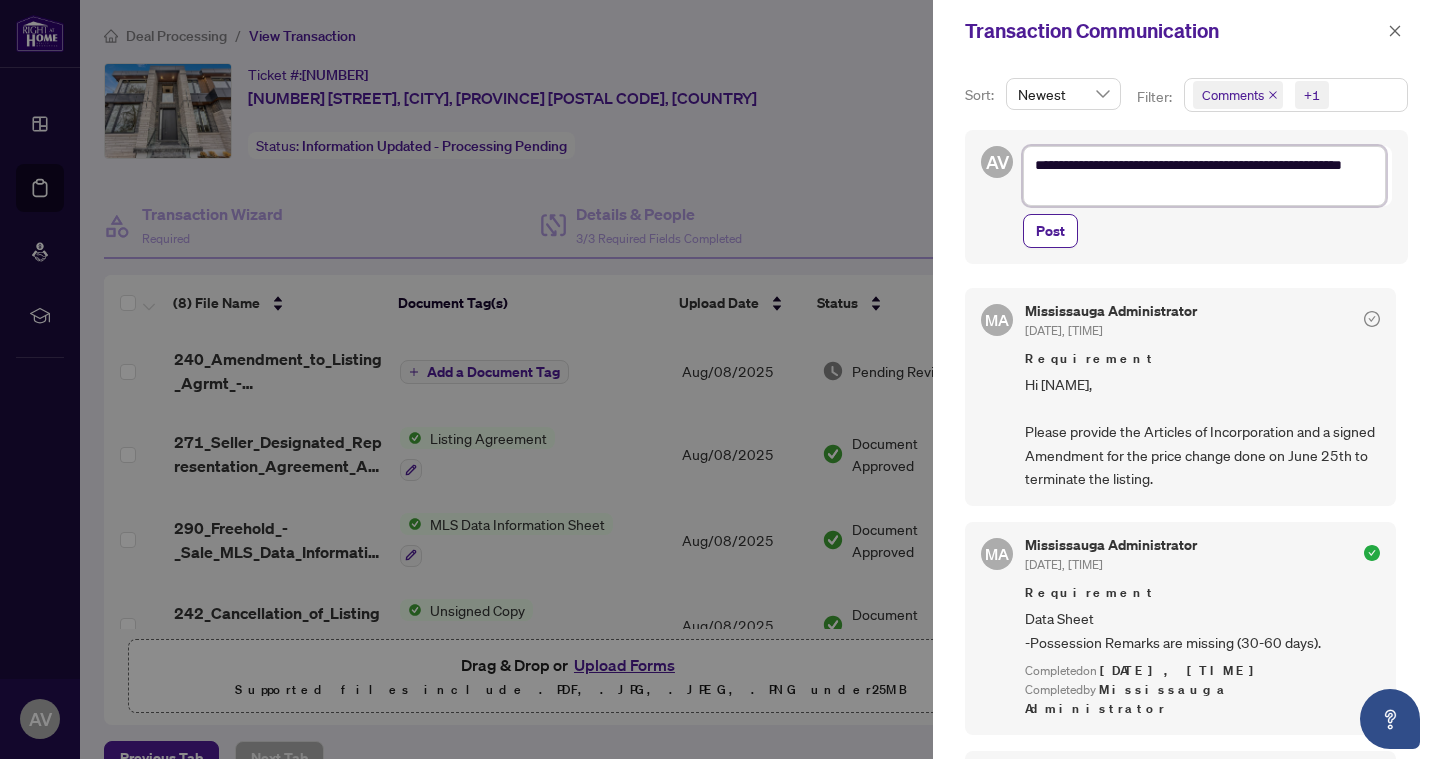 type on "**********" 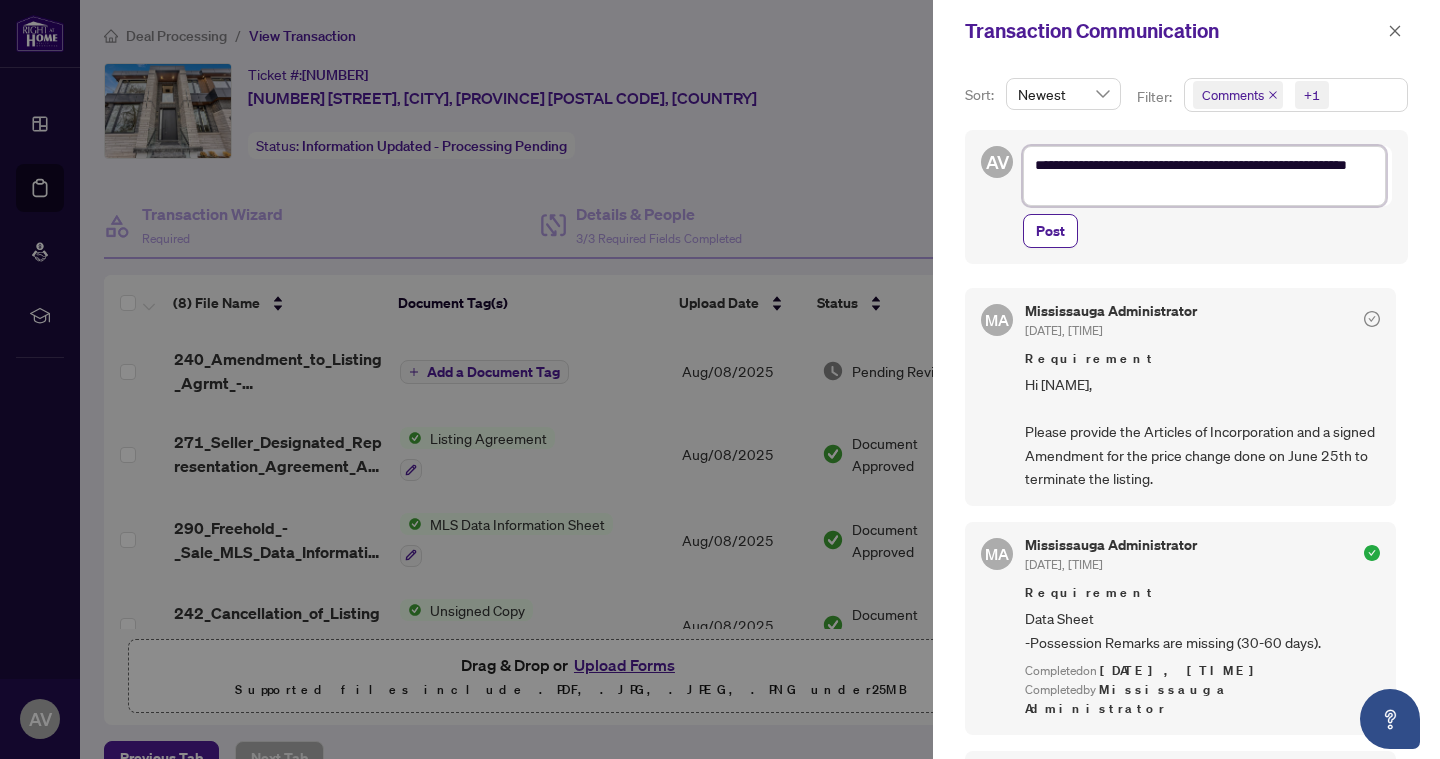 type on "**********" 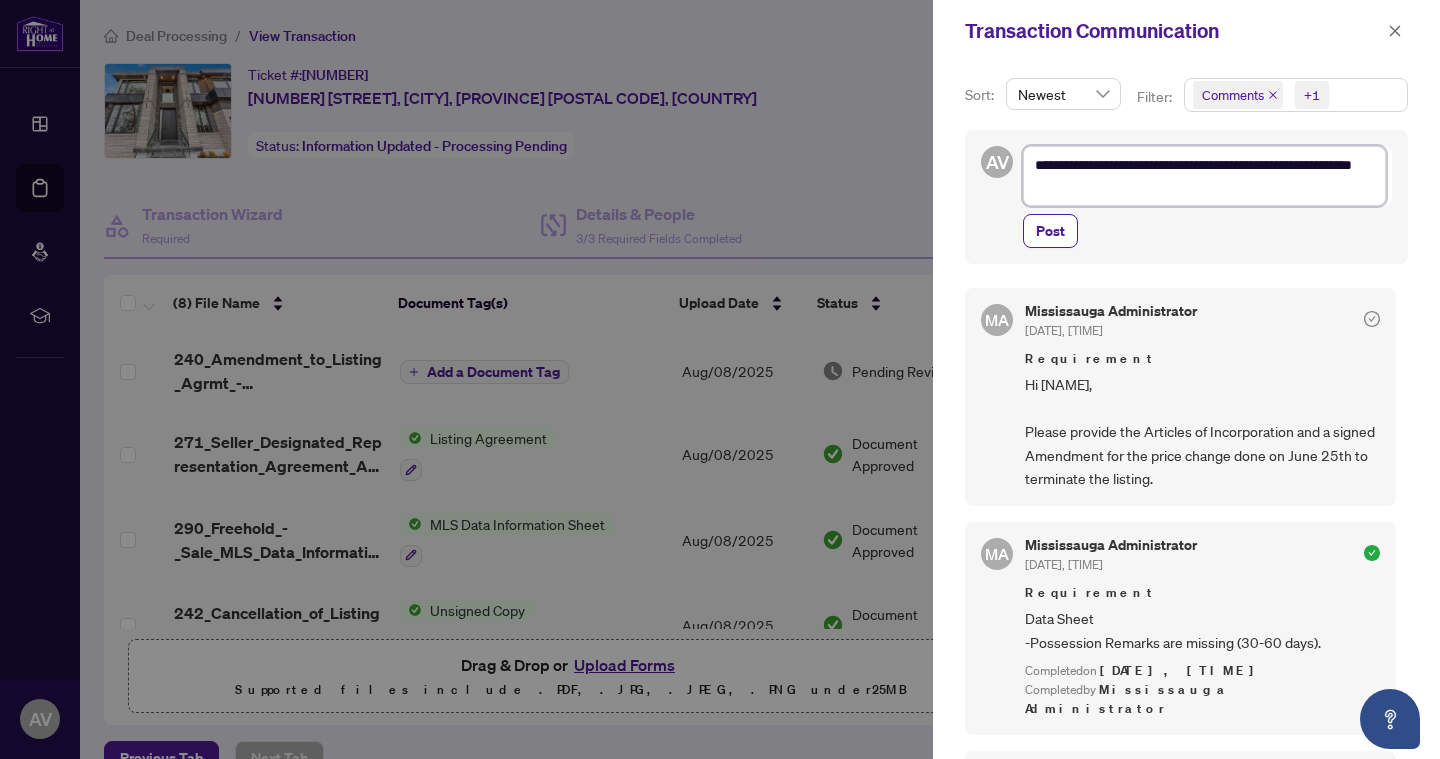 type on "**********" 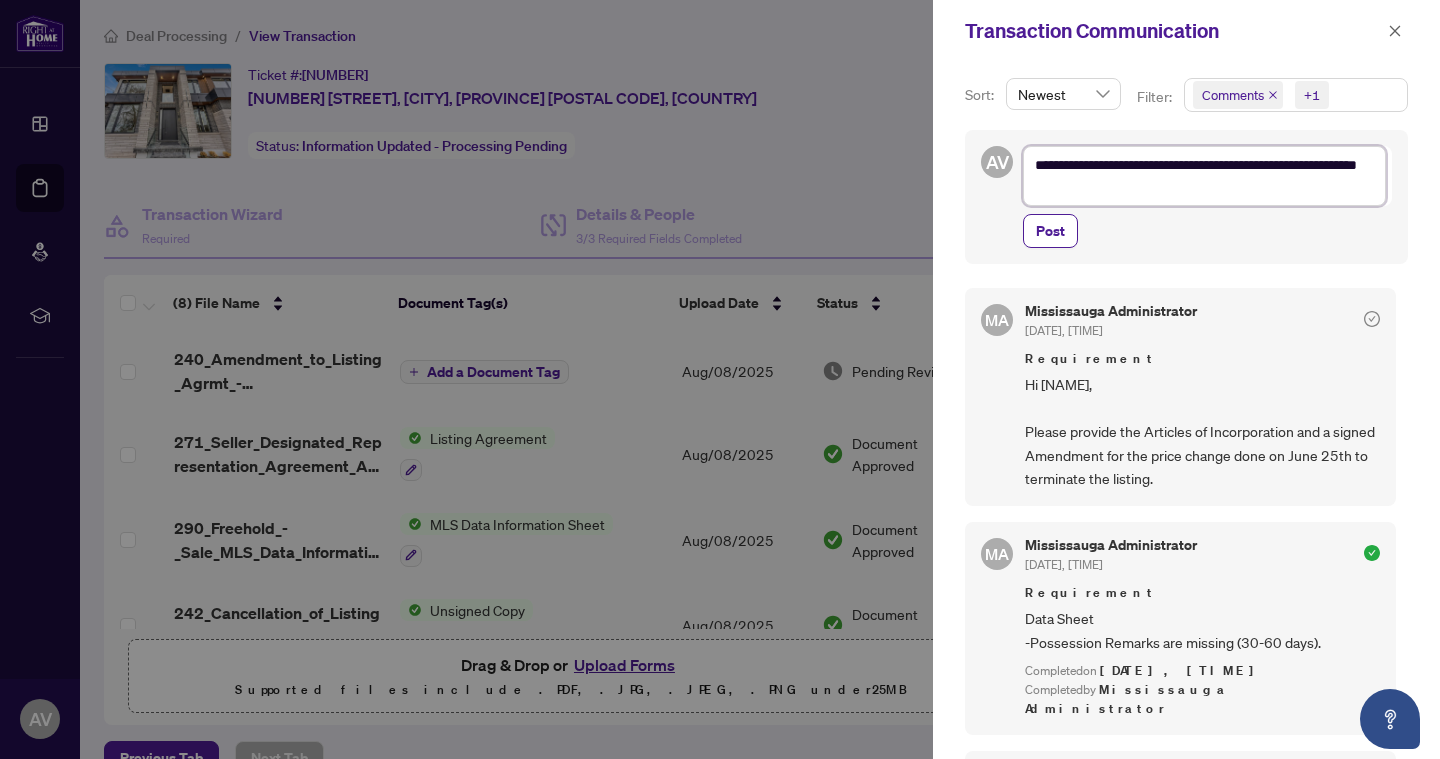 type on "**********" 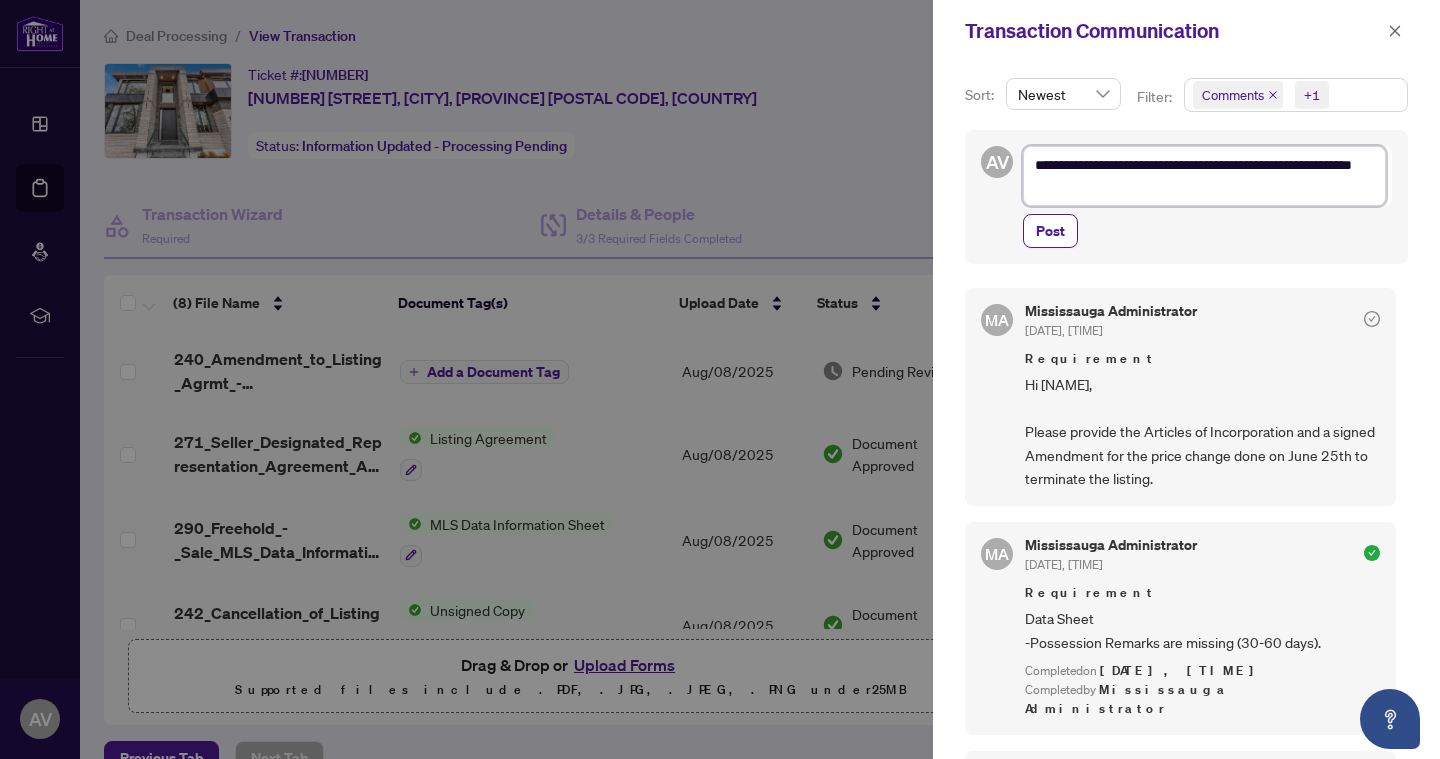 type on "**********" 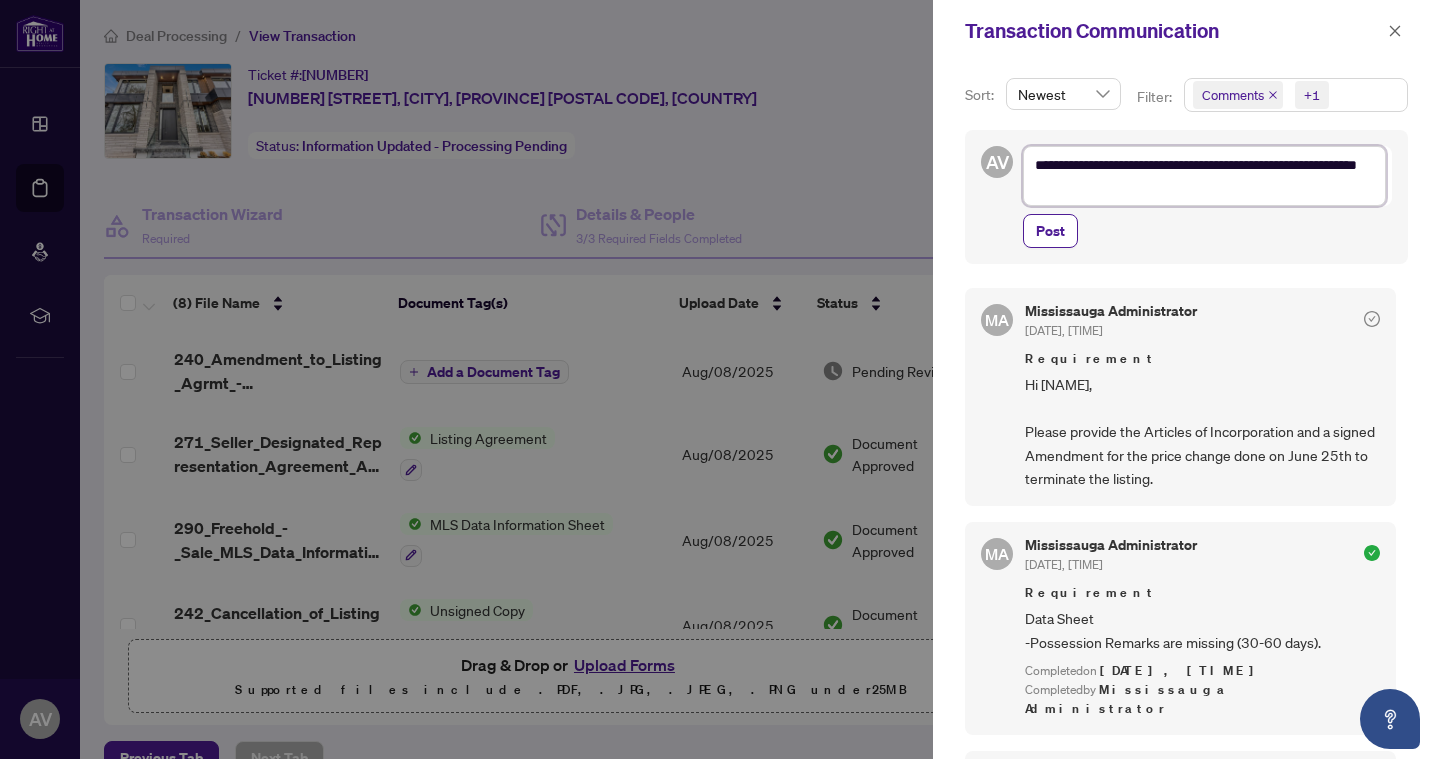 type on "**********" 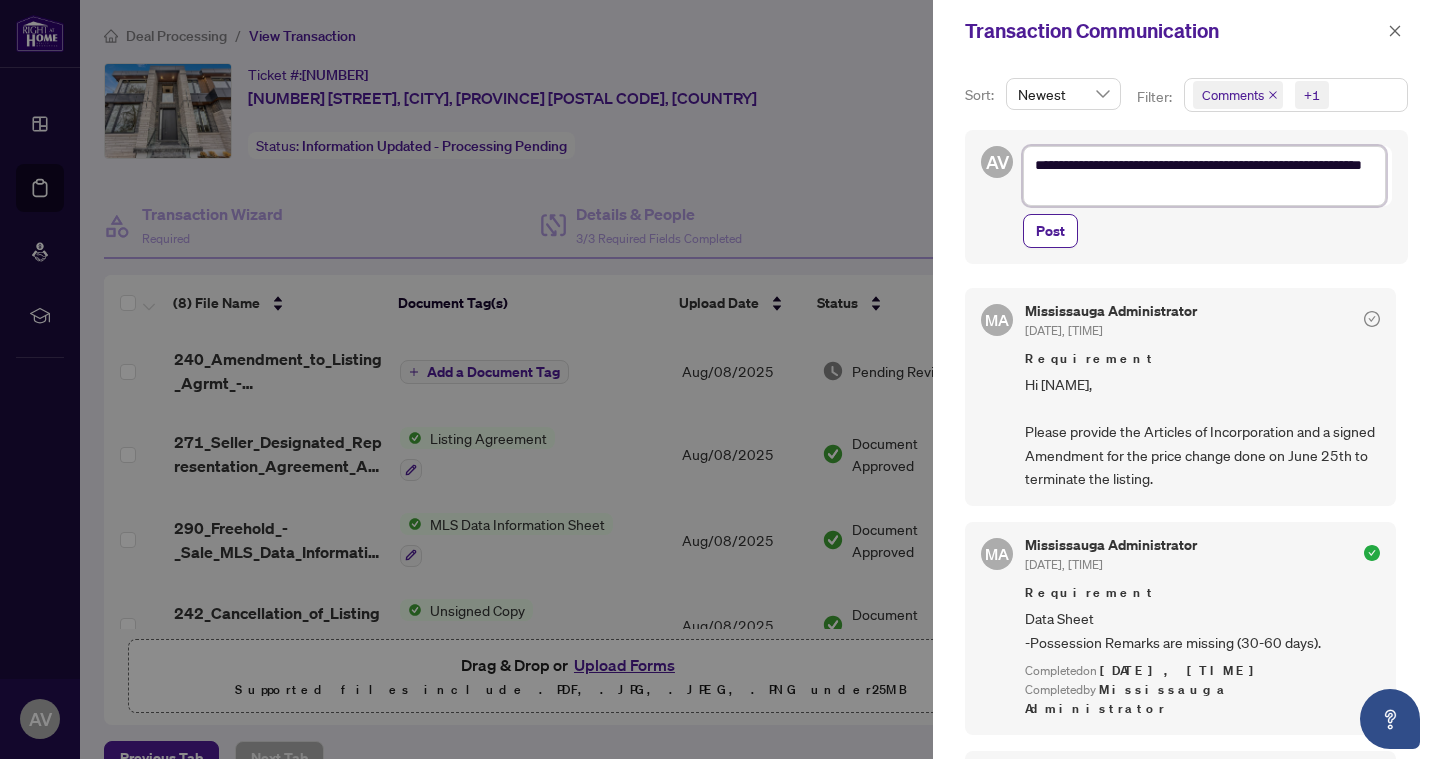 type on "**********" 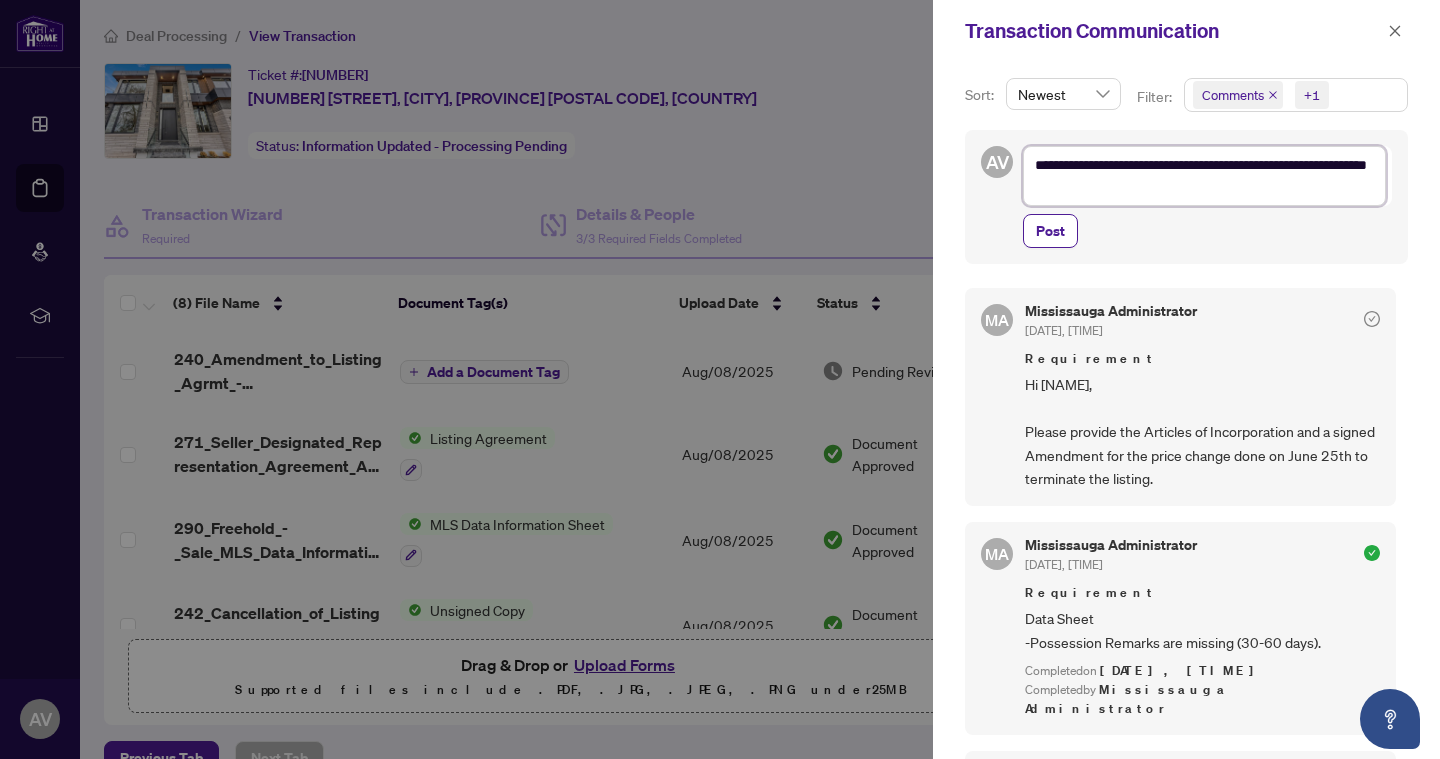 type on "**********" 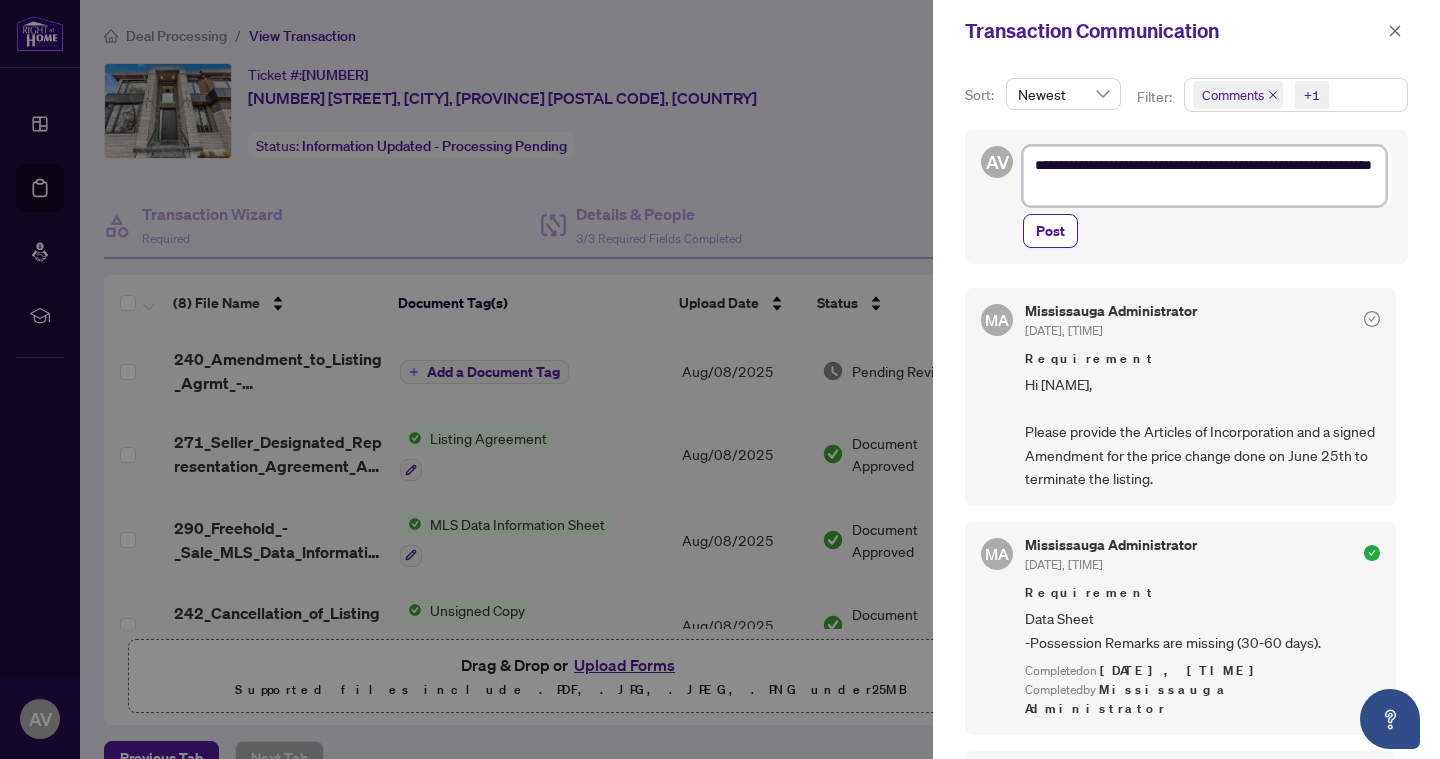 type on "**********" 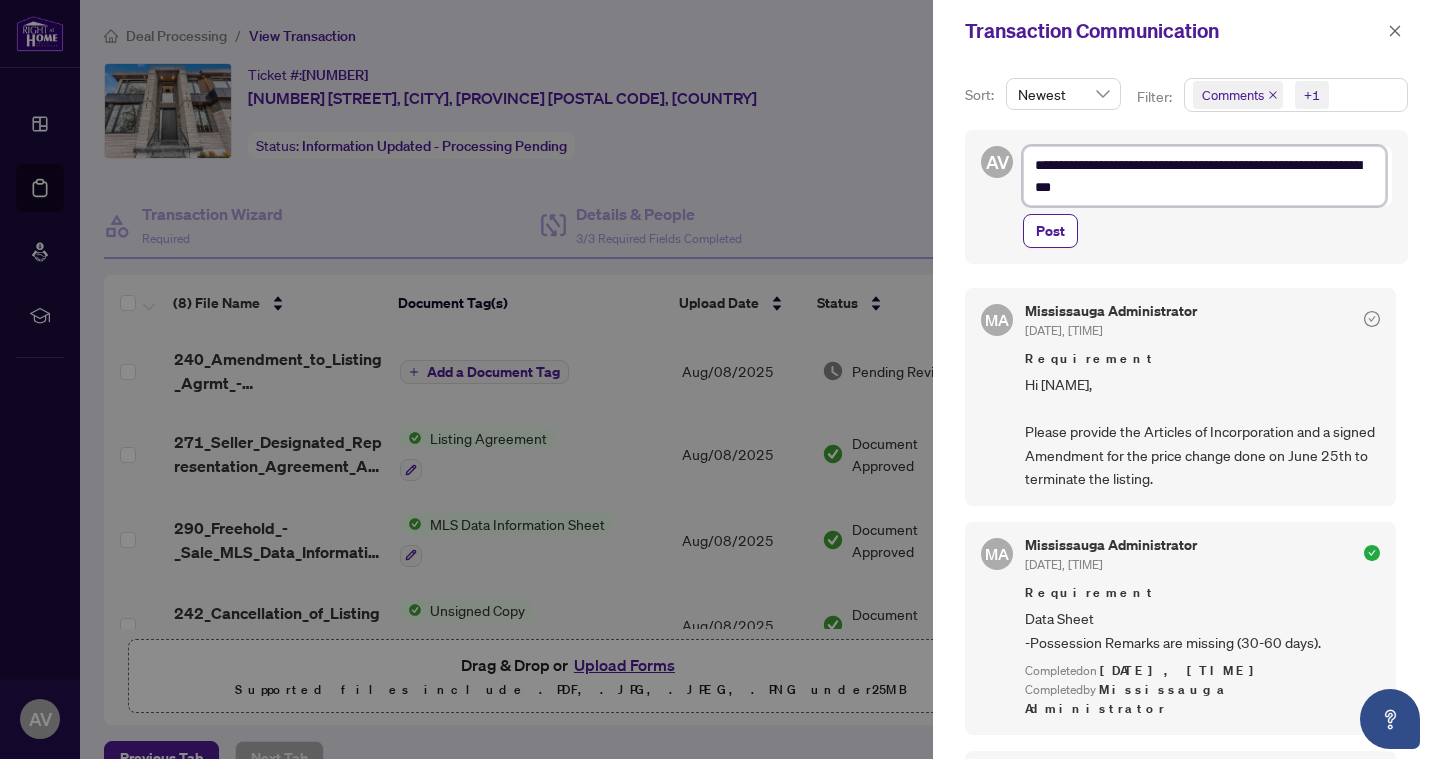 type on "**********" 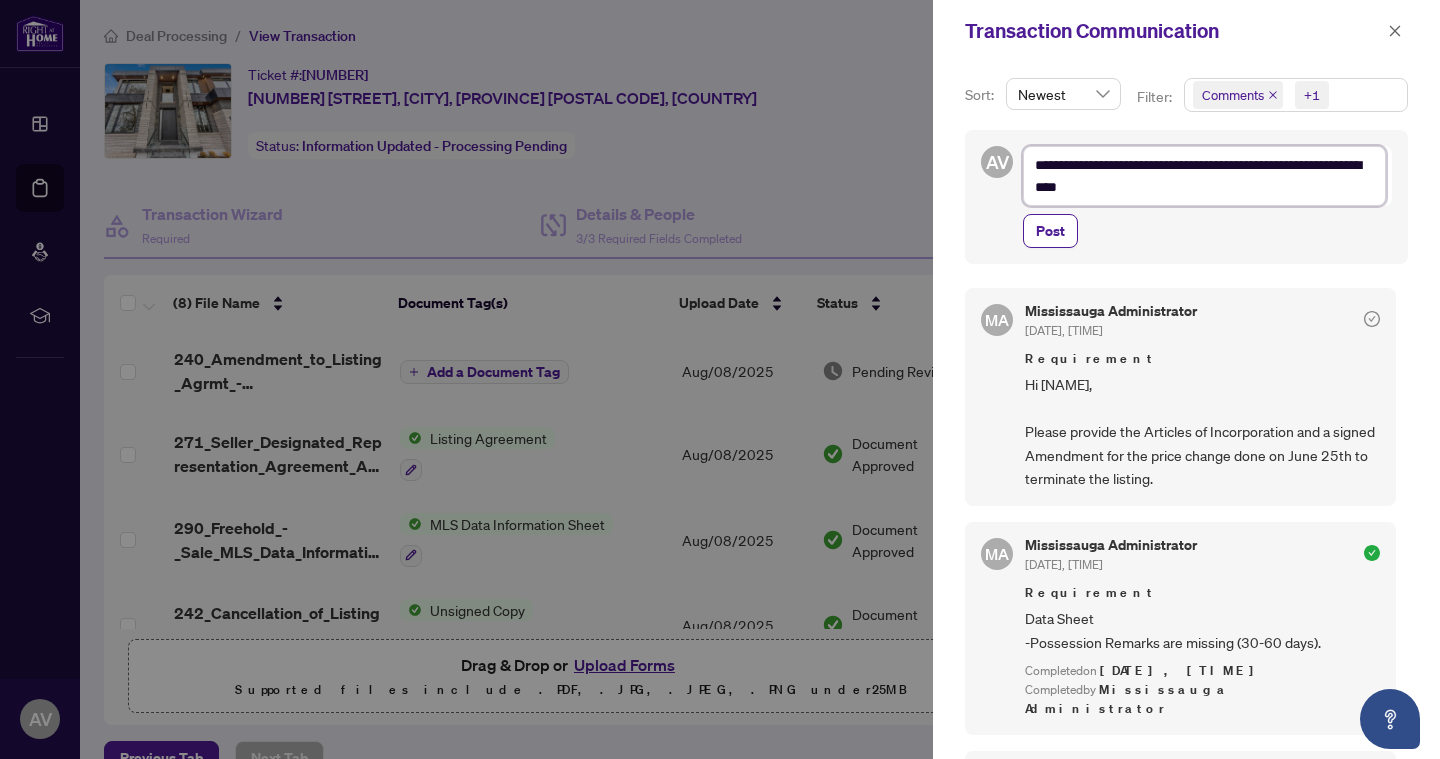 type on "**********" 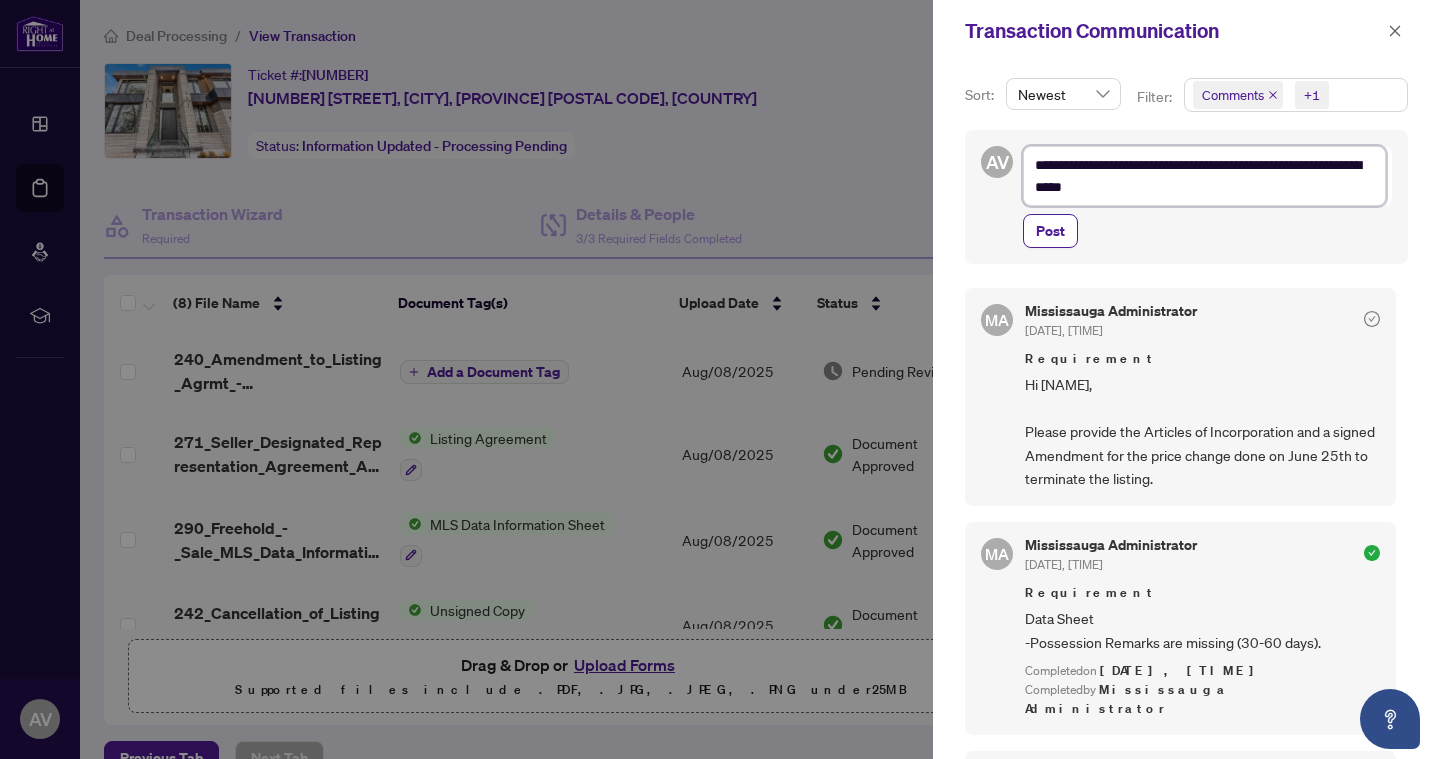 type on "**********" 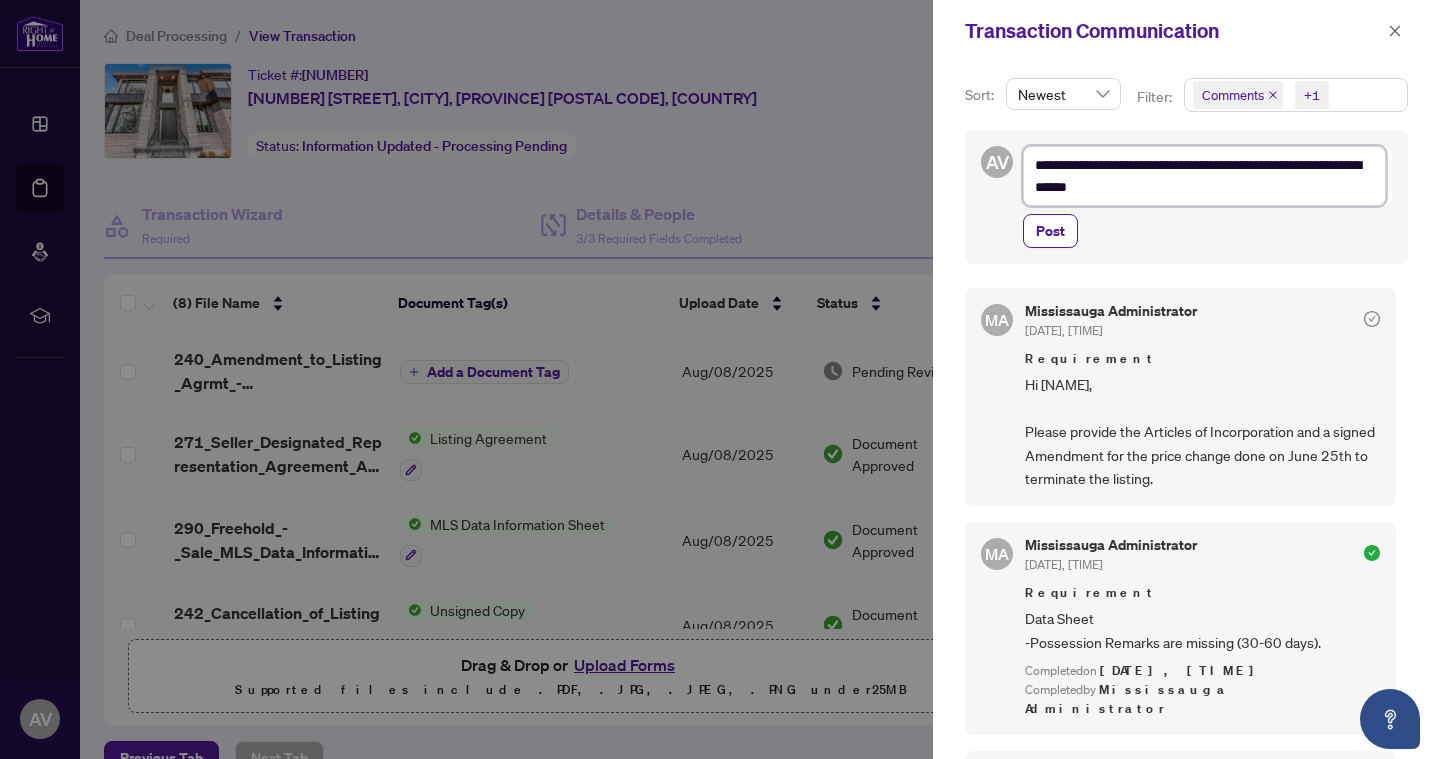 type on "**********" 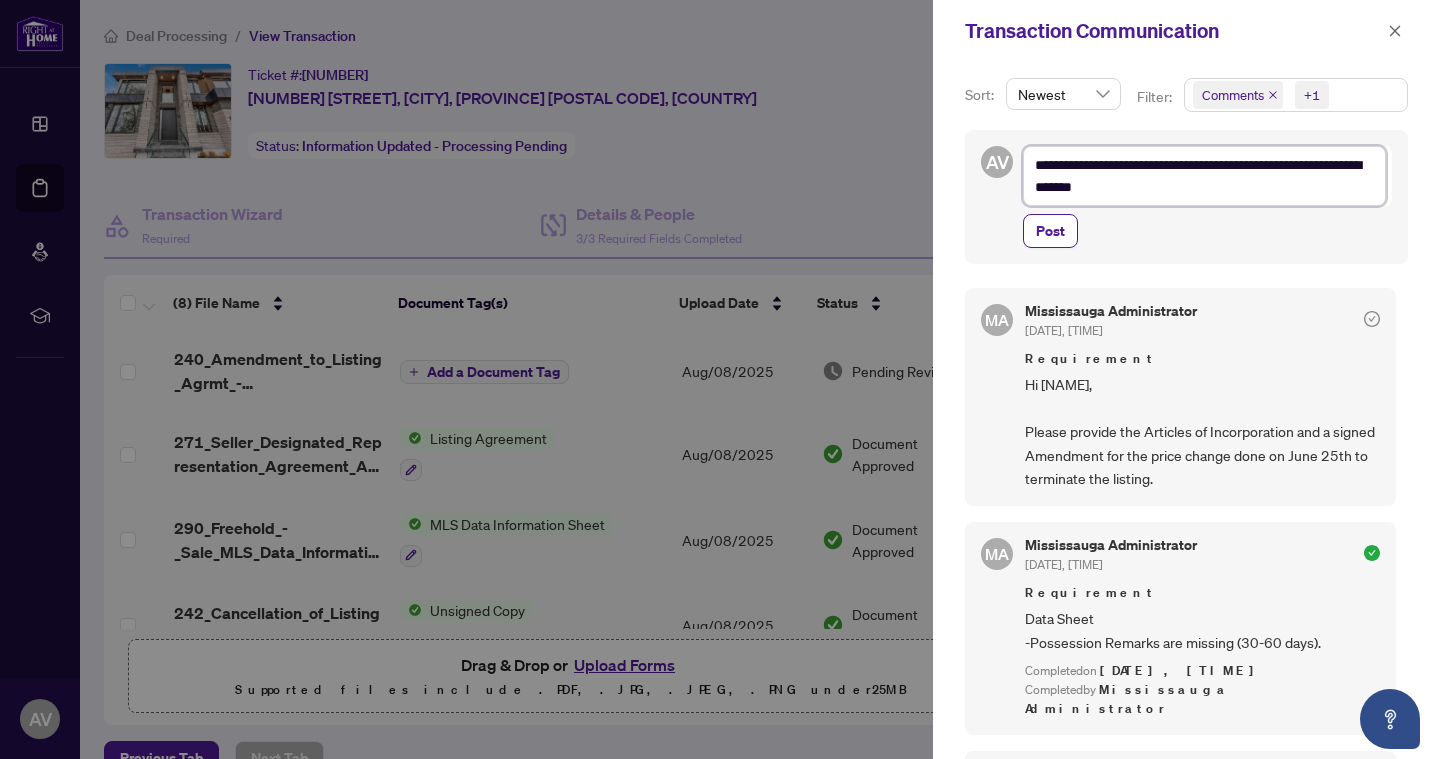 type 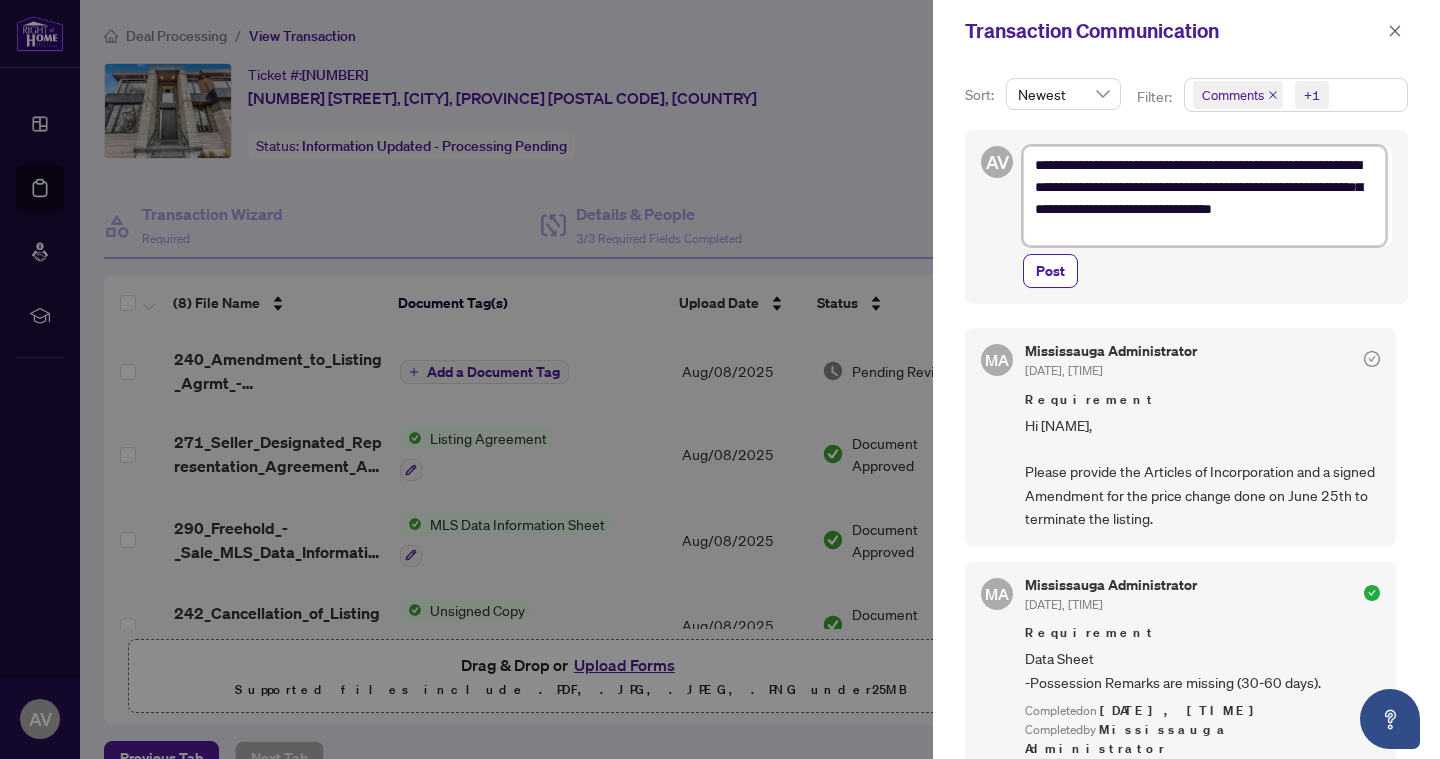 scroll, scrollTop: 0, scrollLeft: 0, axis: both 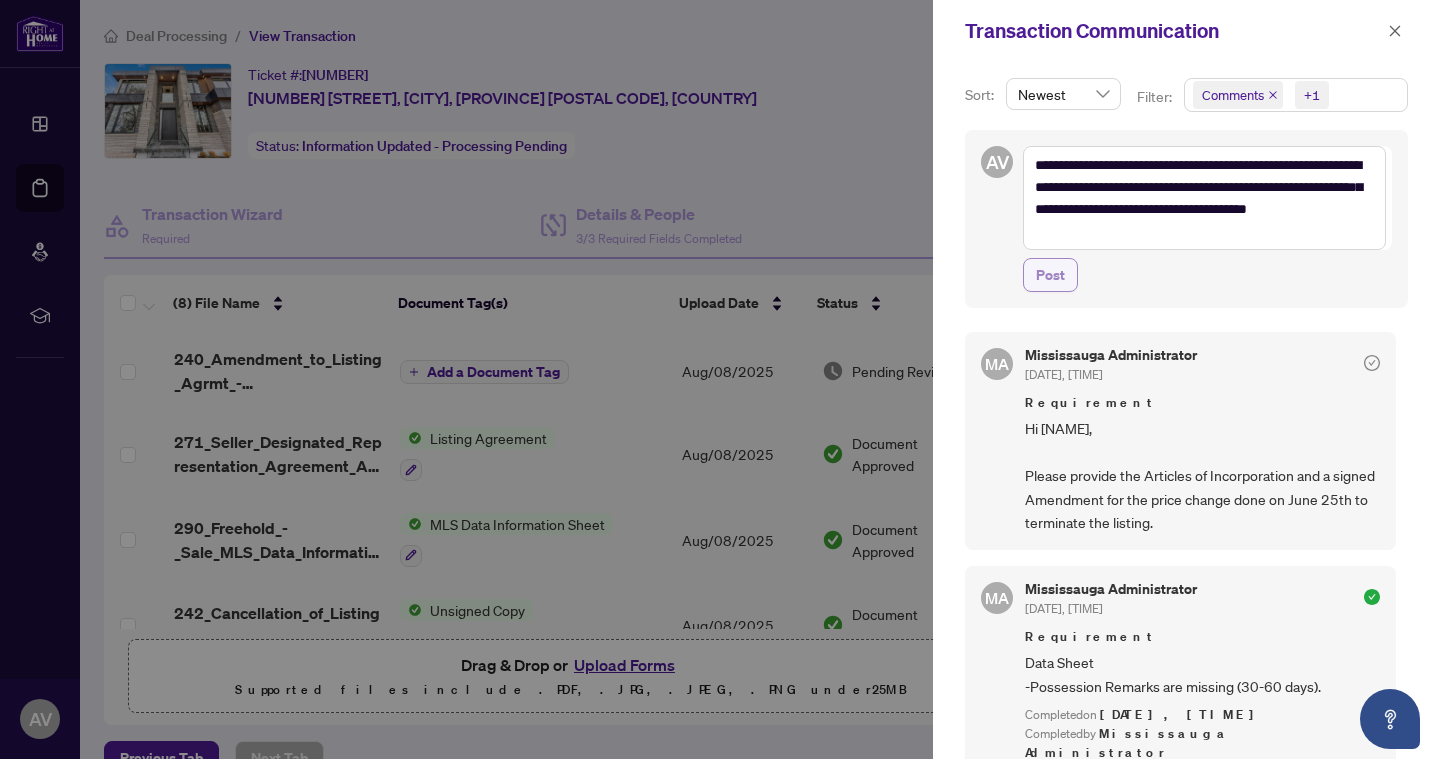 click on "Post" at bounding box center (1050, 275) 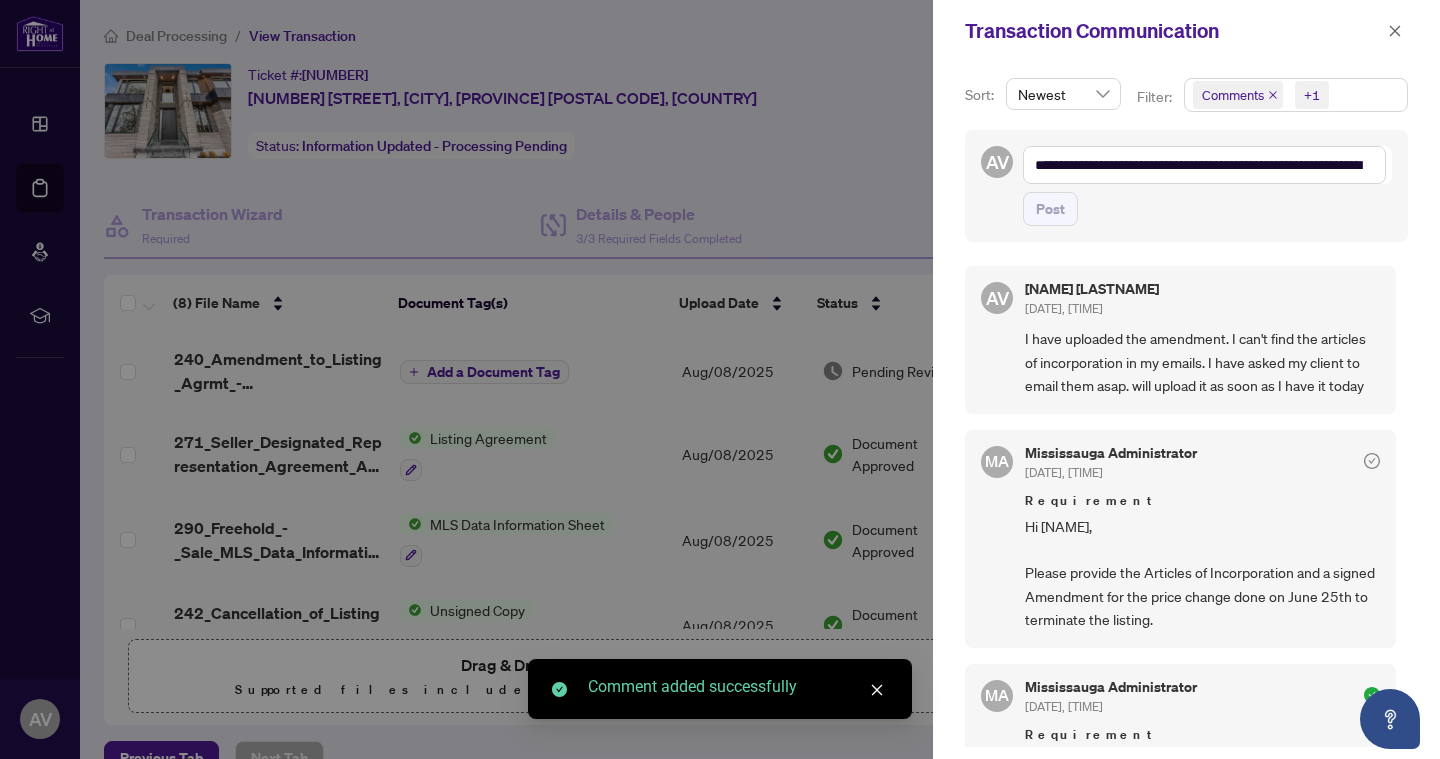 click at bounding box center (720, 379) 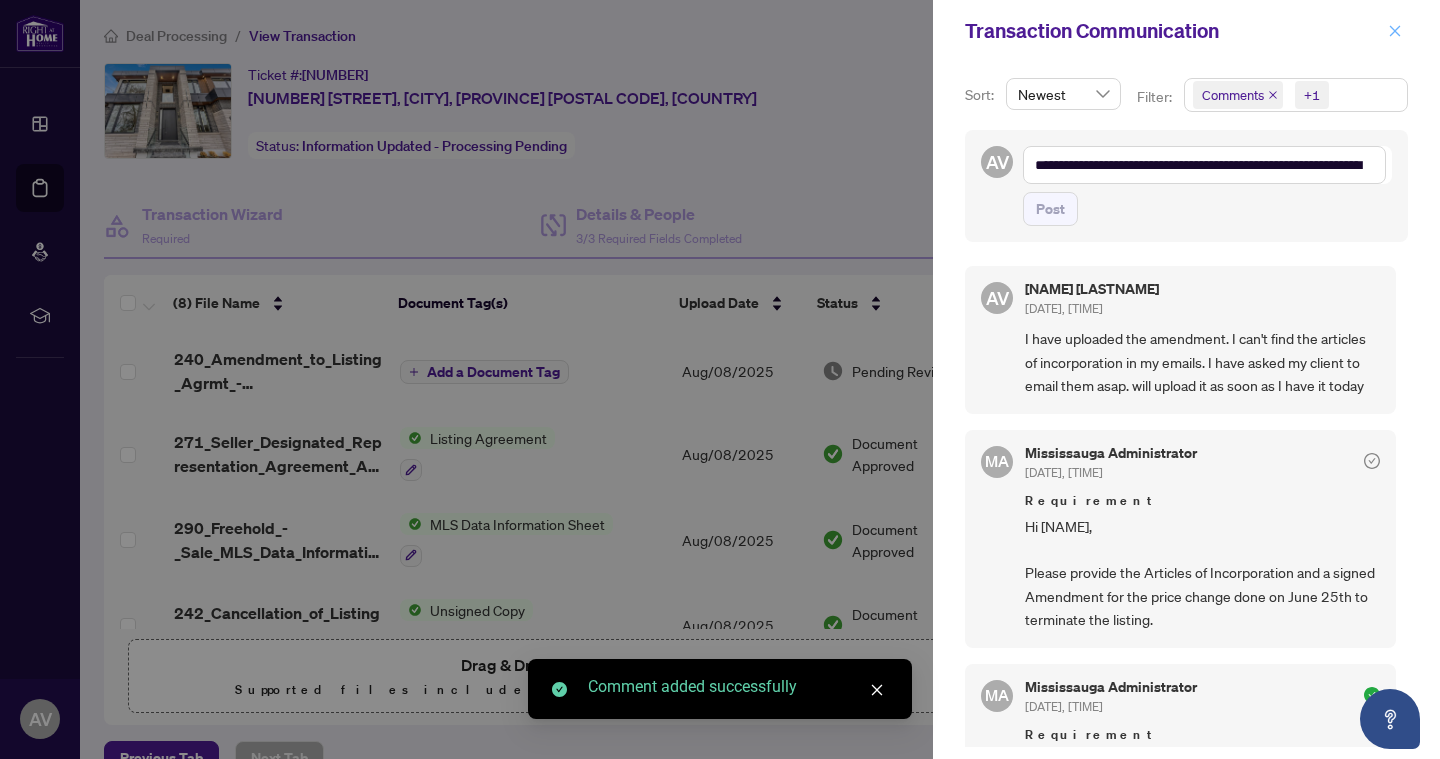 click at bounding box center [1395, 31] 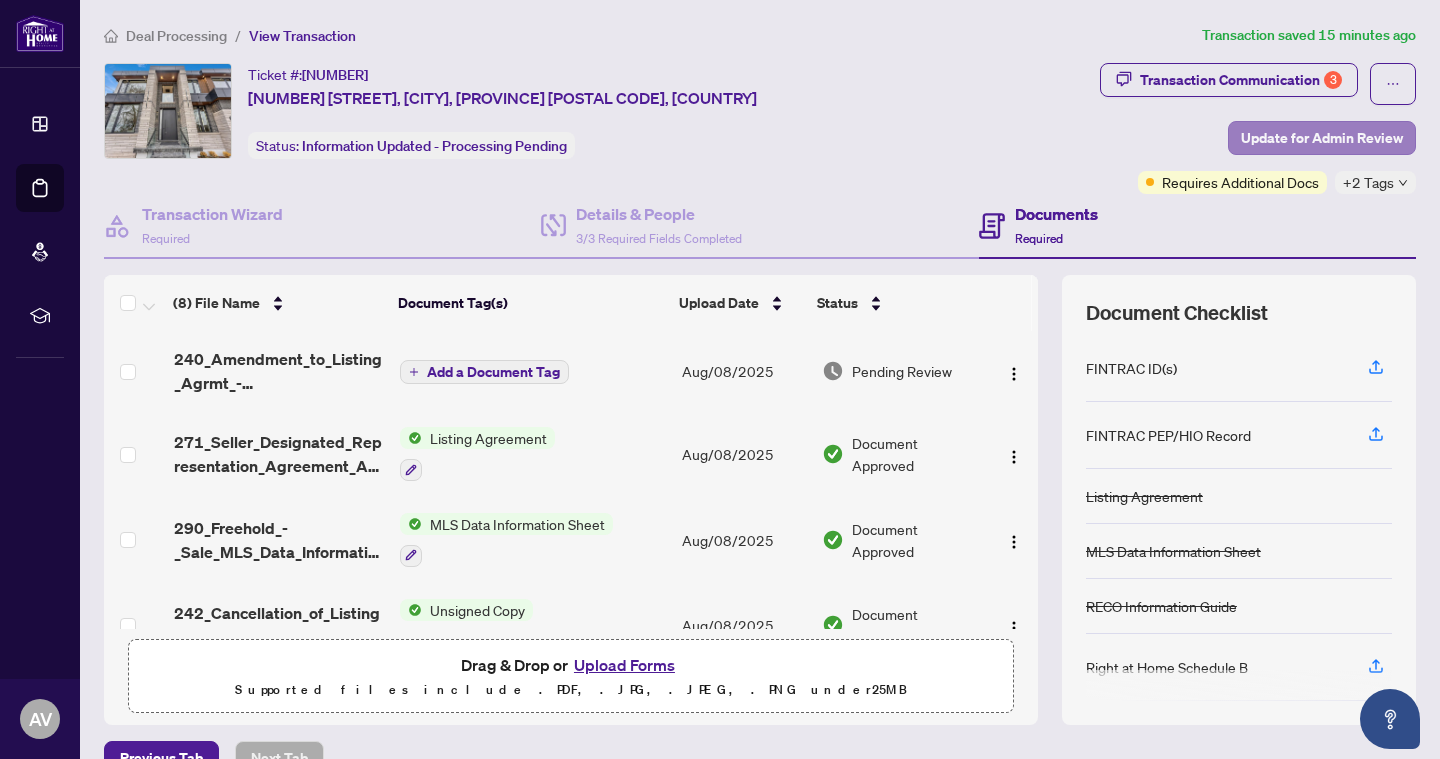 click on "Update for Admin Review" at bounding box center [1322, 138] 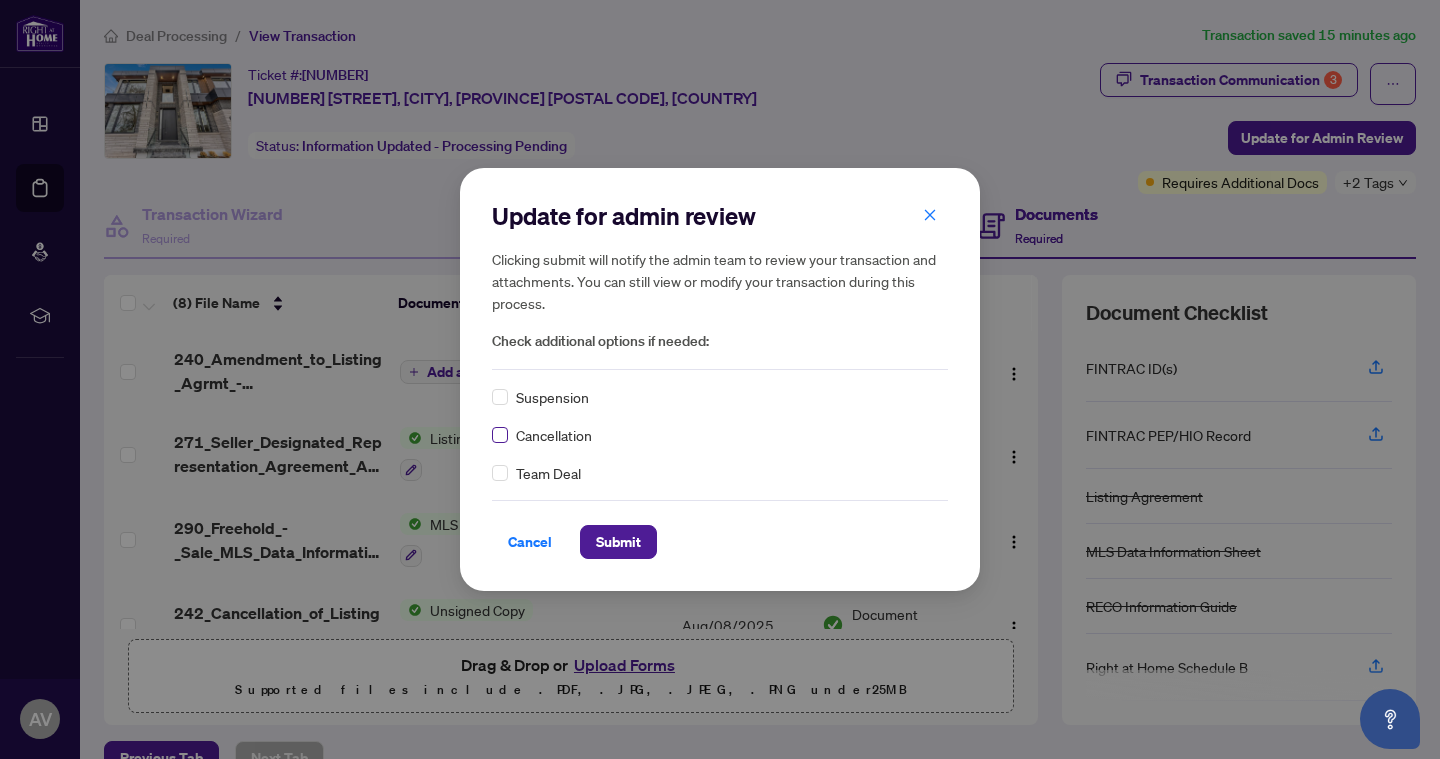 click at bounding box center [500, 435] 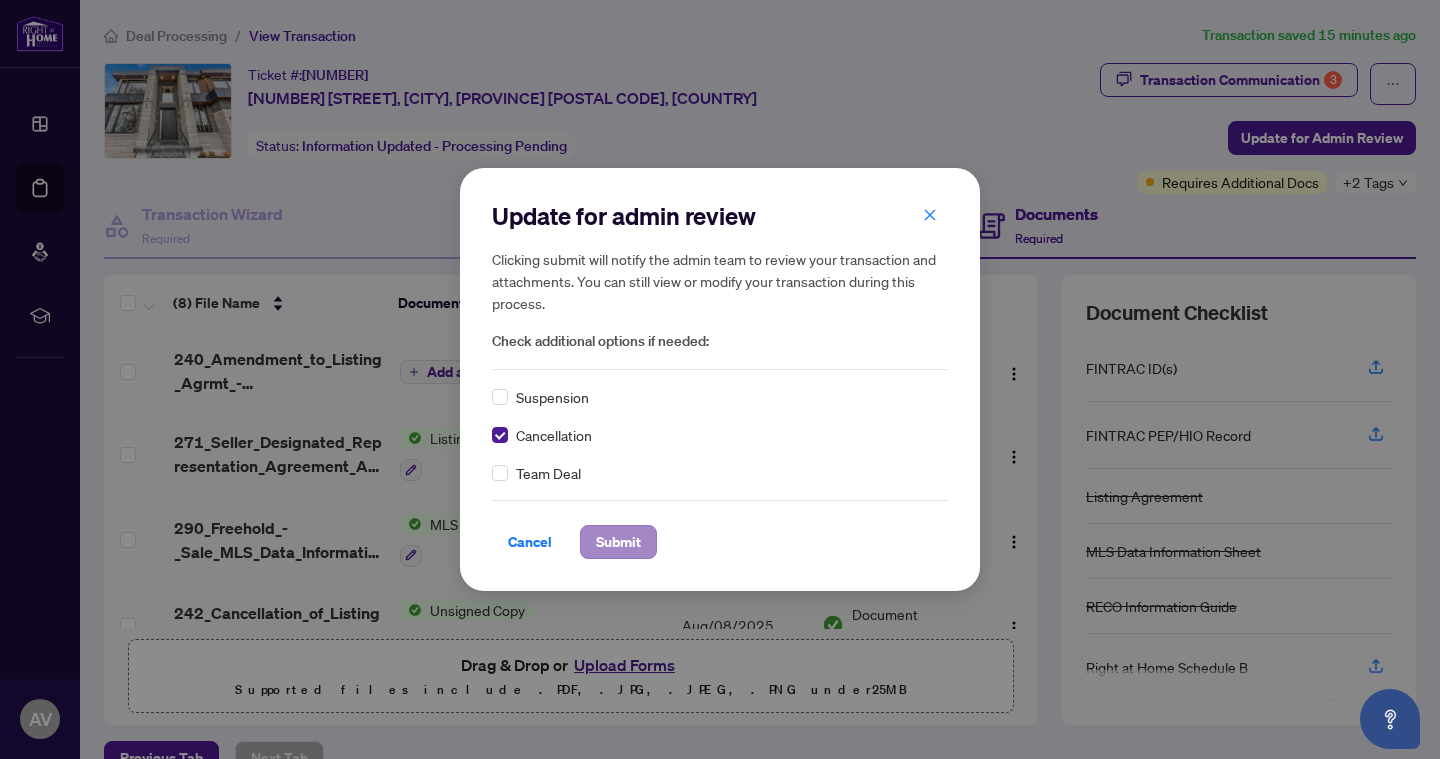 click on "Submit" at bounding box center (618, 542) 